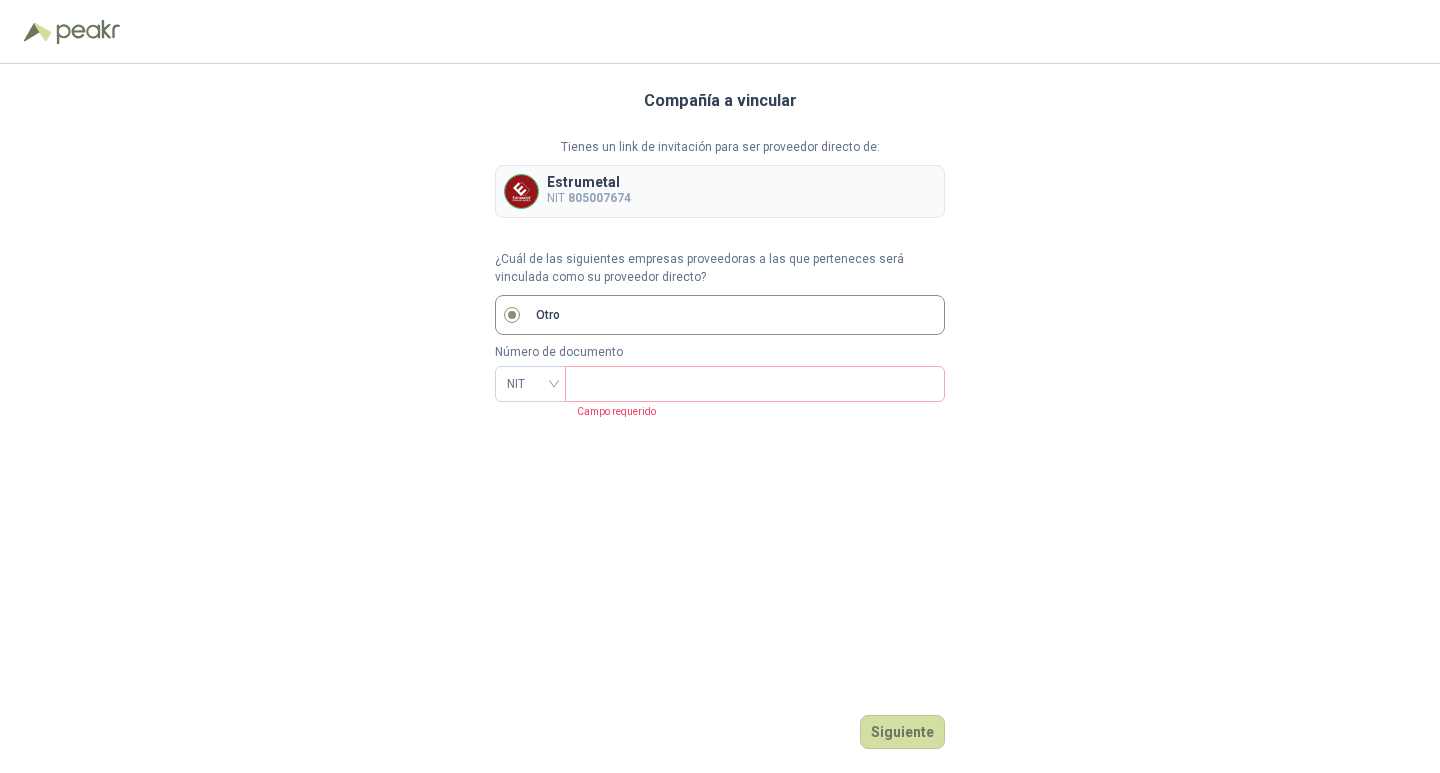 scroll, scrollTop: 0, scrollLeft: 0, axis: both 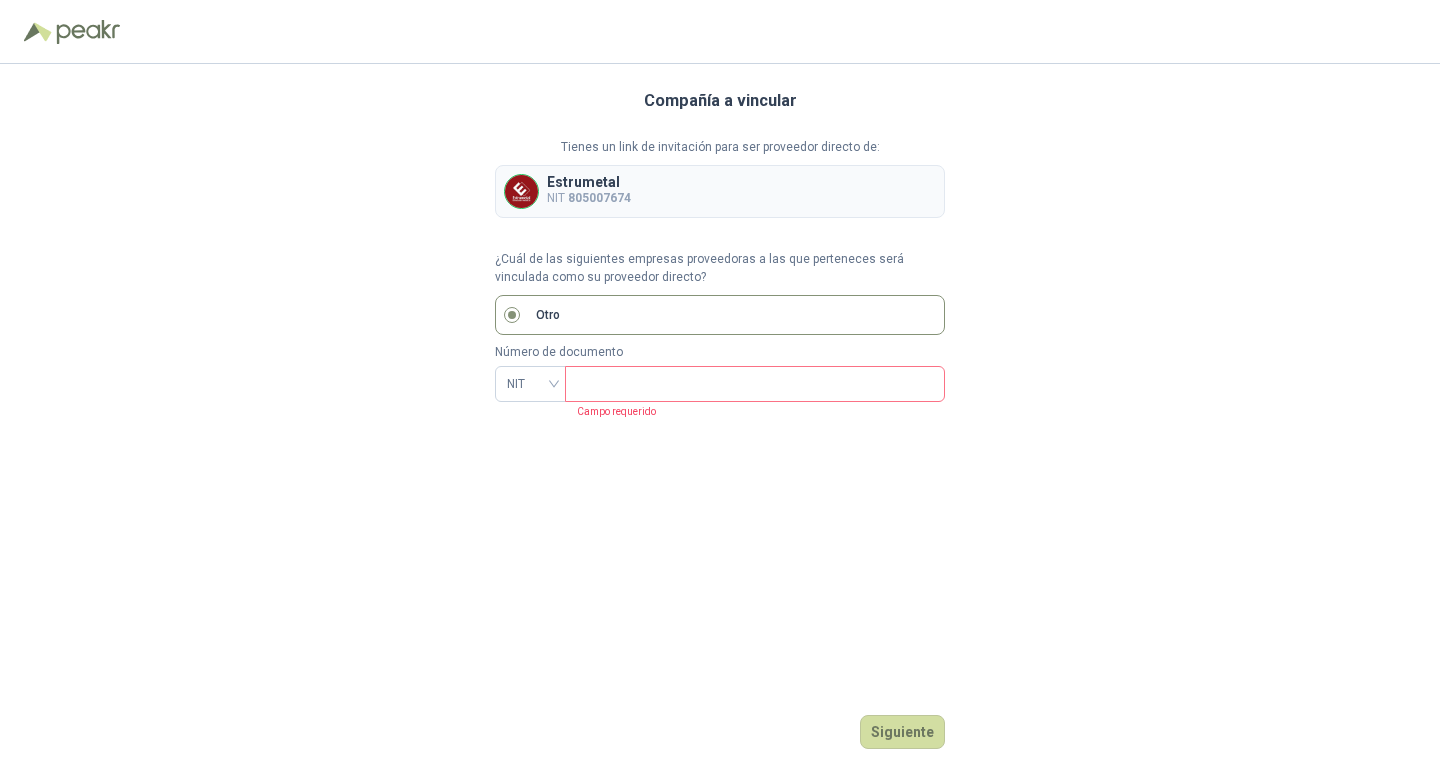 click at bounding box center (753, 384) 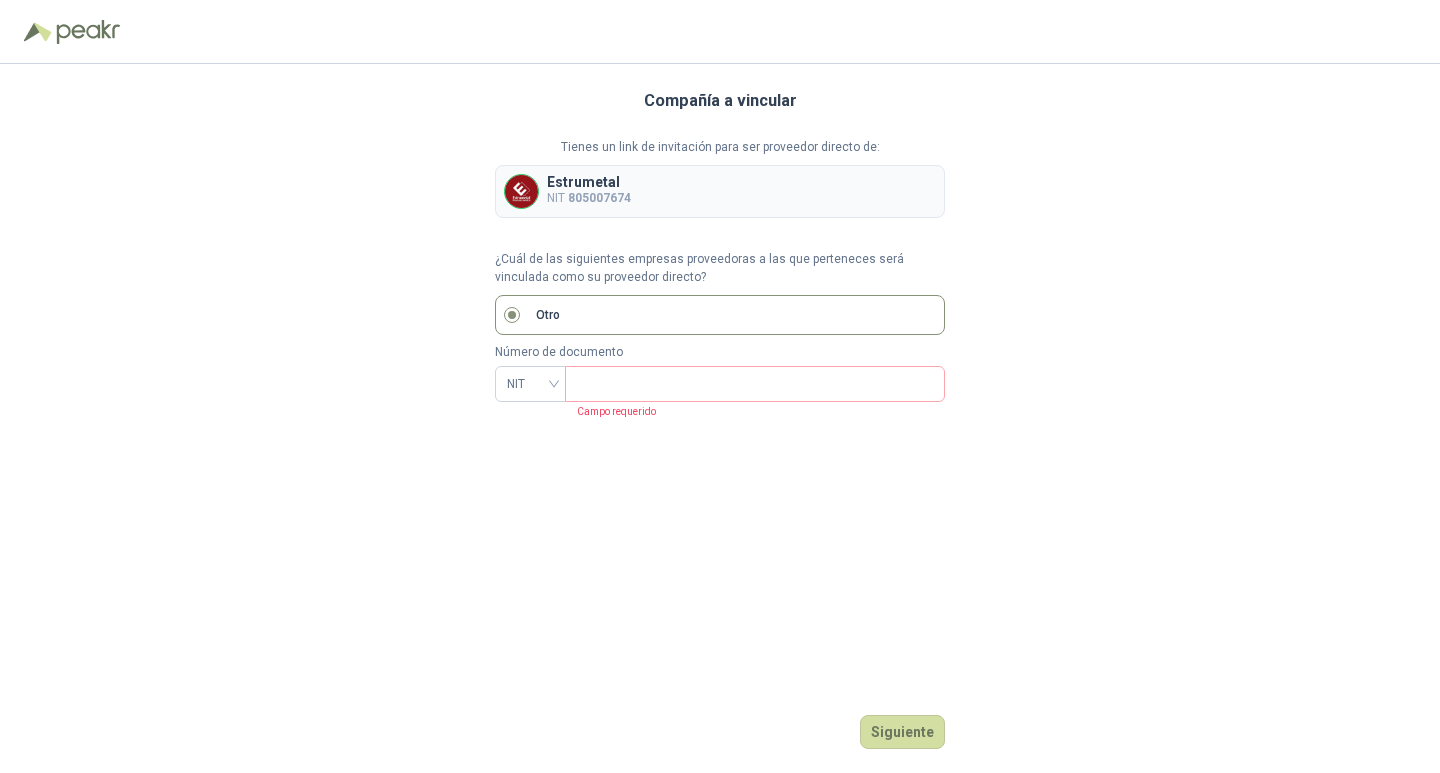 click on "Compañía a vincular Tienes un link de invitación para ser proveedor directo de: Estrumetal NIT   805007674 ¿Cuál de las siguientes empresas proveedoras a las que perteneces será vinculada como su proveedor directo? Otro Número de documento NIT   Campo requerido [GEOGRAPHIC_DATA]" at bounding box center [720, 418] 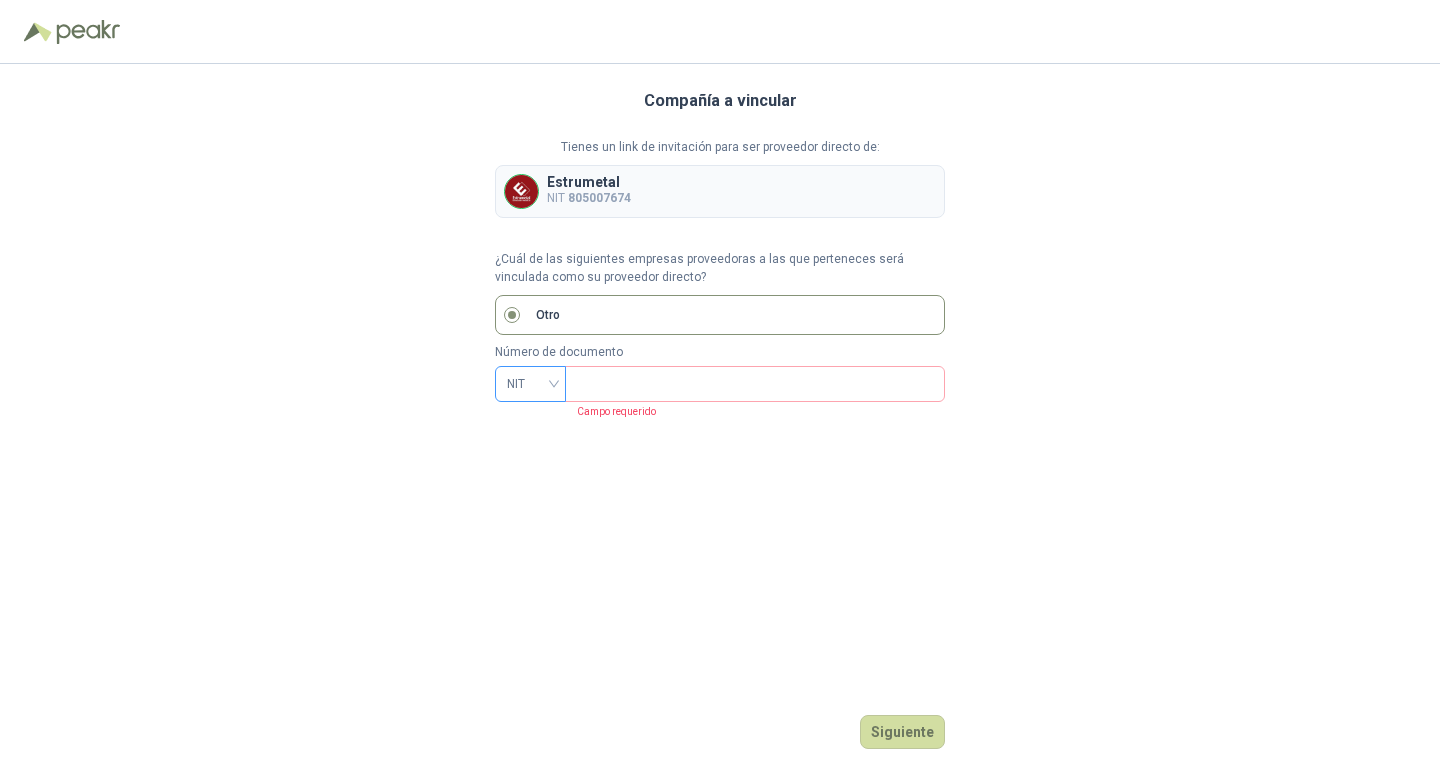 click on "NIT" at bounding box center (530, 384) 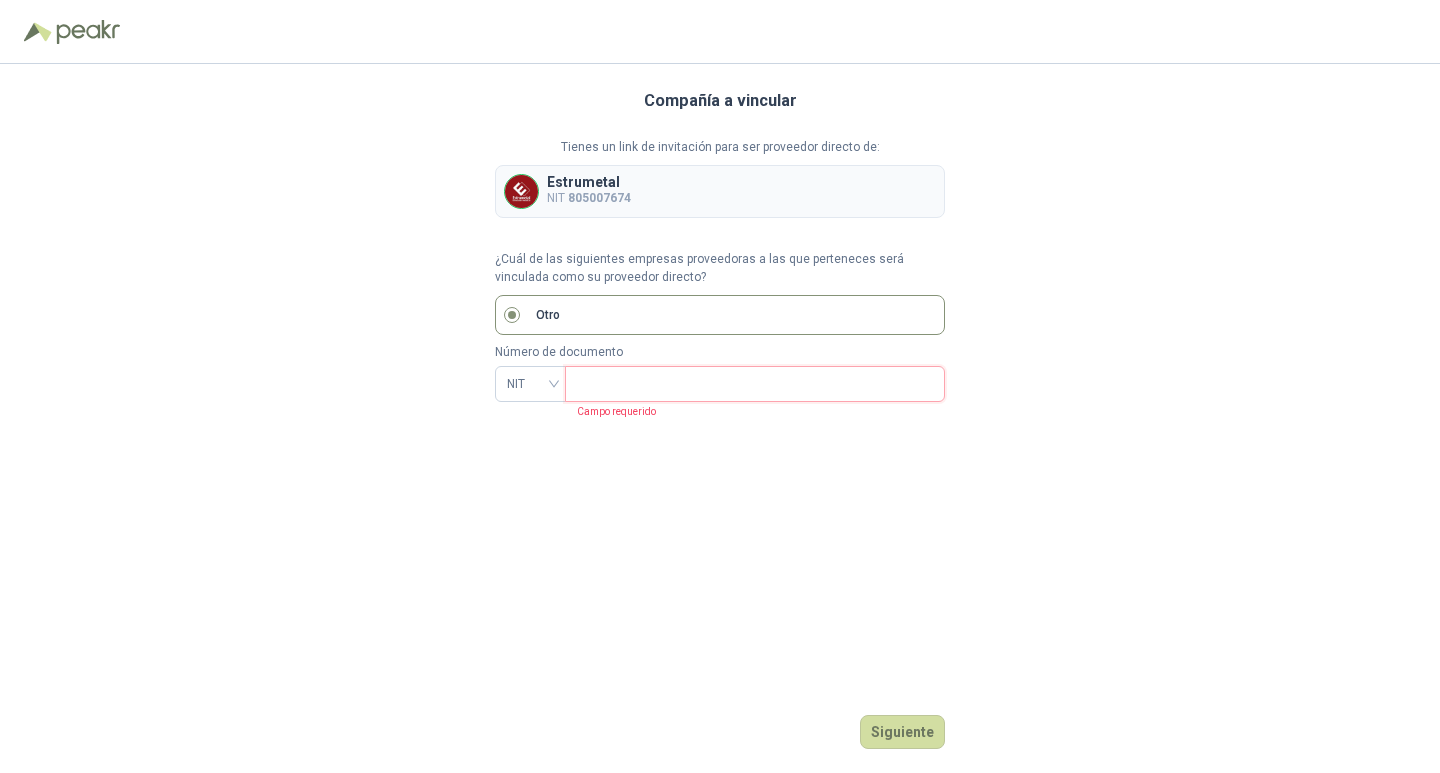 click at bounding box center (753, 384) 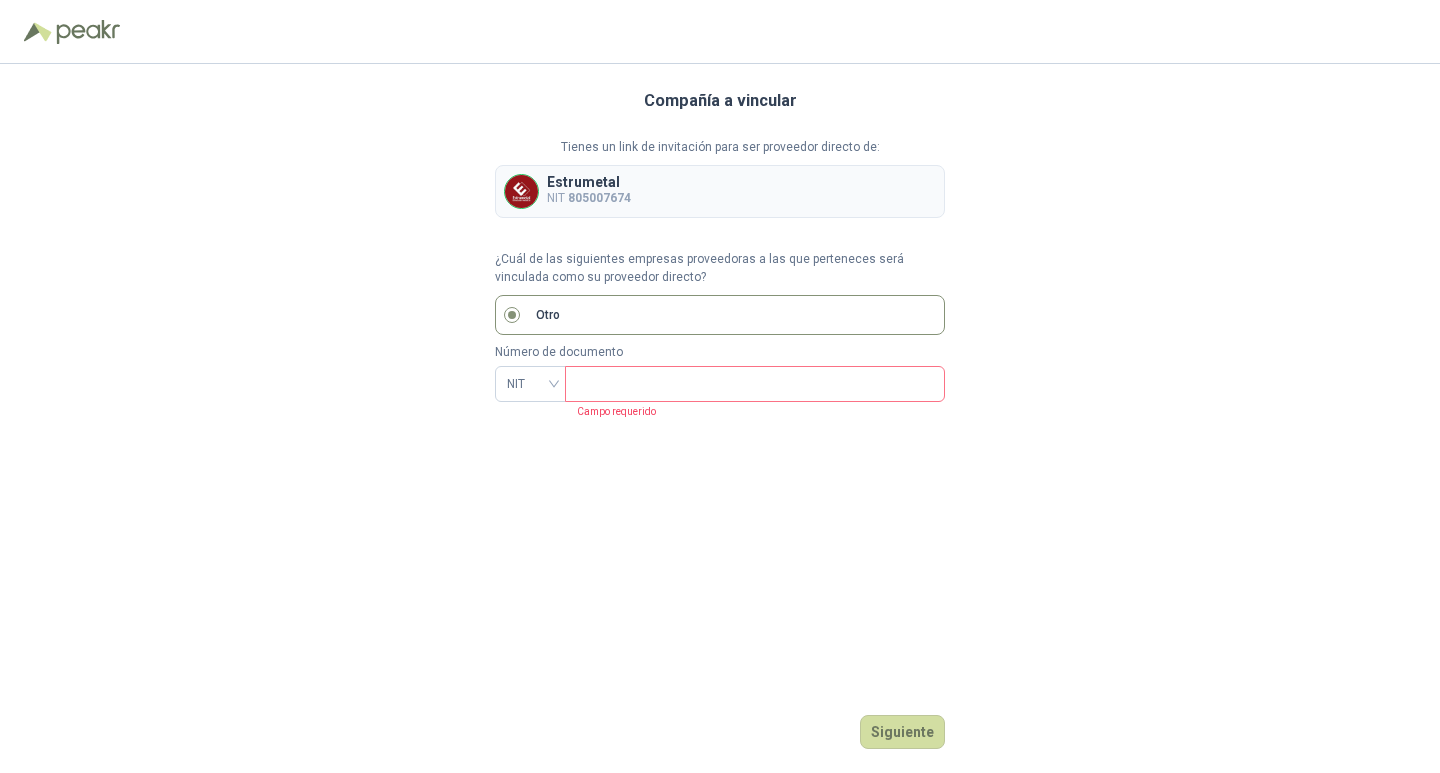 click at bounding box center [755, 384] 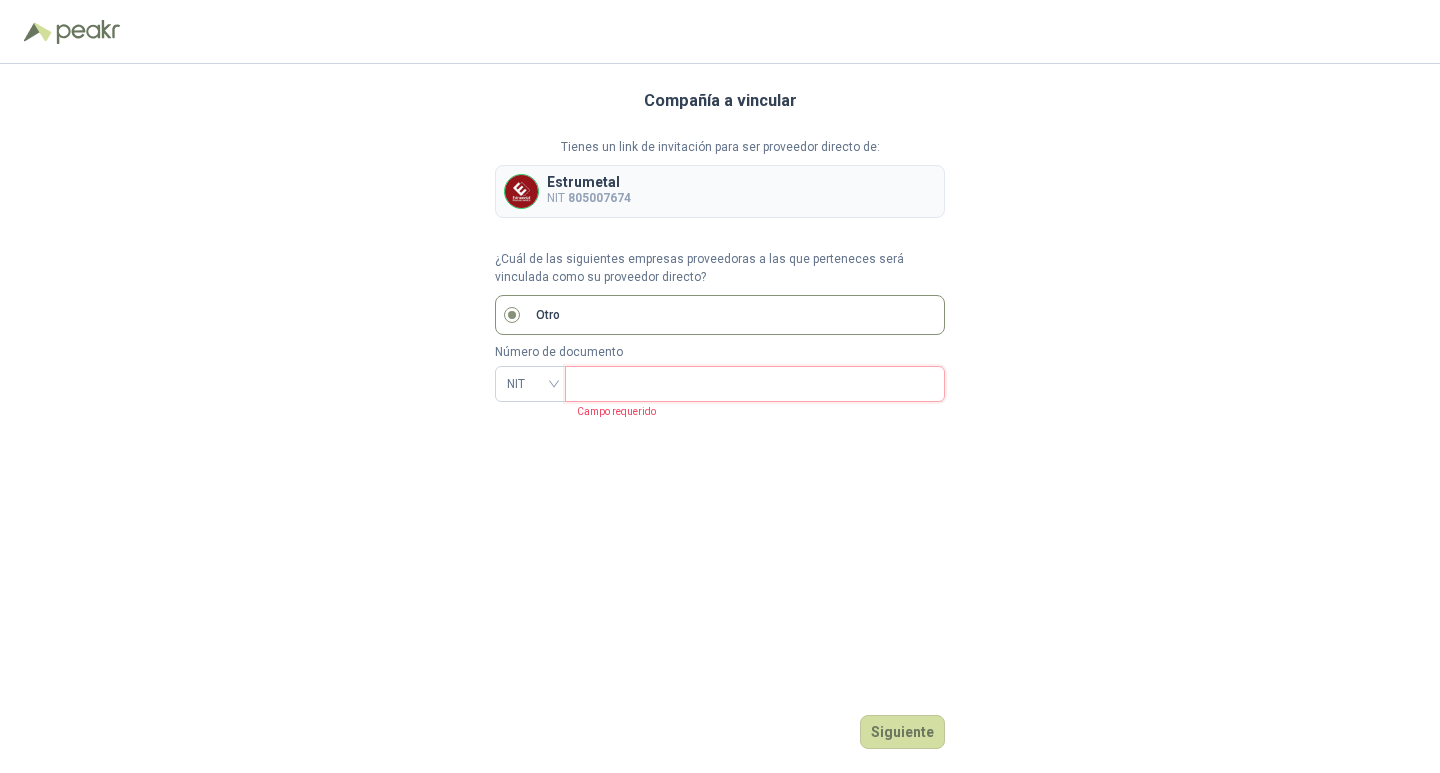 click at bounding box center (753, 384) 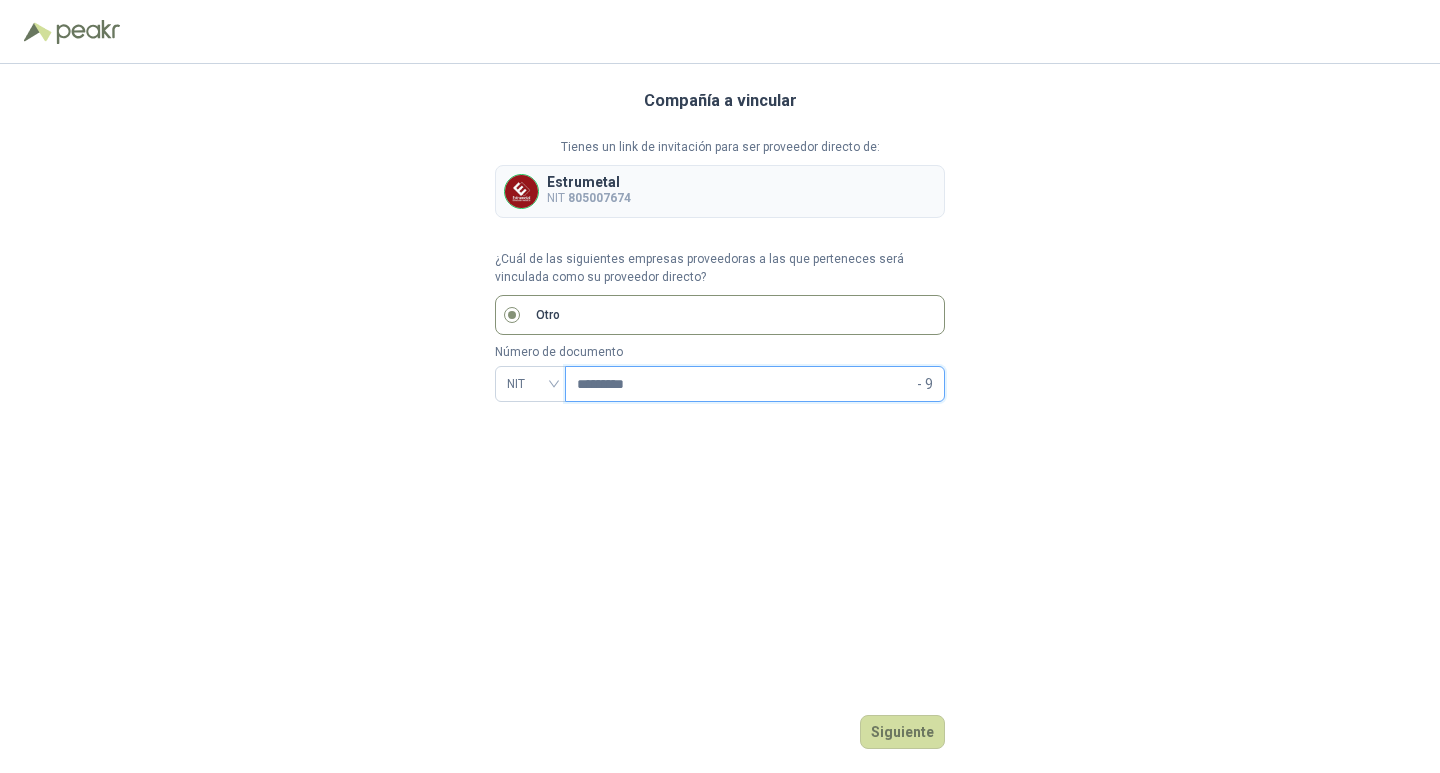 type on "*********" 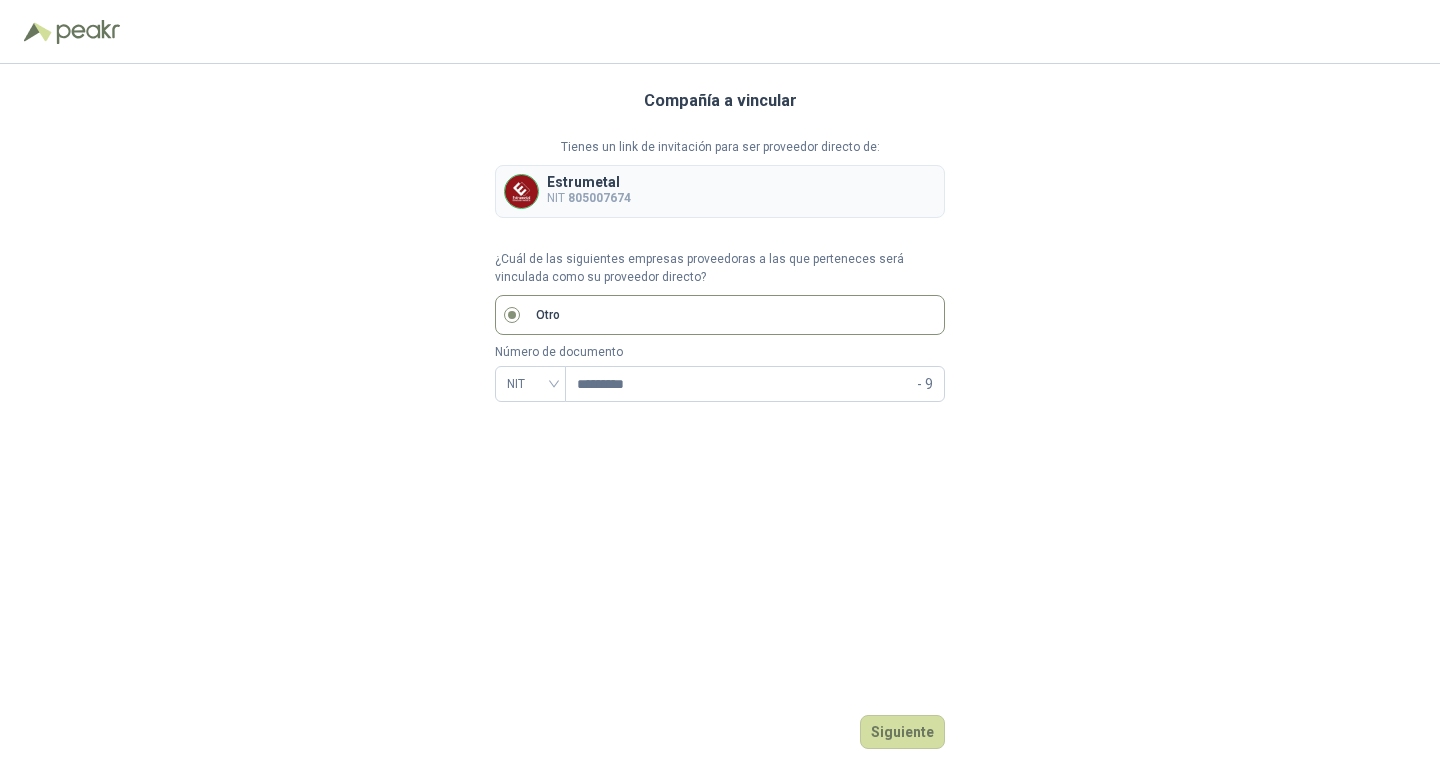 click on "Compañía a vincular Tienes un link de invitación para ser proveedor directo de: Estrumetal NIT   805007674 ¿Cuál de las siguientes empresas proveedoras a las que perteneces será vinculada como su proveedor directo? Otro Número de documento NIT ********* - 9 Siguiente" at bounding box center [720, 418] 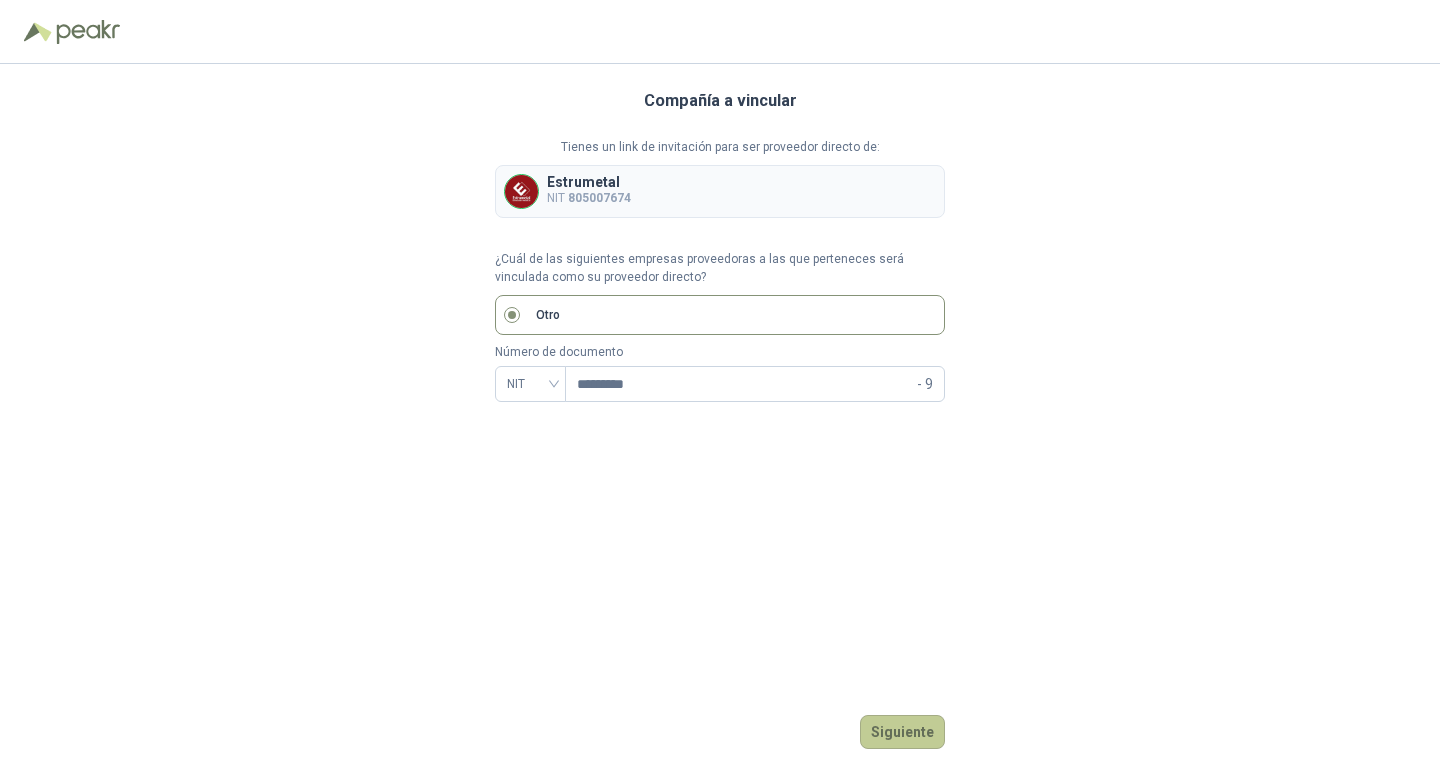 click on "Siguiente" at bounding box center (902, 732) 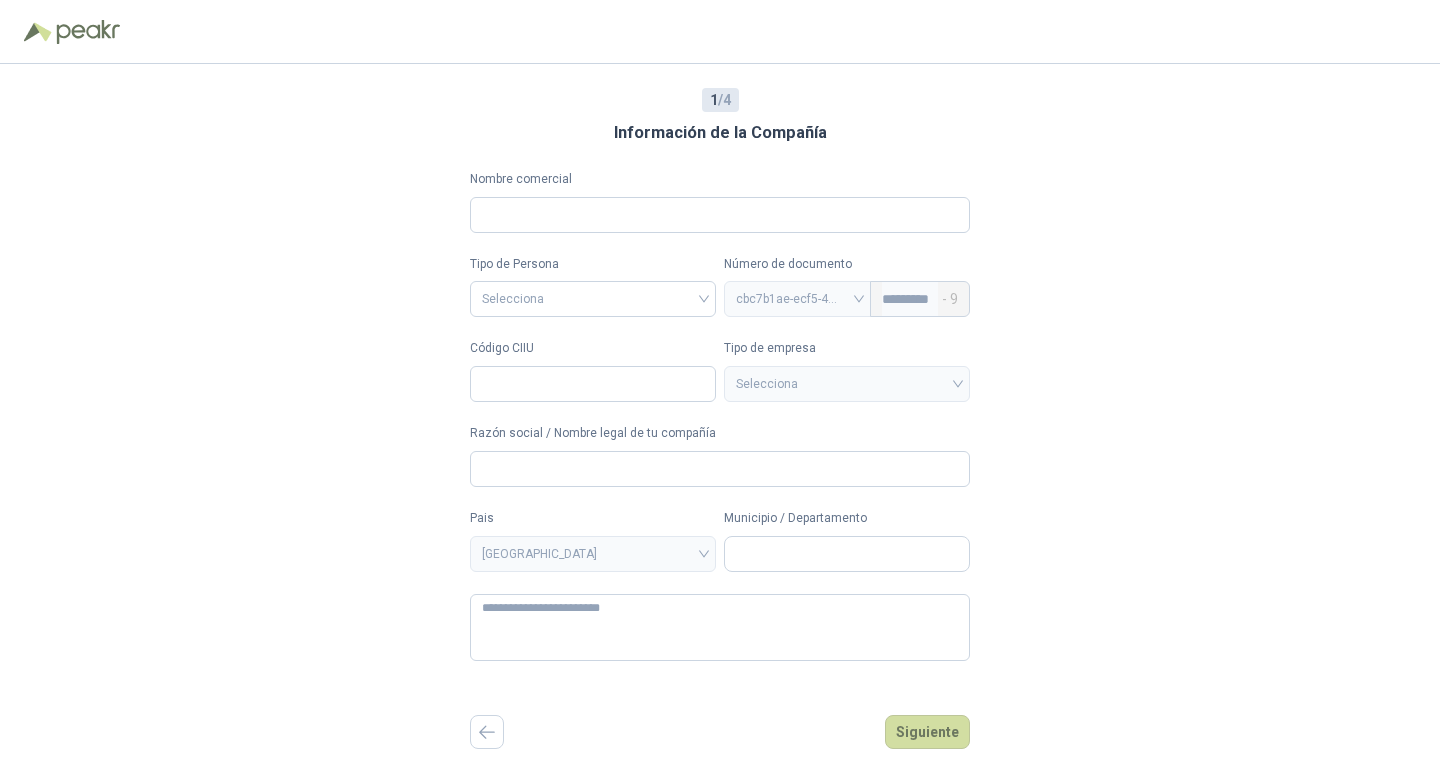 type 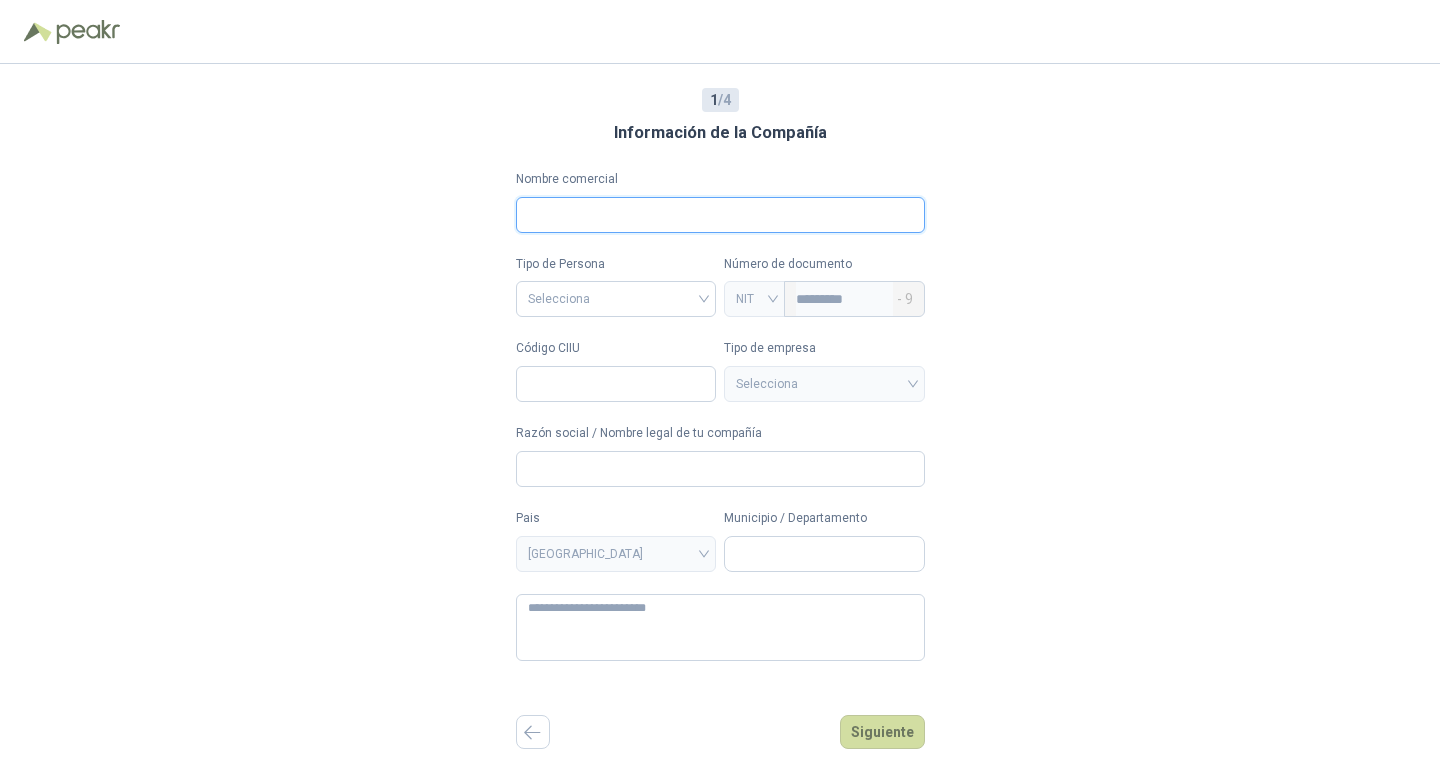 click on "Nombre comercial" at bounding box center (720, 215) 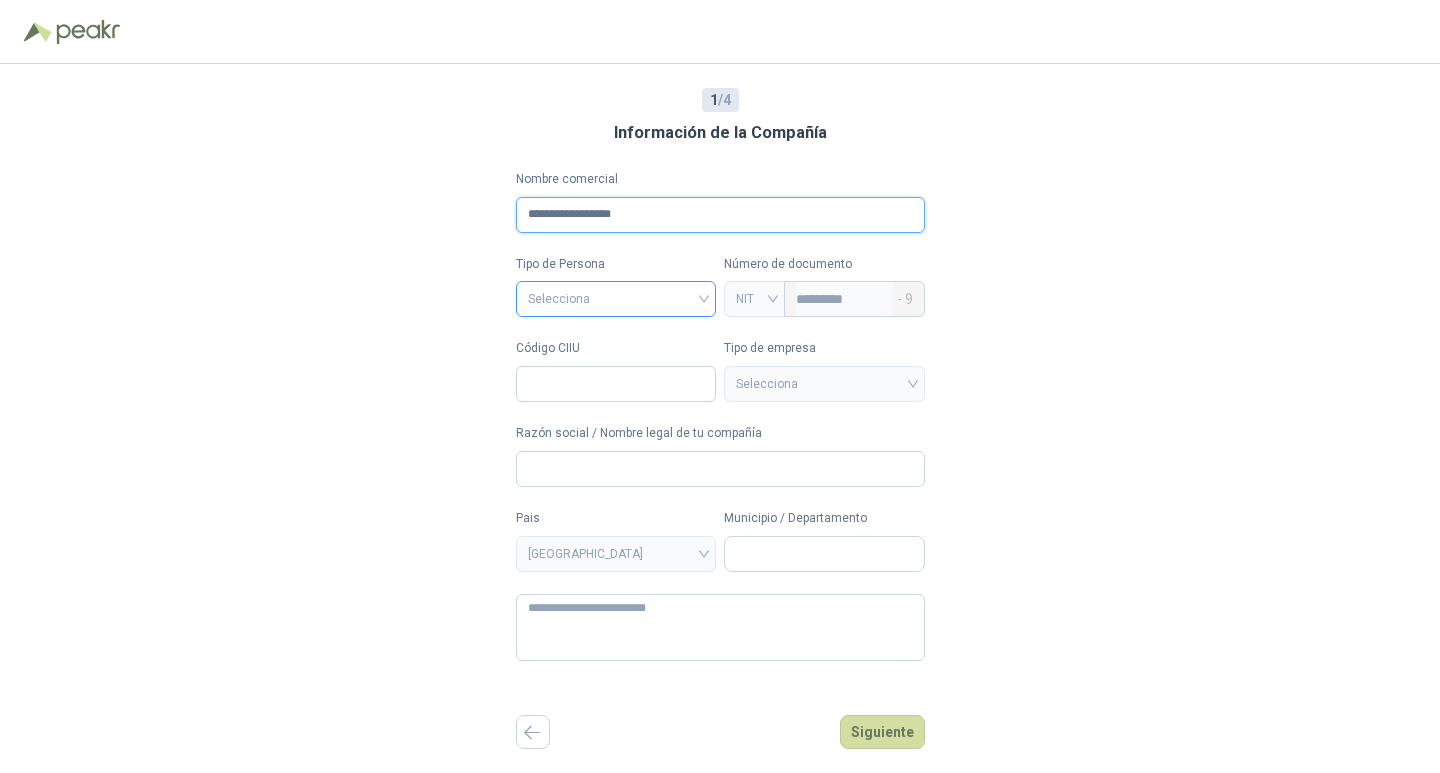 type on "**********" 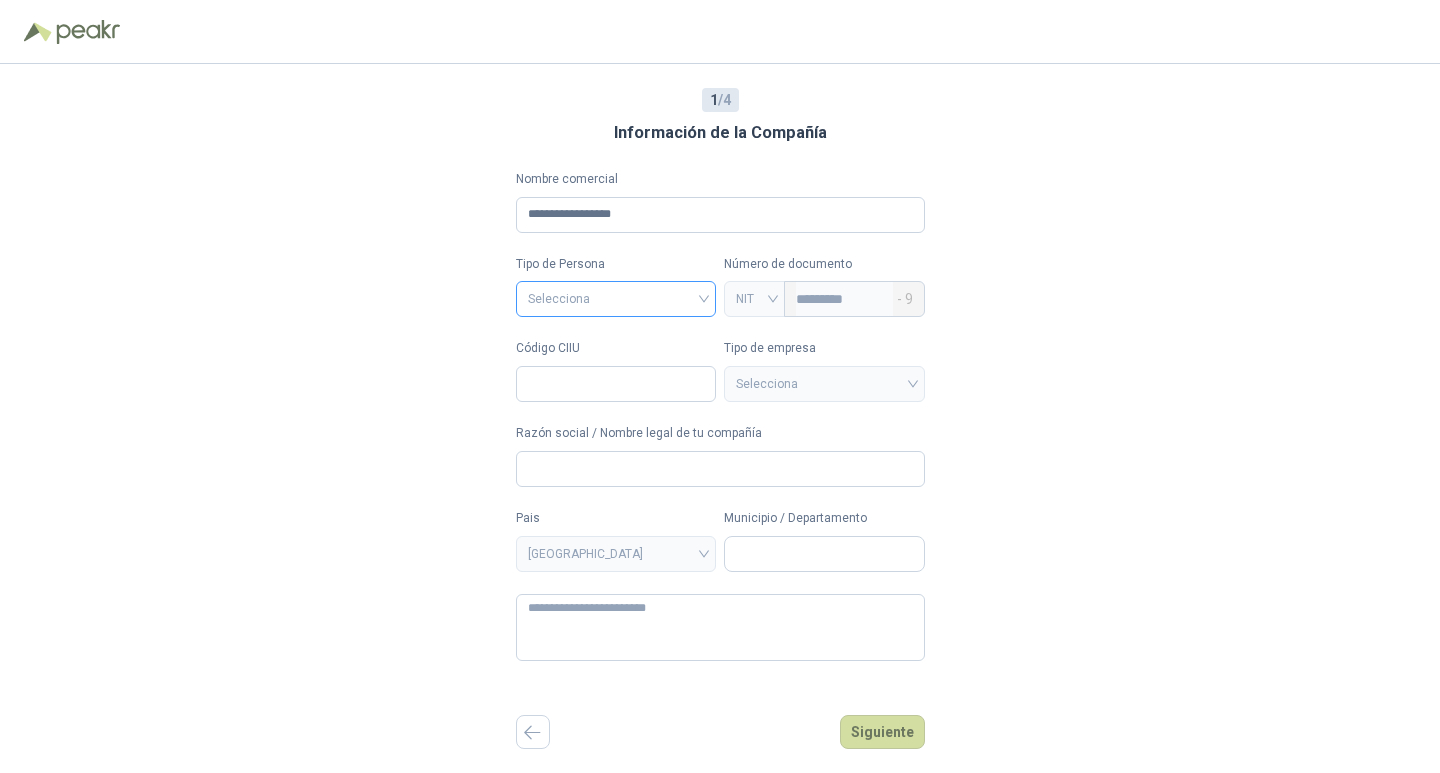 click at bounding box center [616, 297] 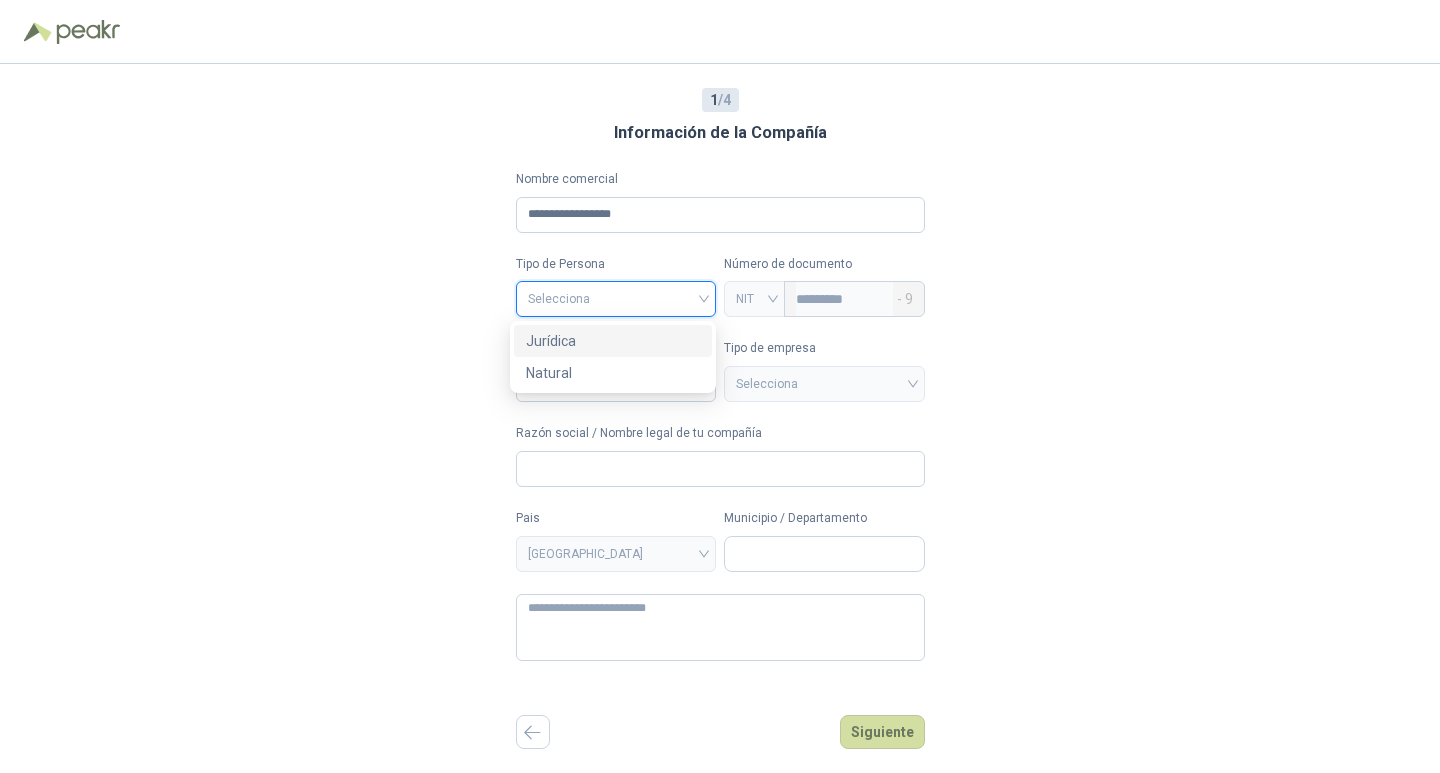 click on "Jurídica" at bounding box center [613, 341] 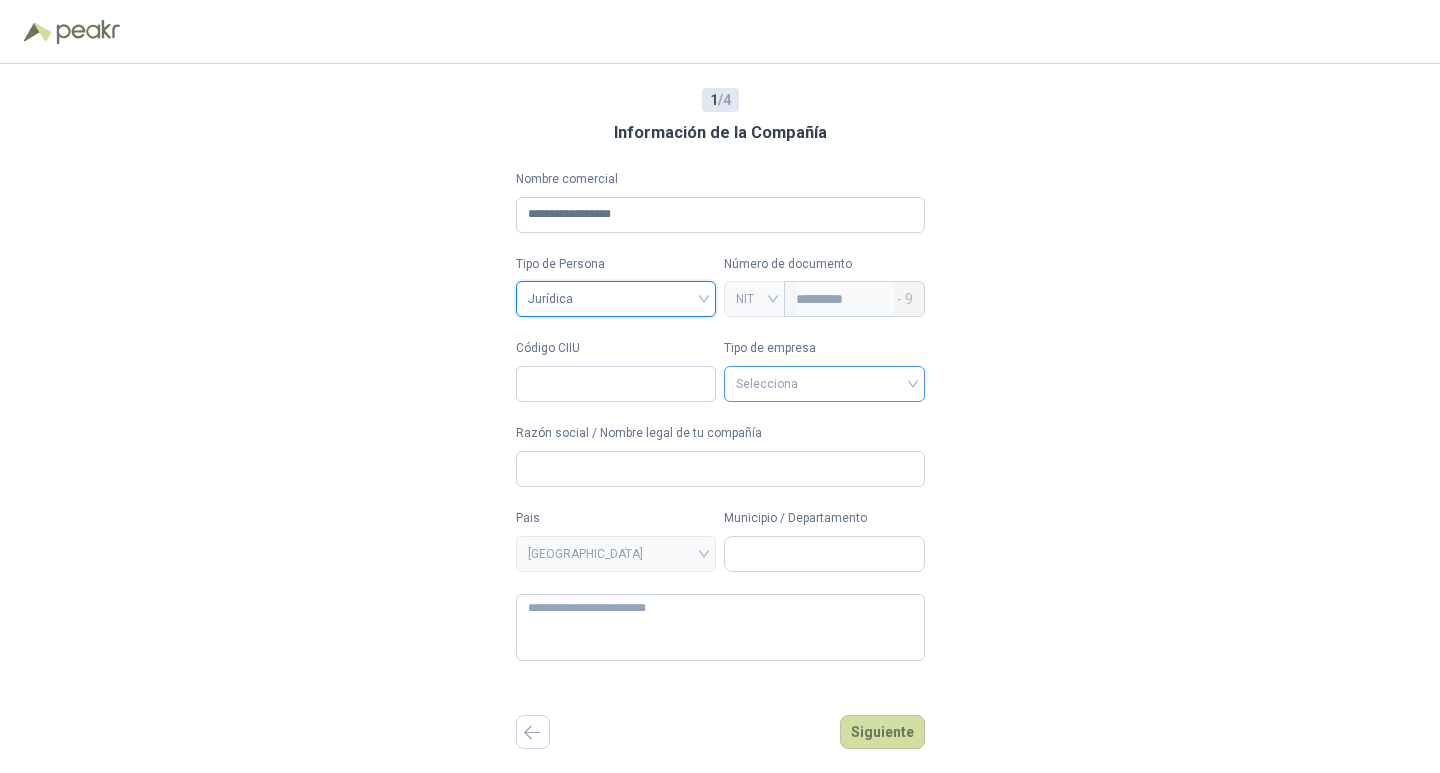 click at bounding box center (824, 382) 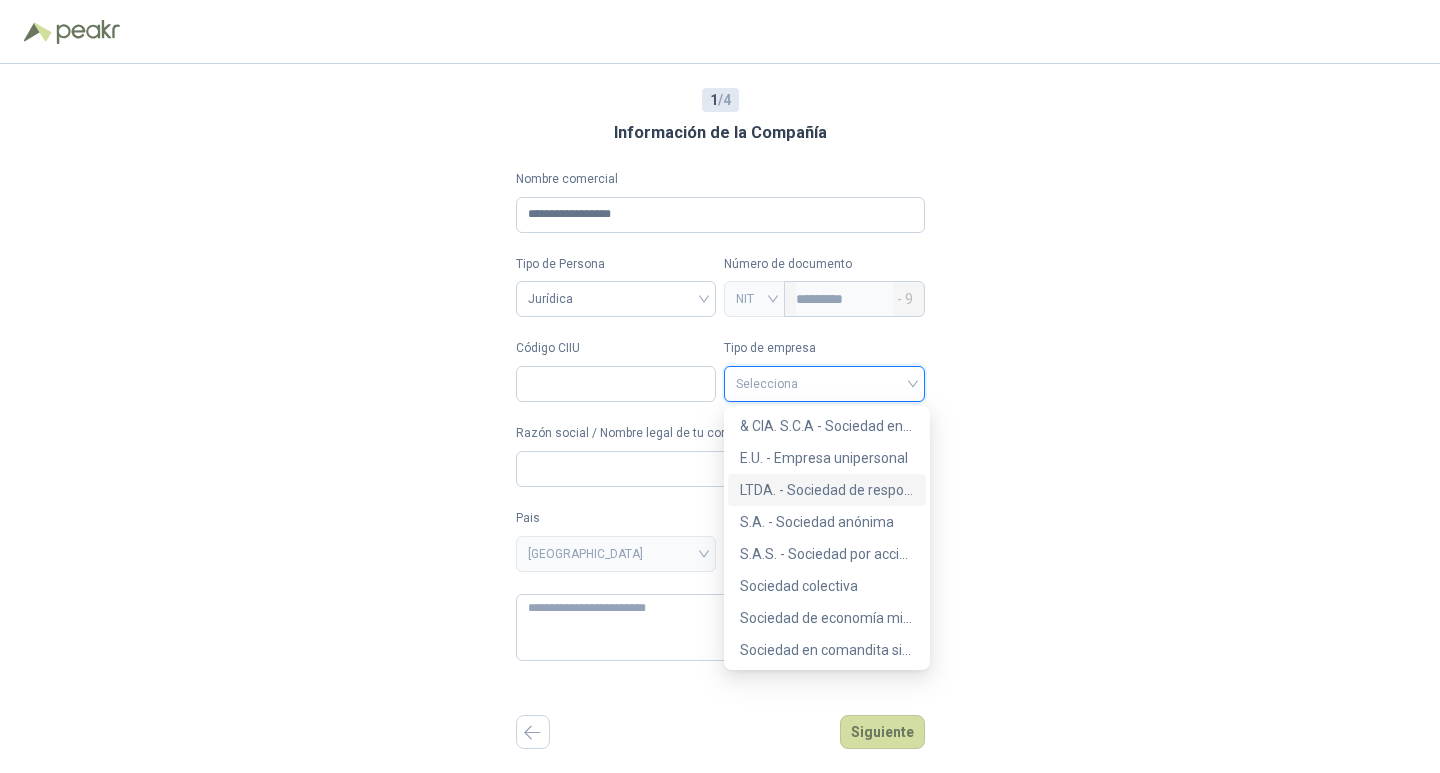 click on "LTDA. - Sociedad de responsabilidad limitada" at bounding box center [827, 490] 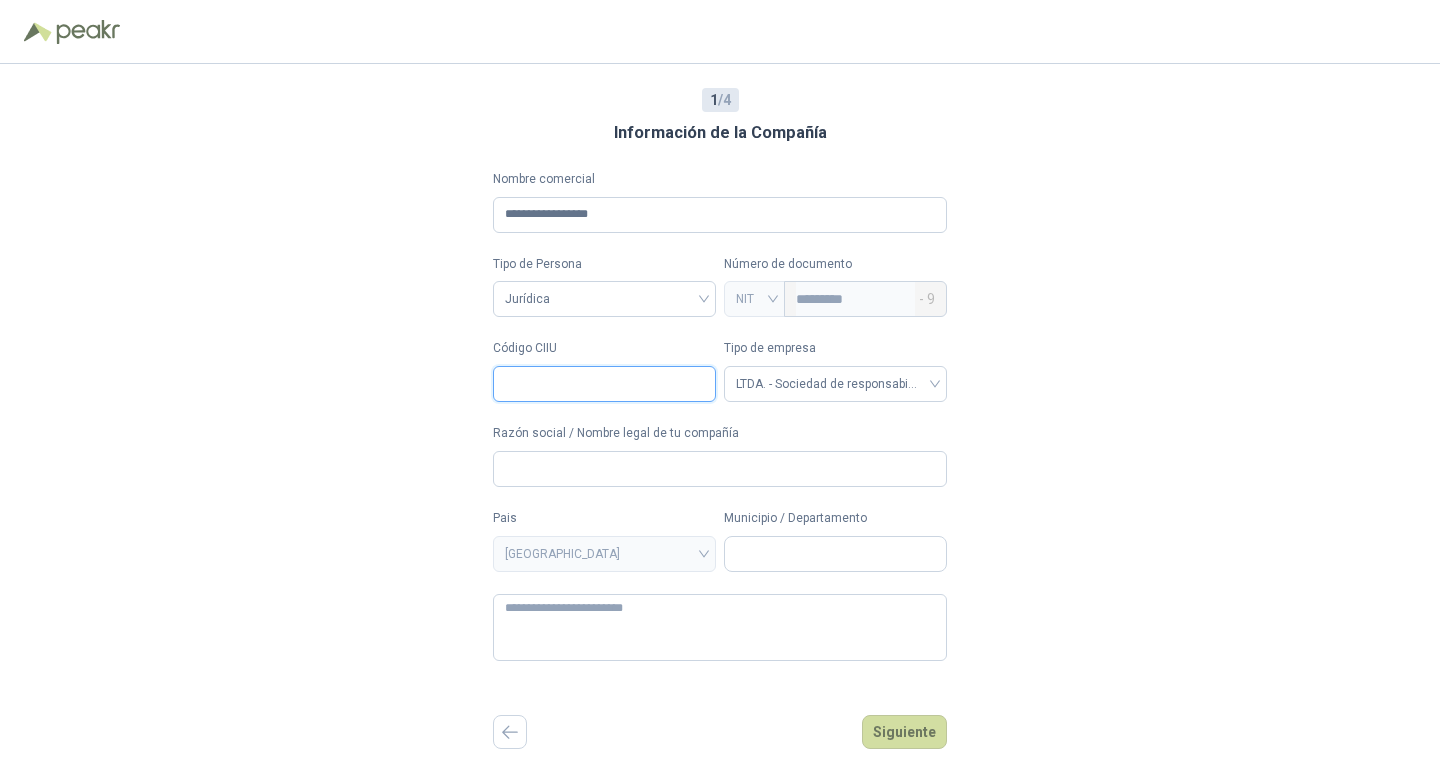 click on "Código CIIU" at bounding box center (604, 384) 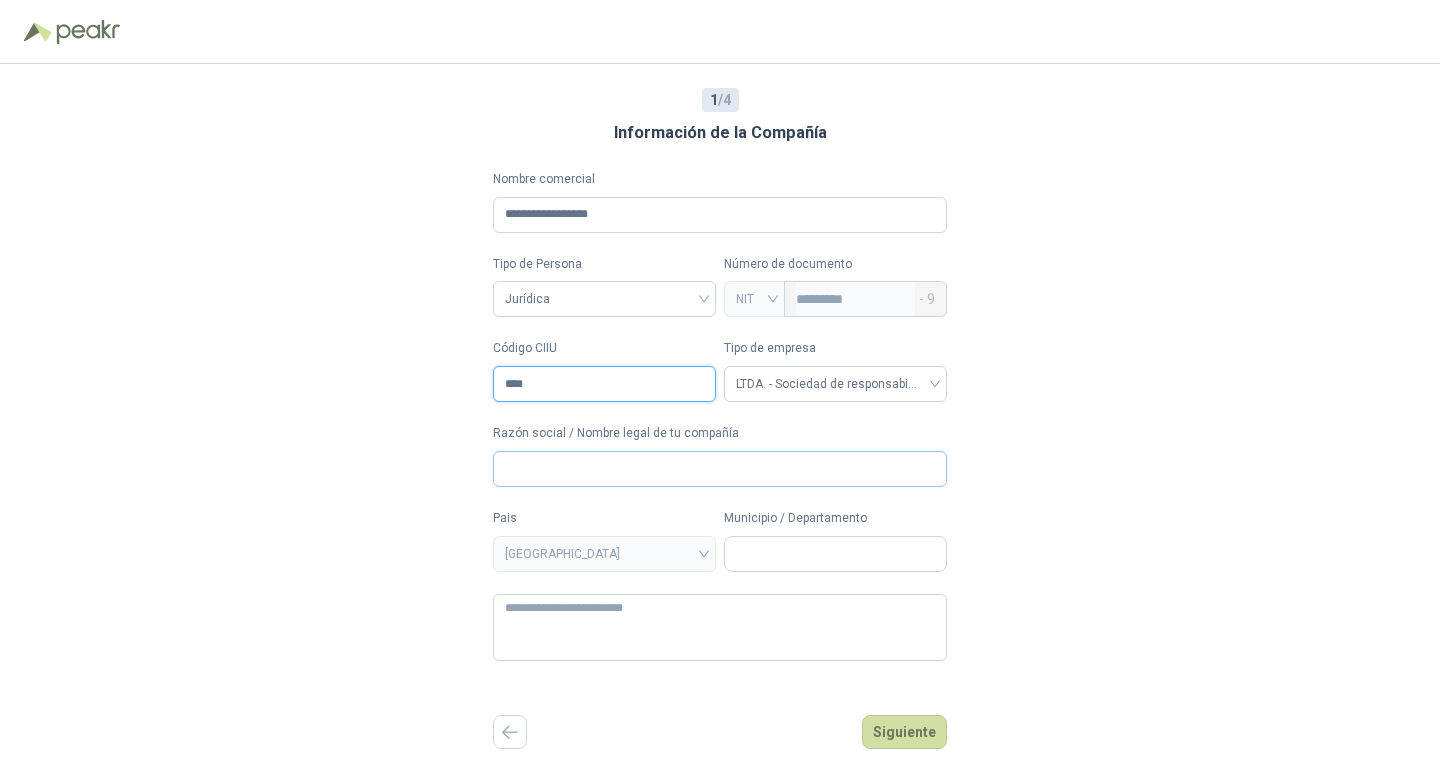 type on "****" 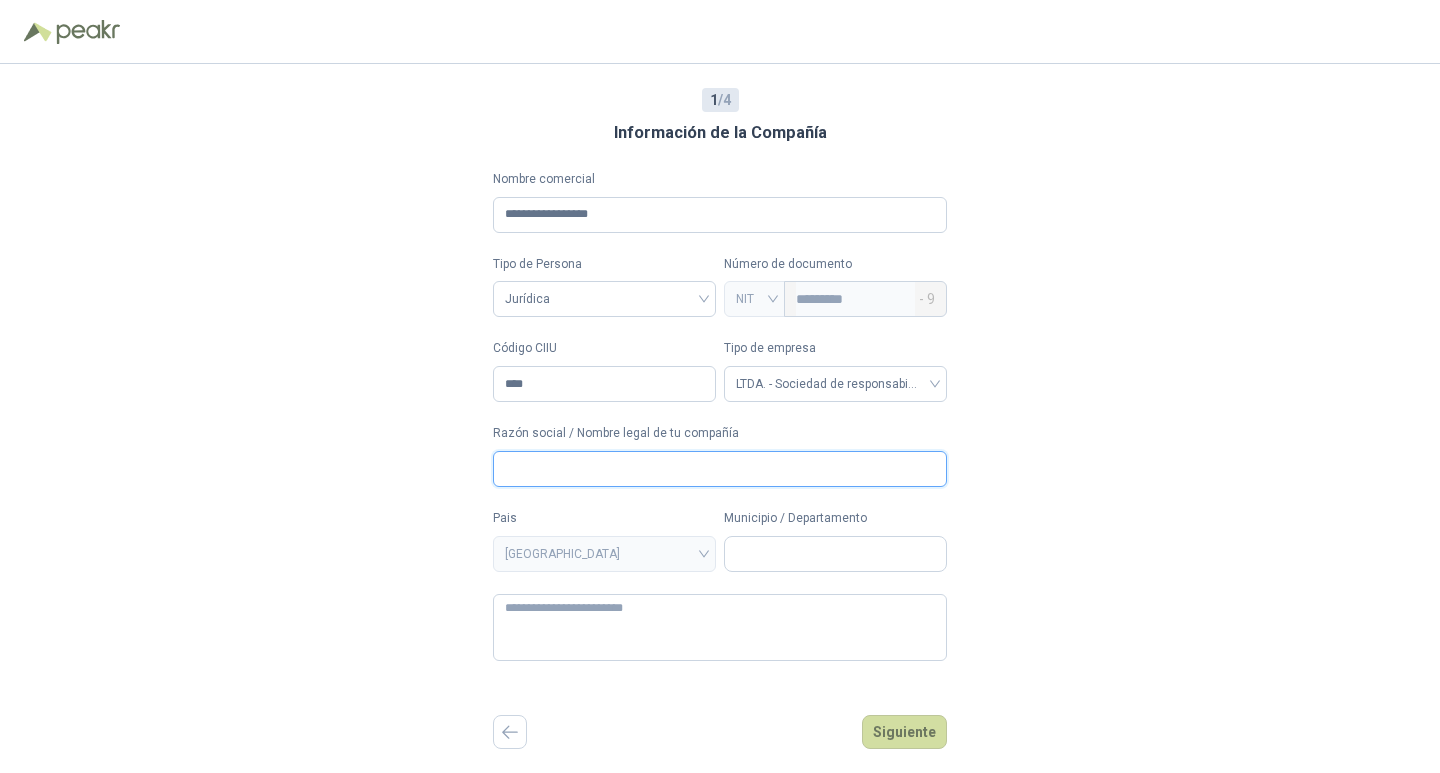 click on "Razón social / Nombre legal de tu compañía" at bounding box center [720, 469] 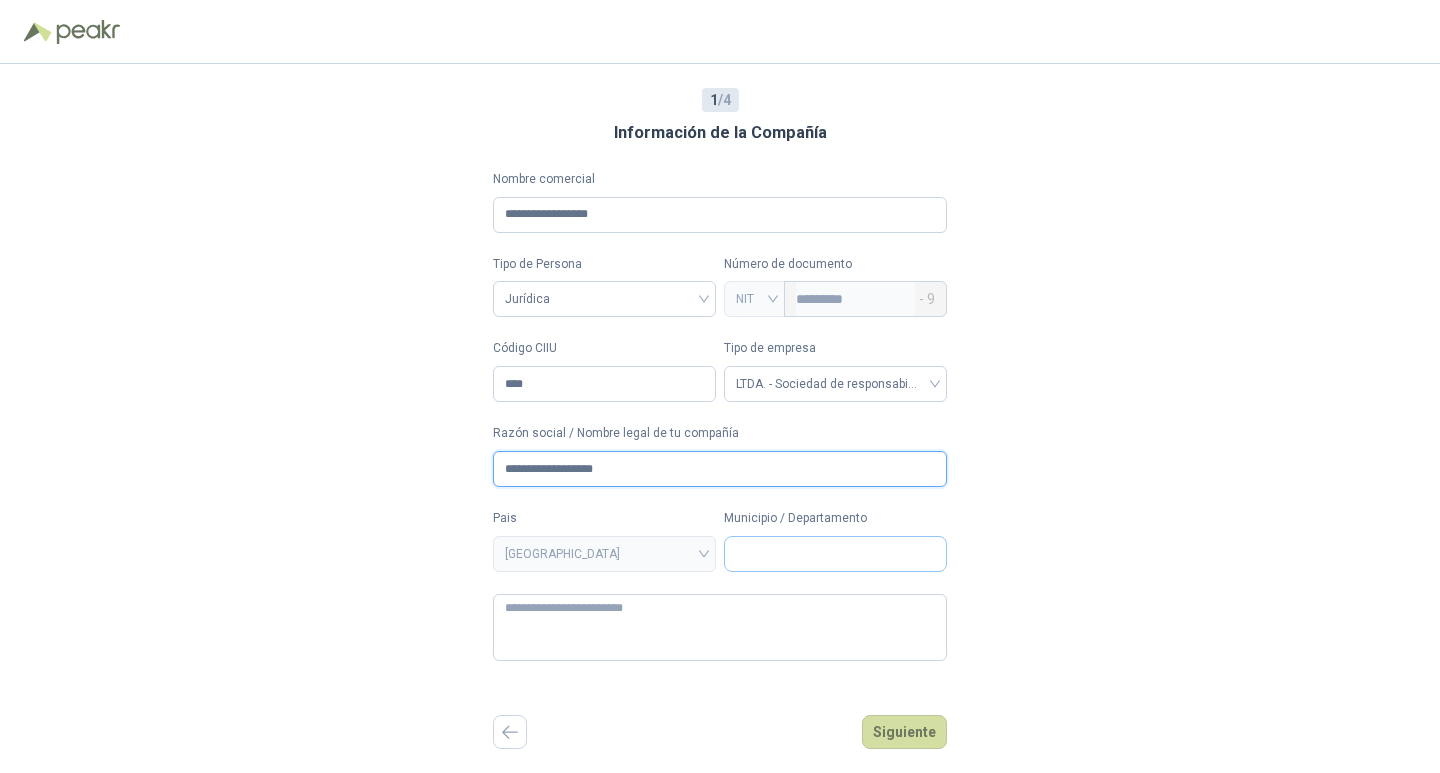 type on "**********" 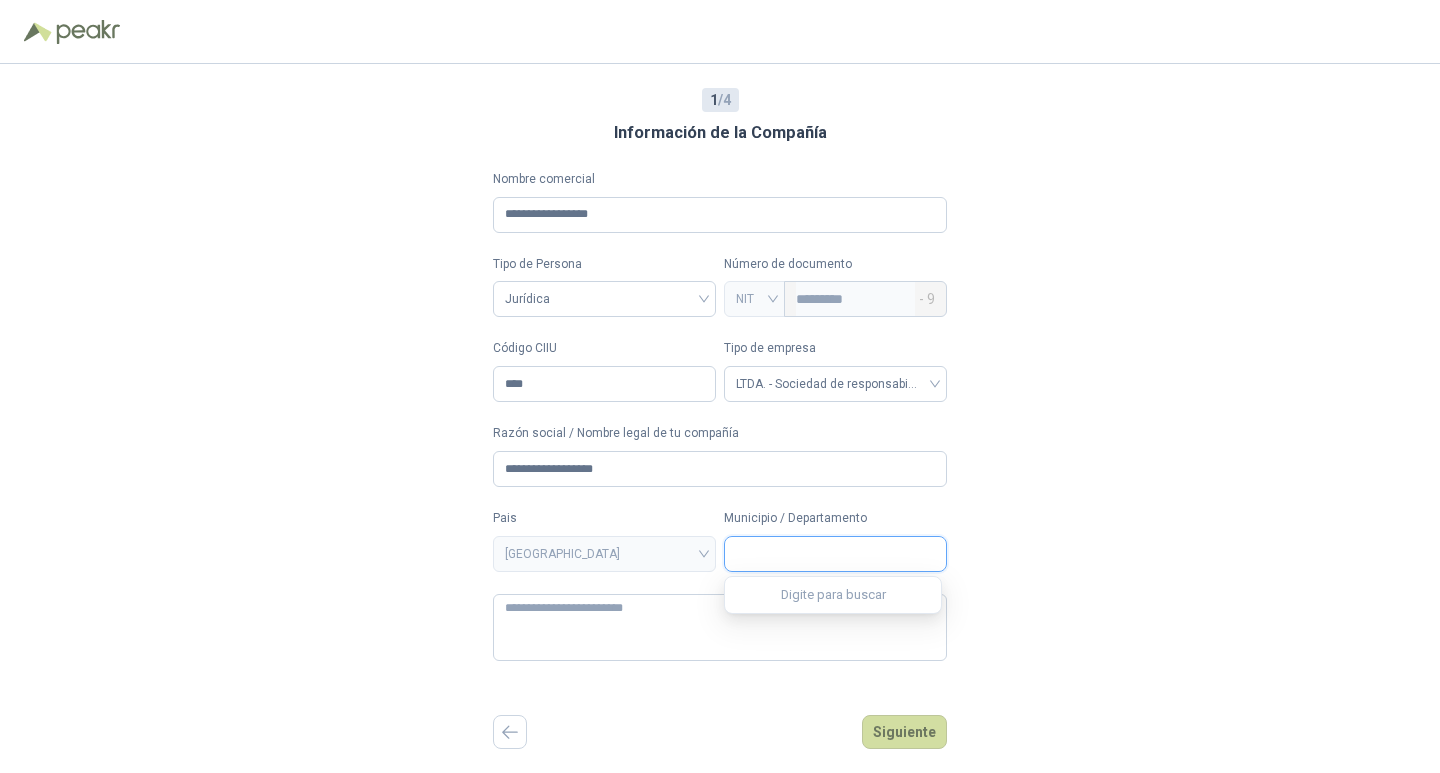 click on "Municipio / Departamento" at bounding box center (835, 554) 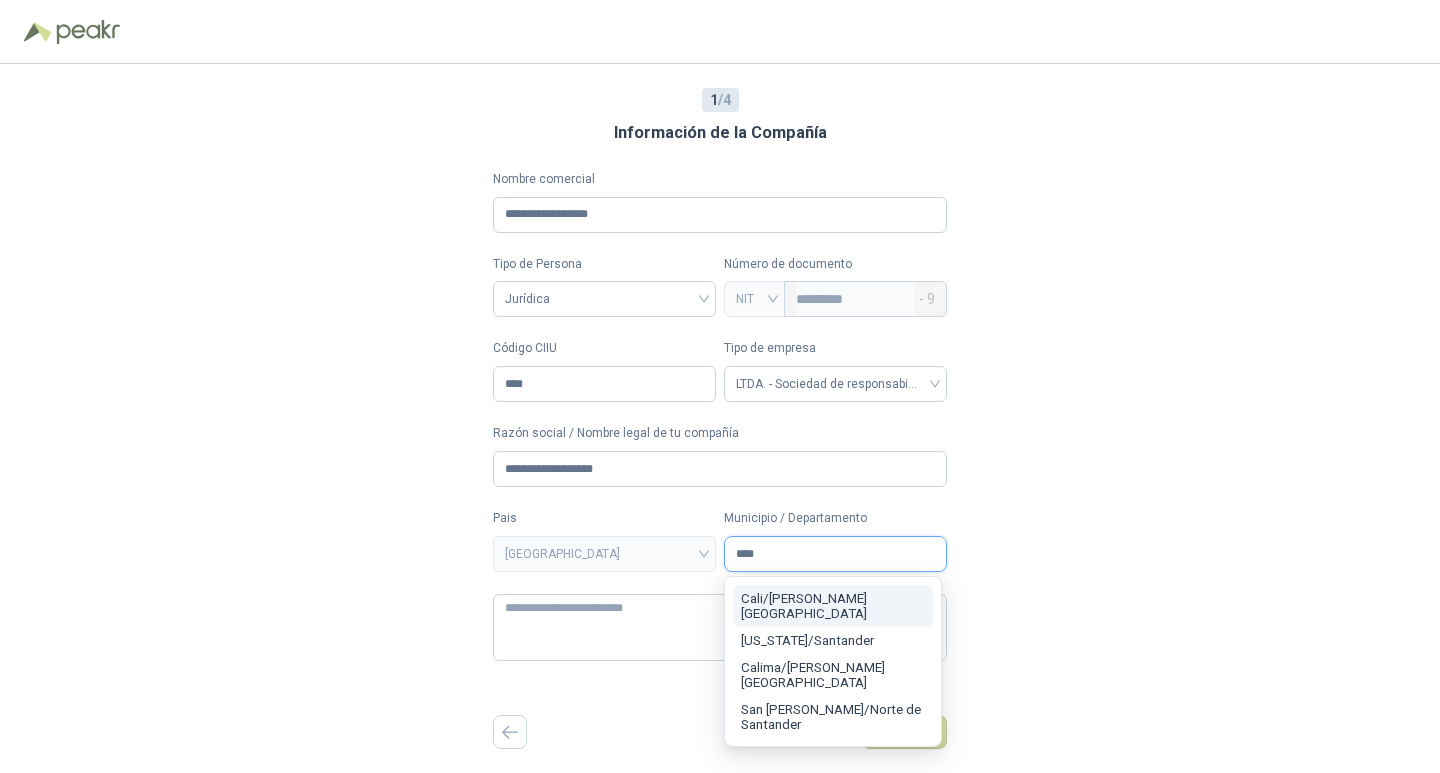 type on "****" 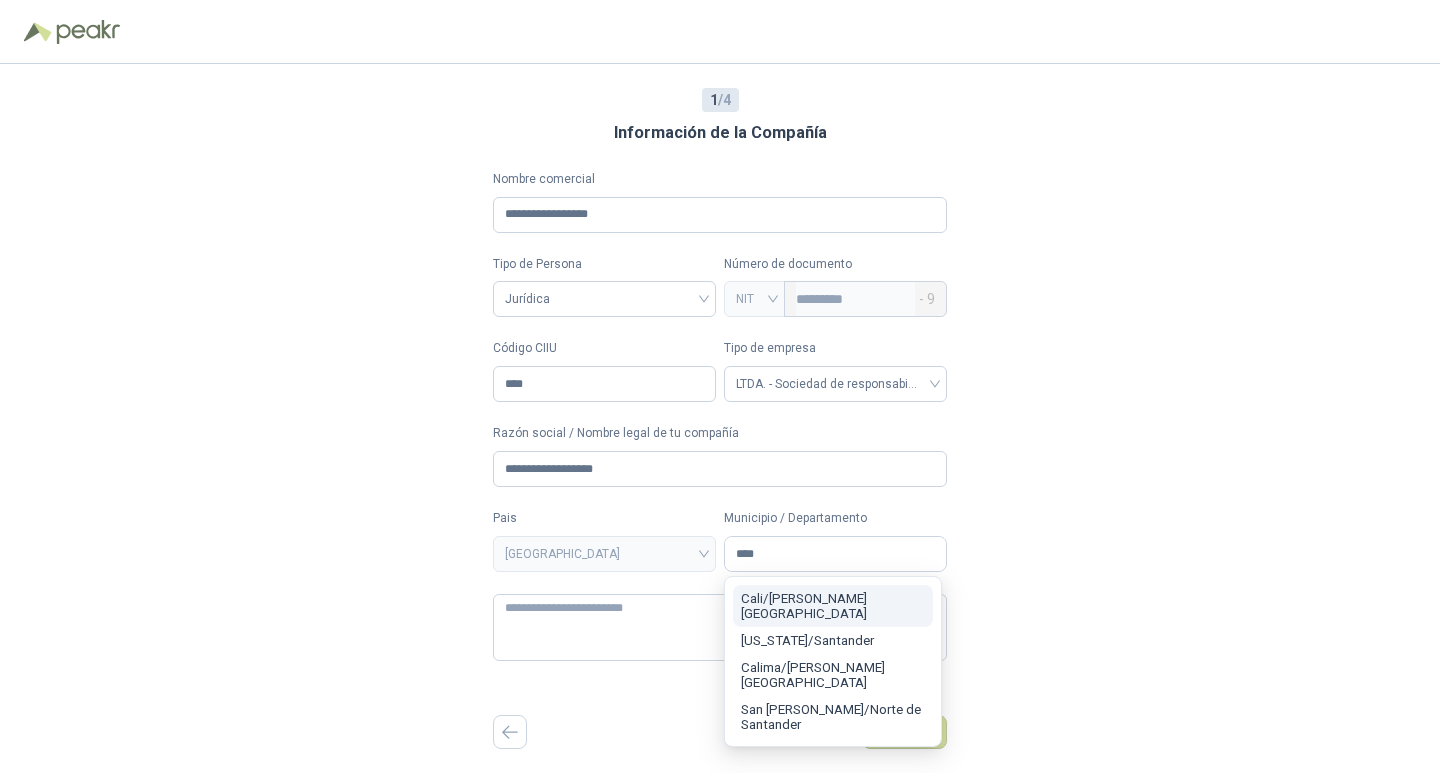 click on "Cali  /  [PERSON_NAME][GEOGRAPHIC_DATA]" at bounding box center [804, 606] 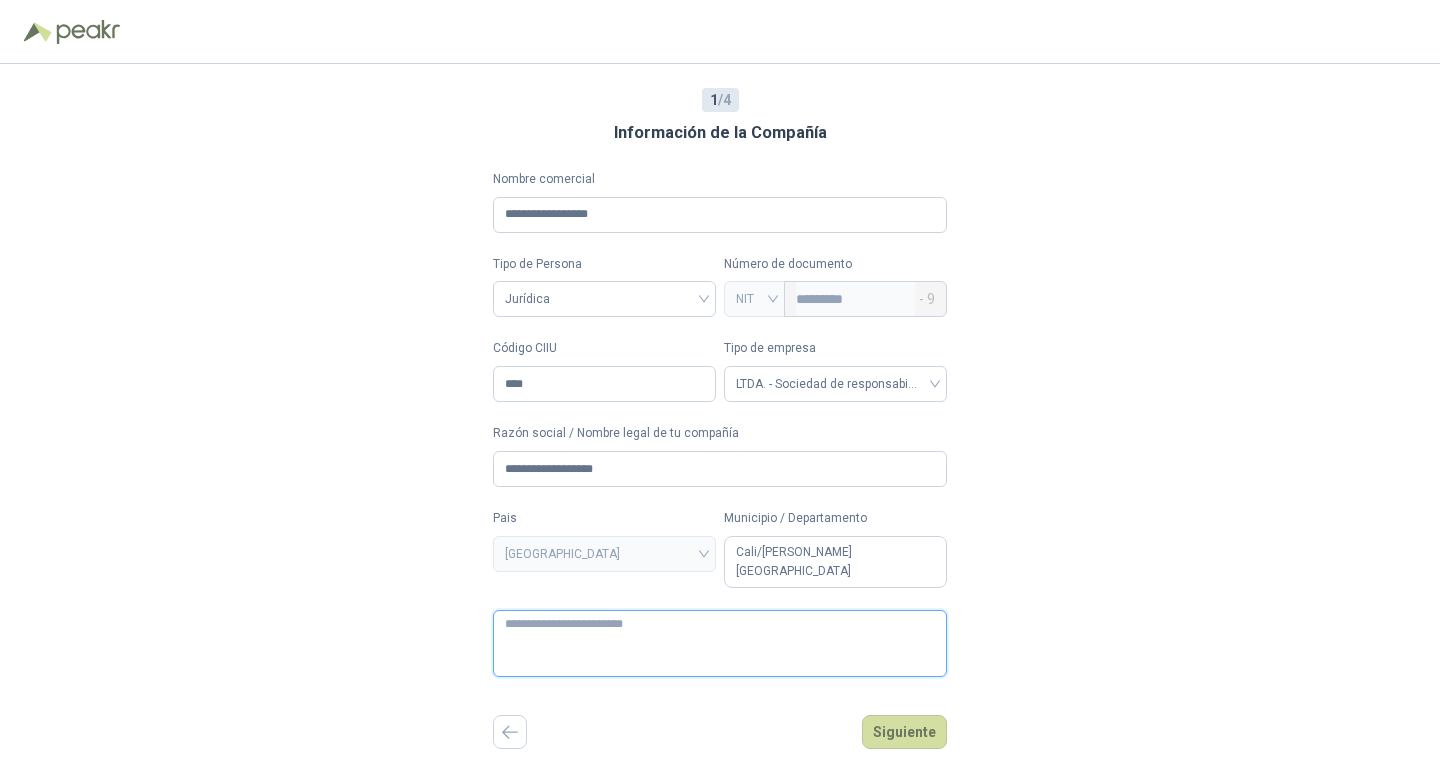 click at bounding box center (720, 643) 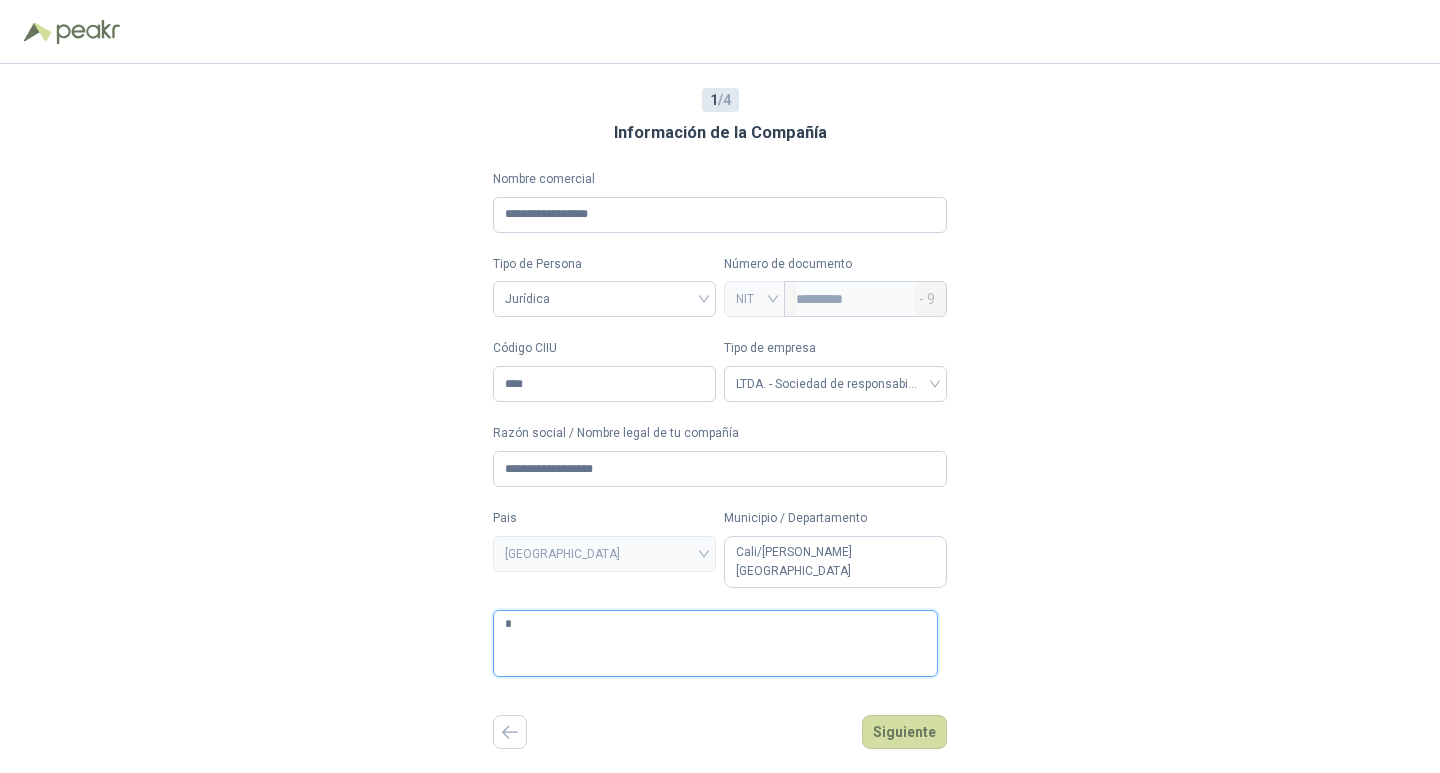 type 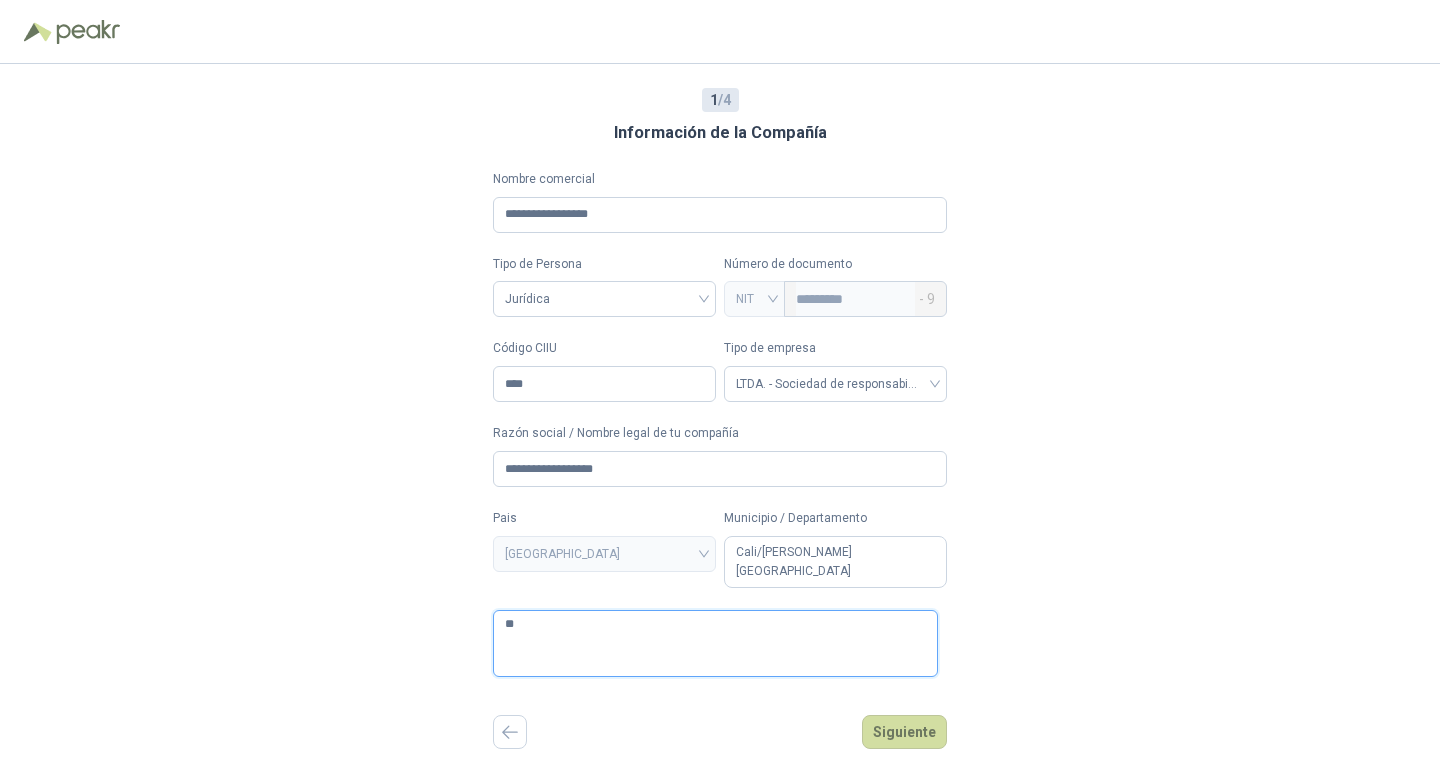 type 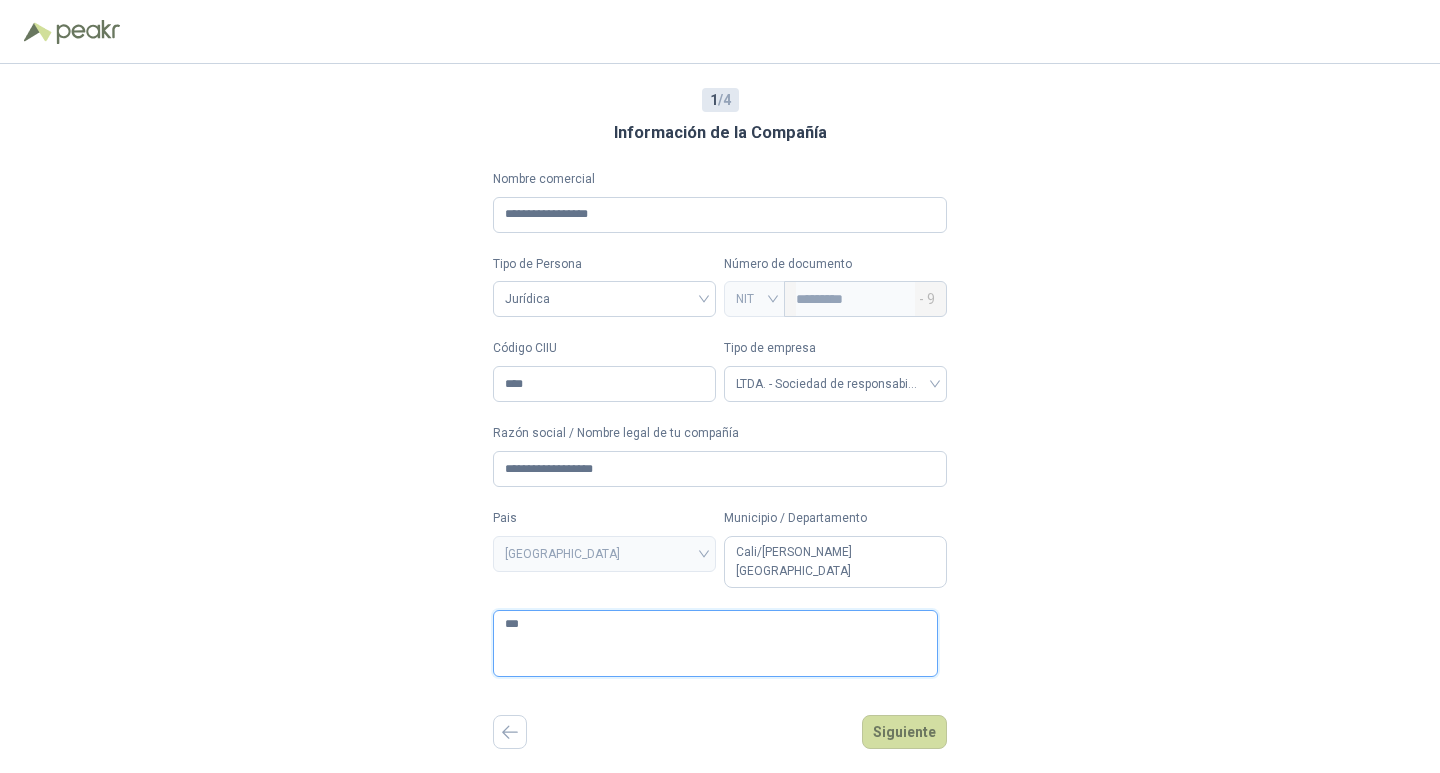 type 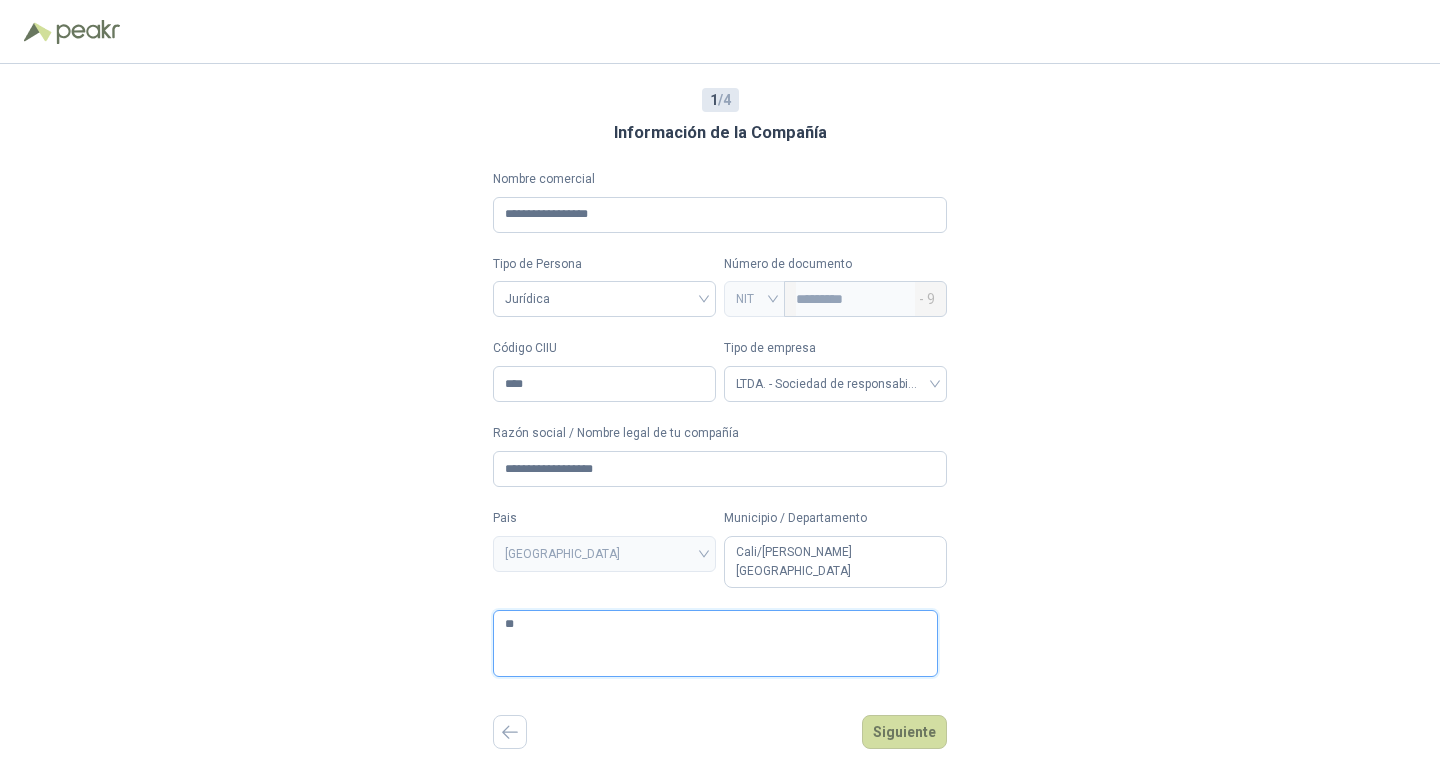 type 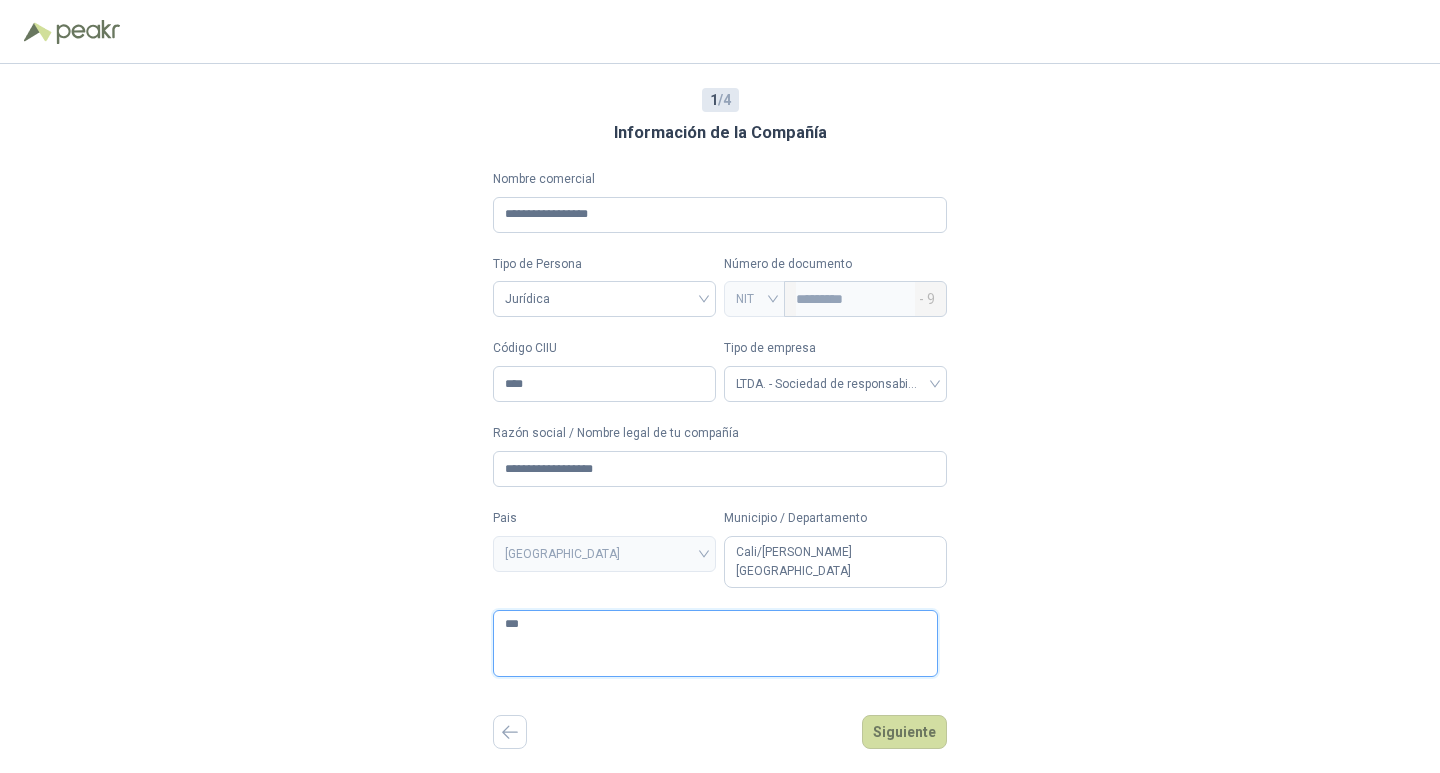 type 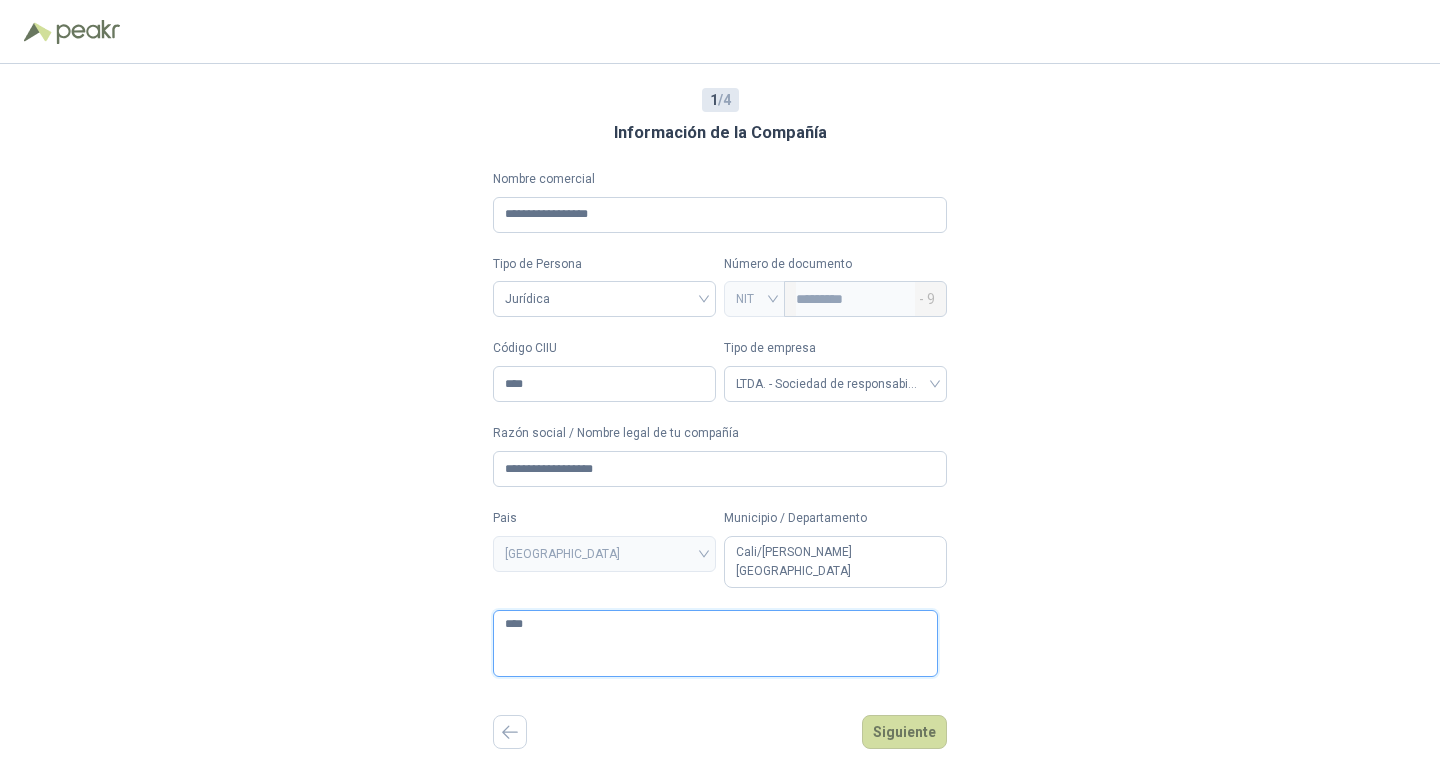 type 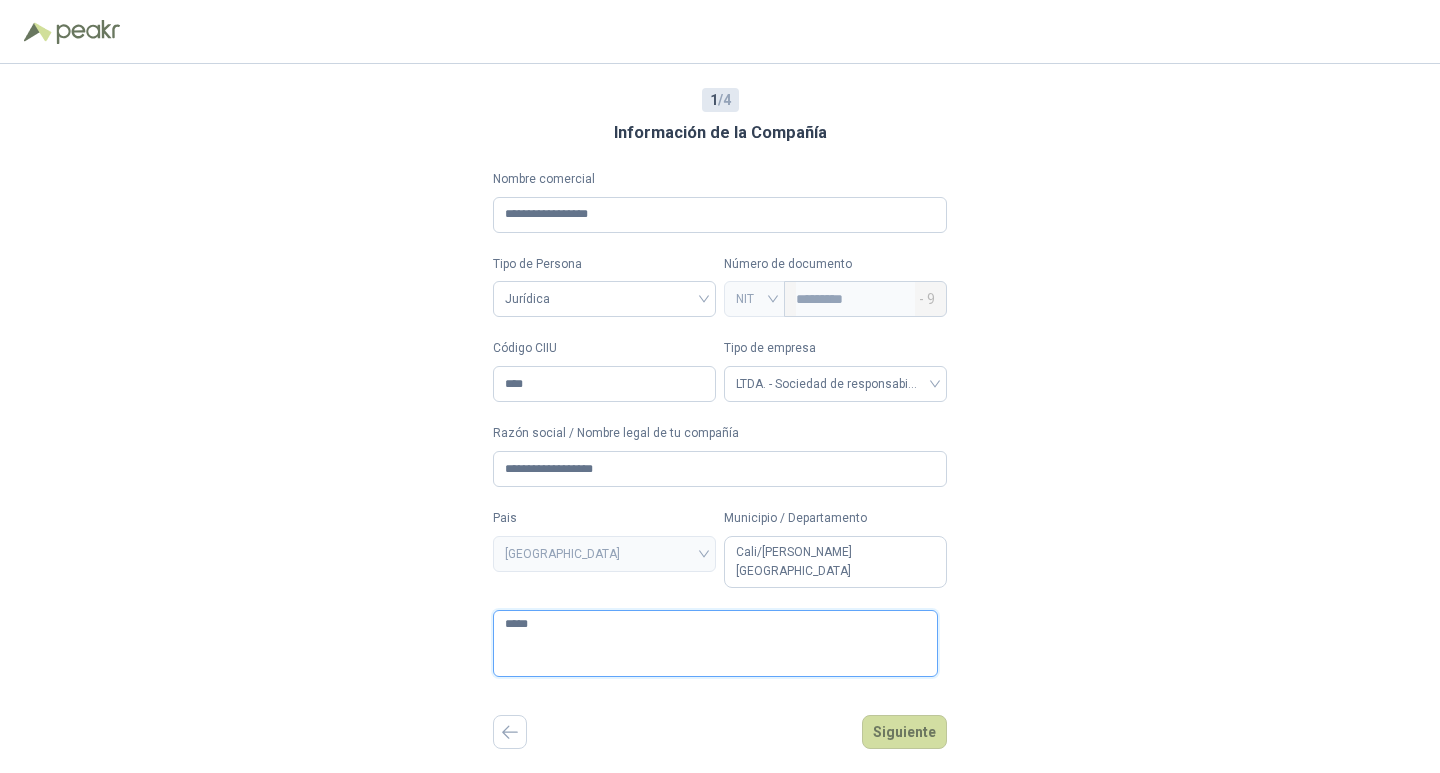 type 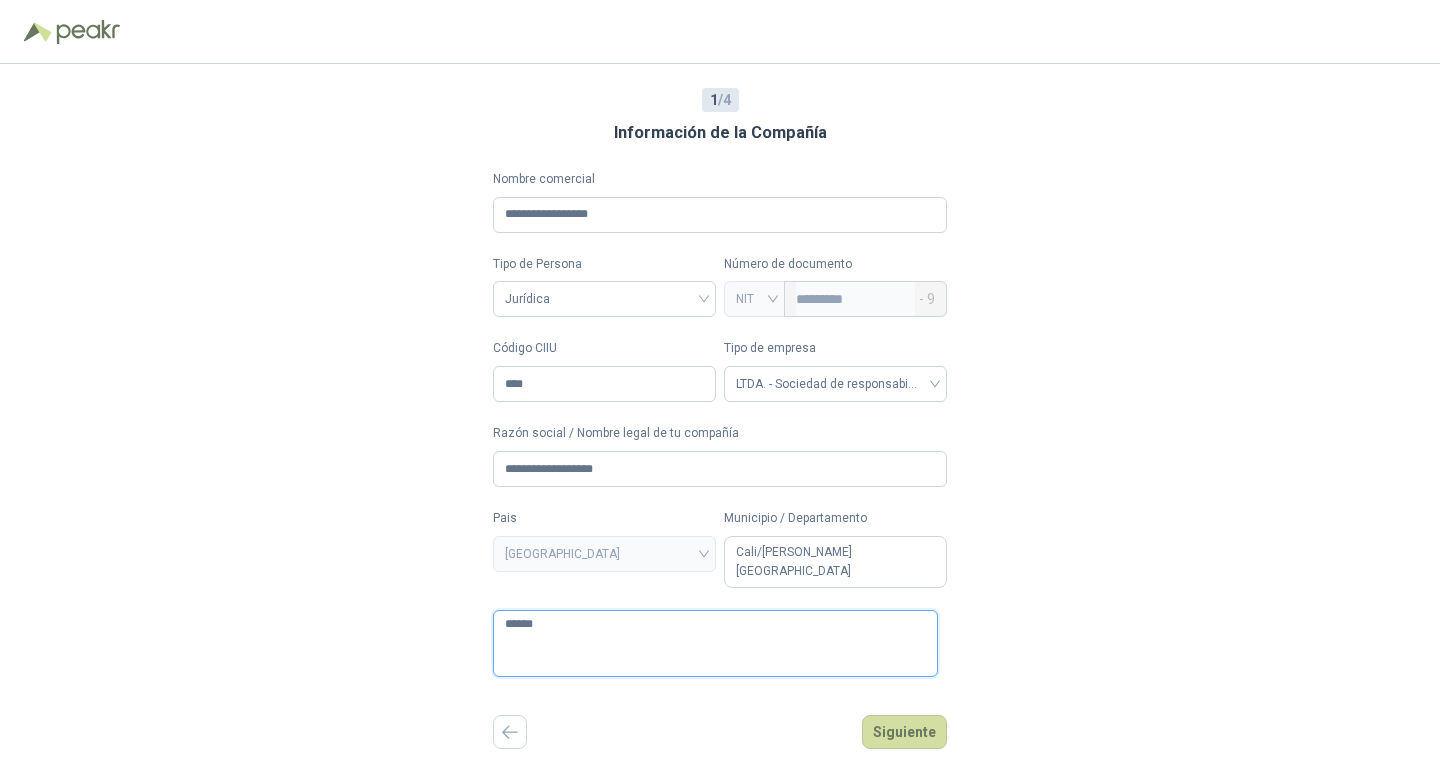 type 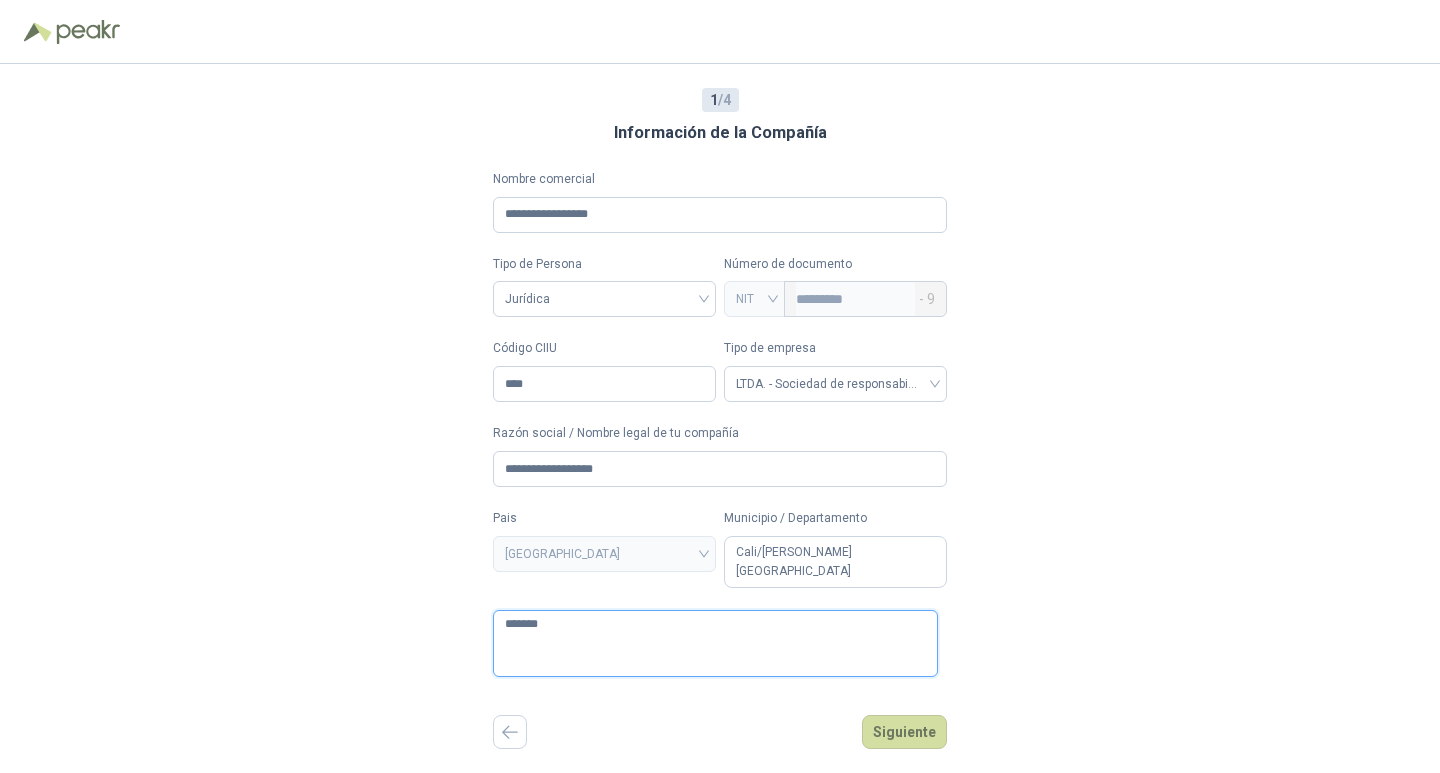 type 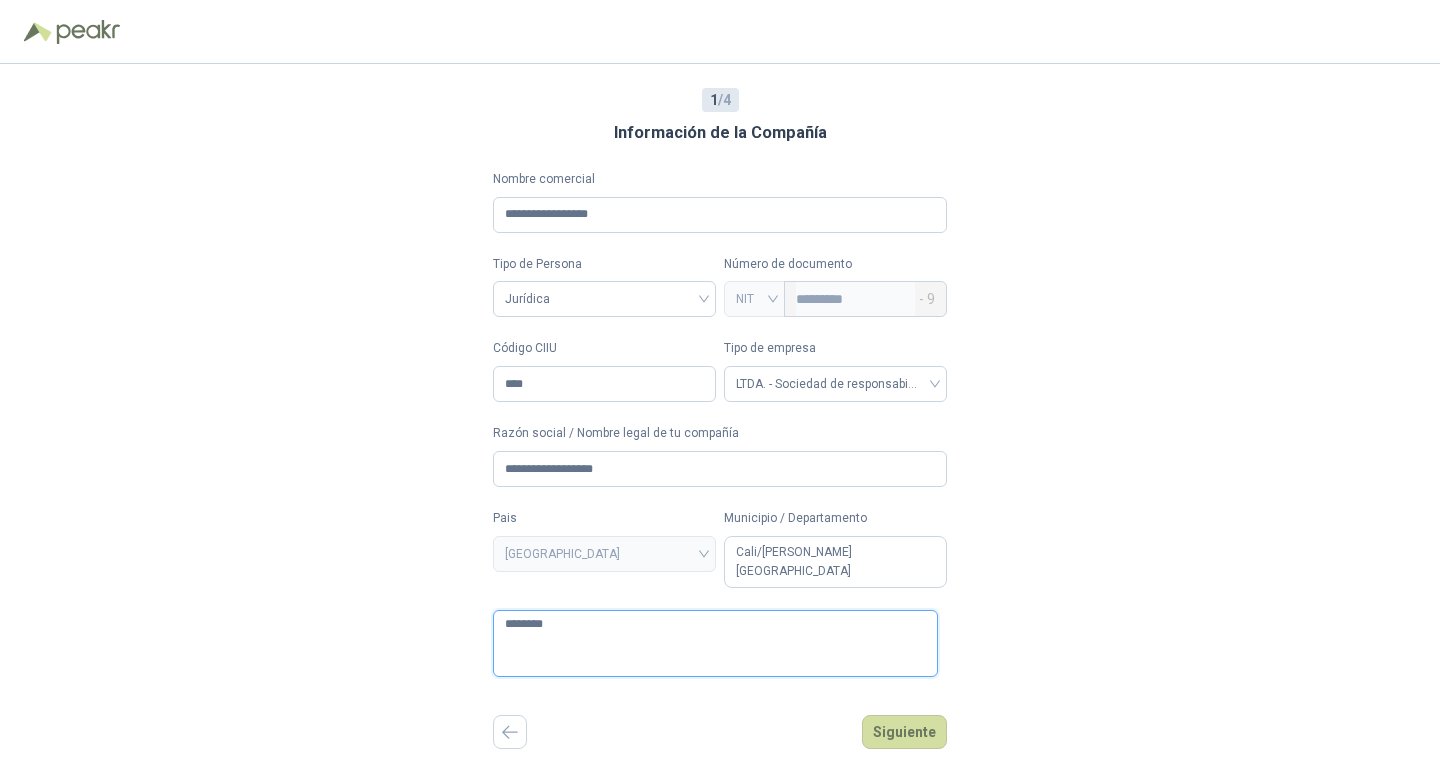 type 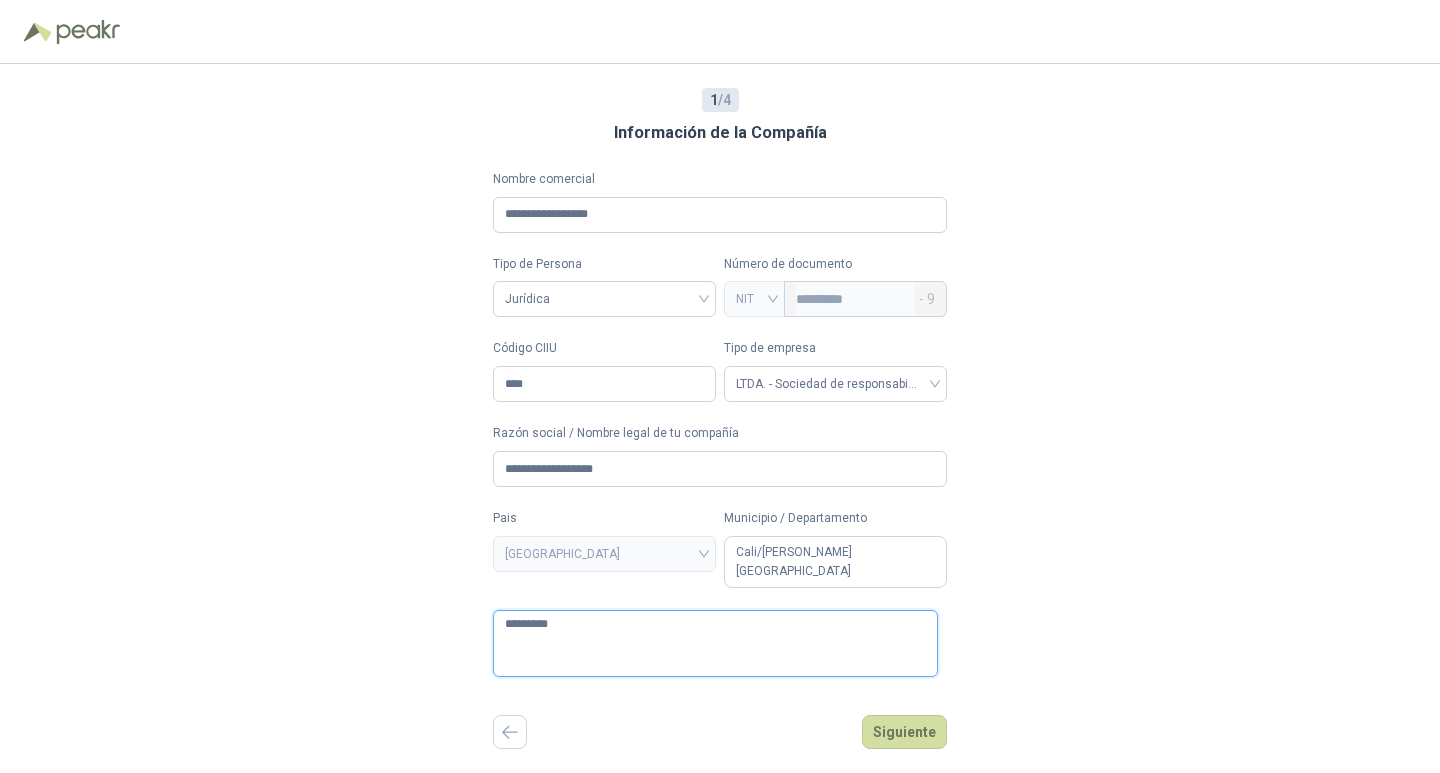 type 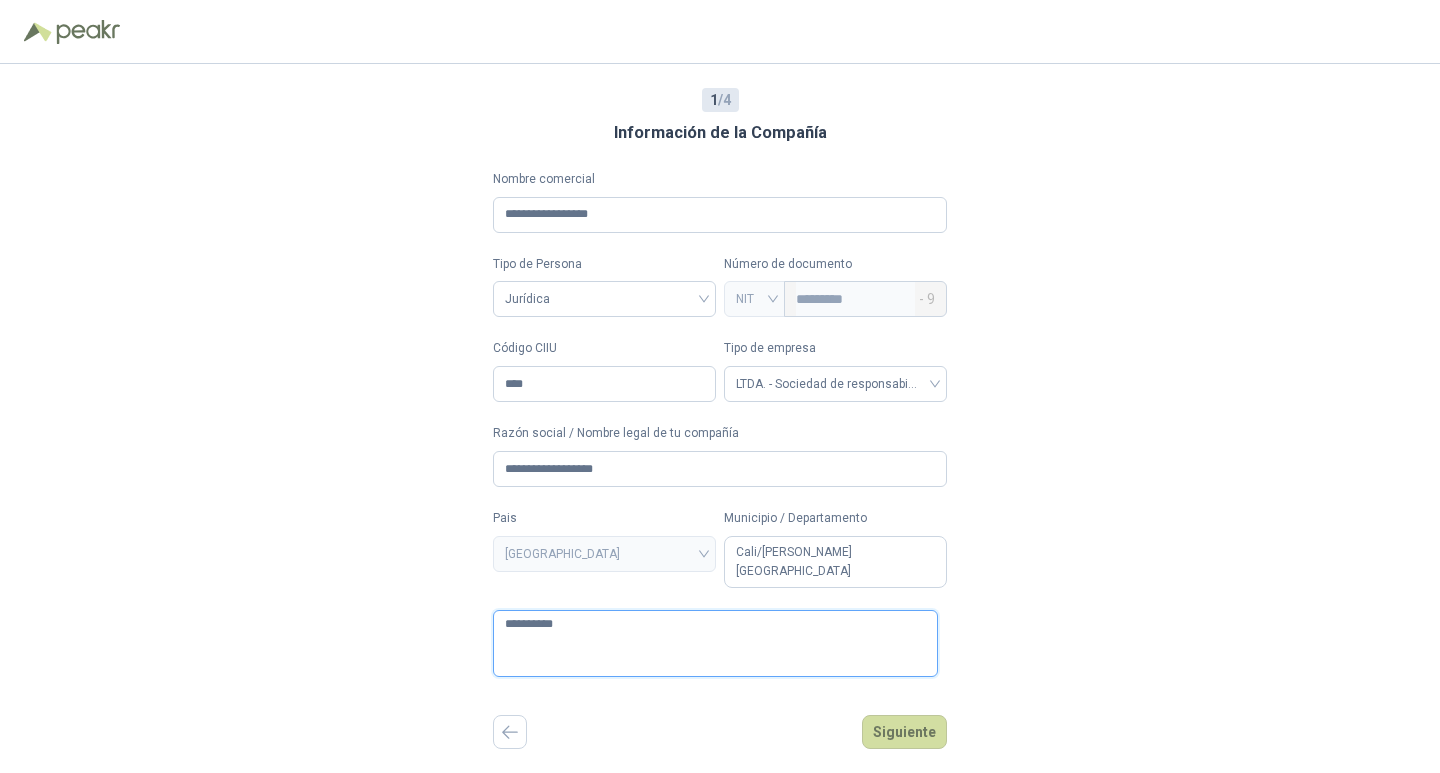type 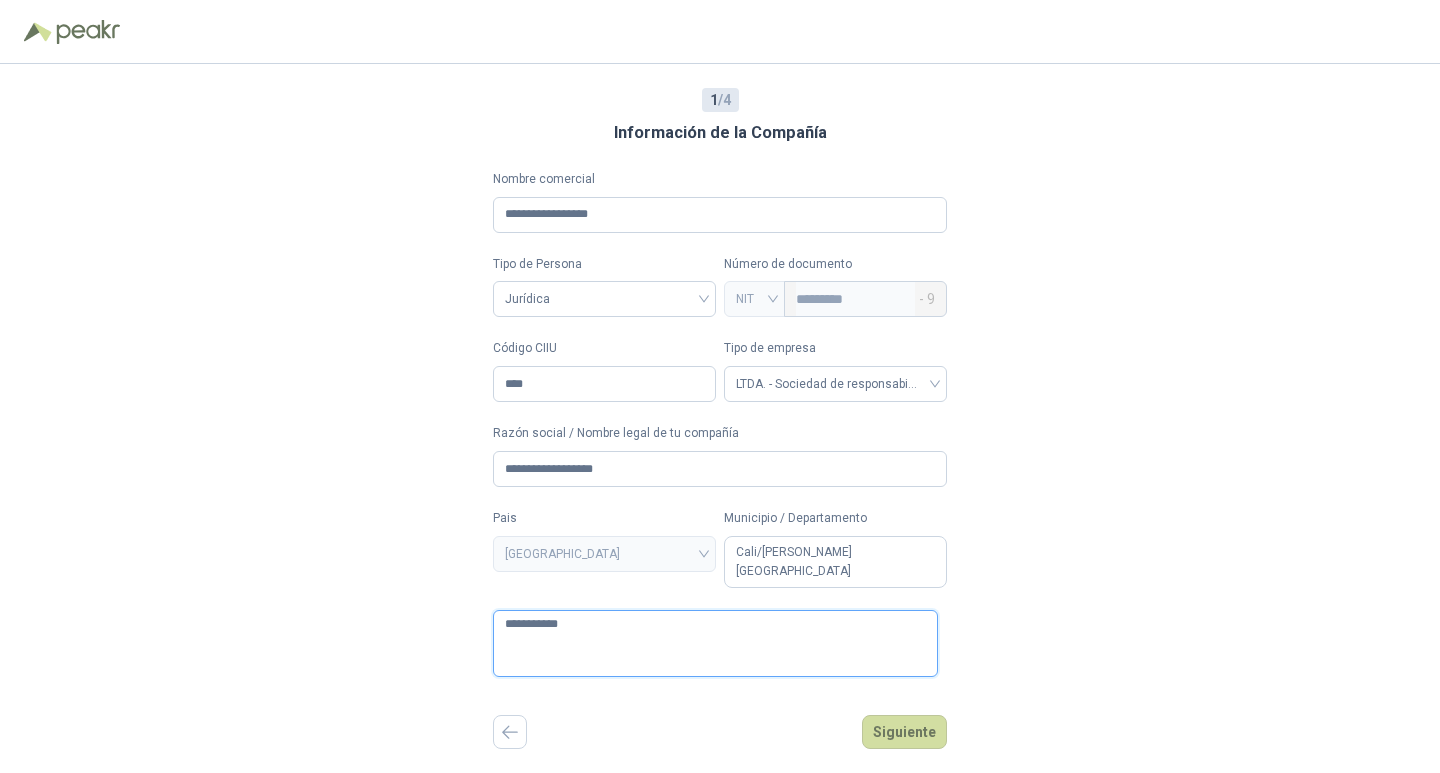 type 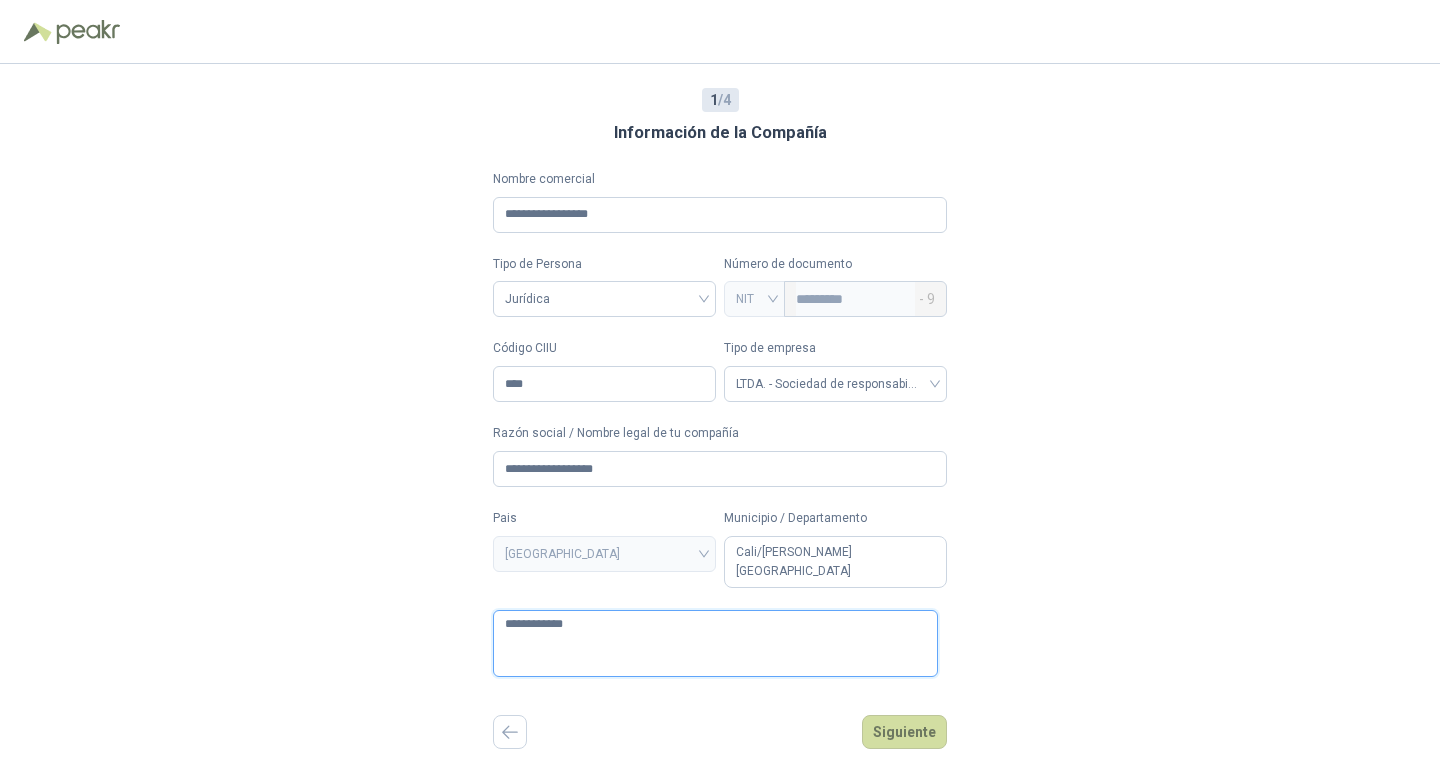 type 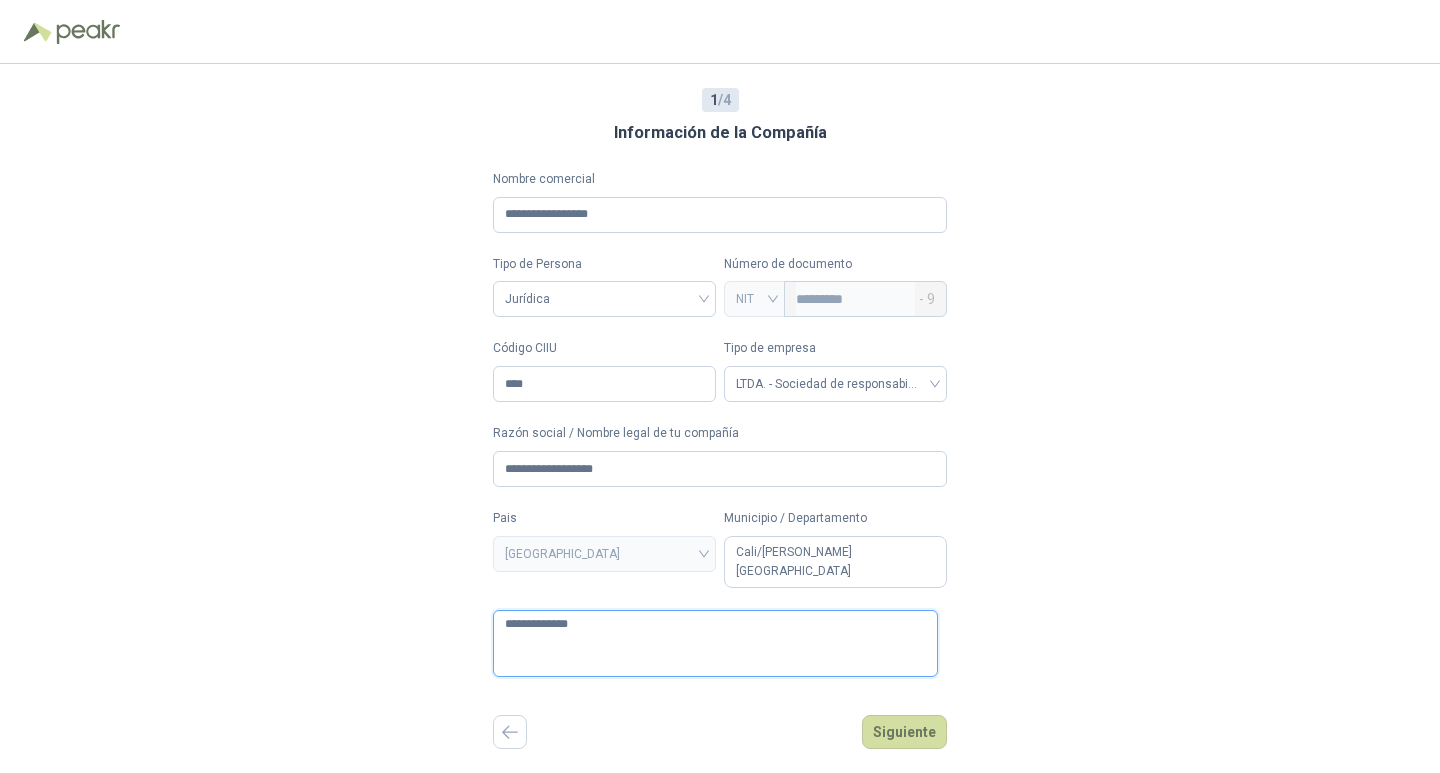 type 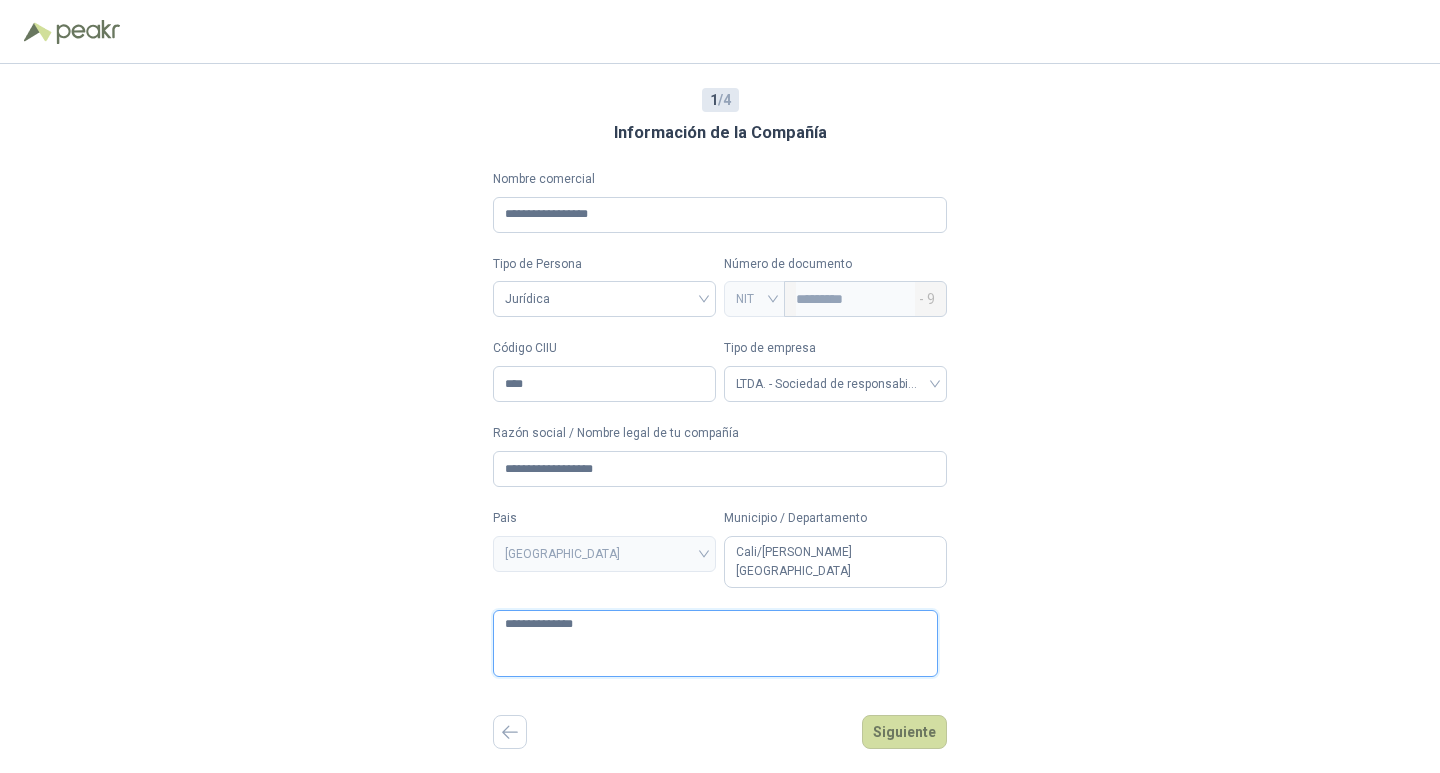 type 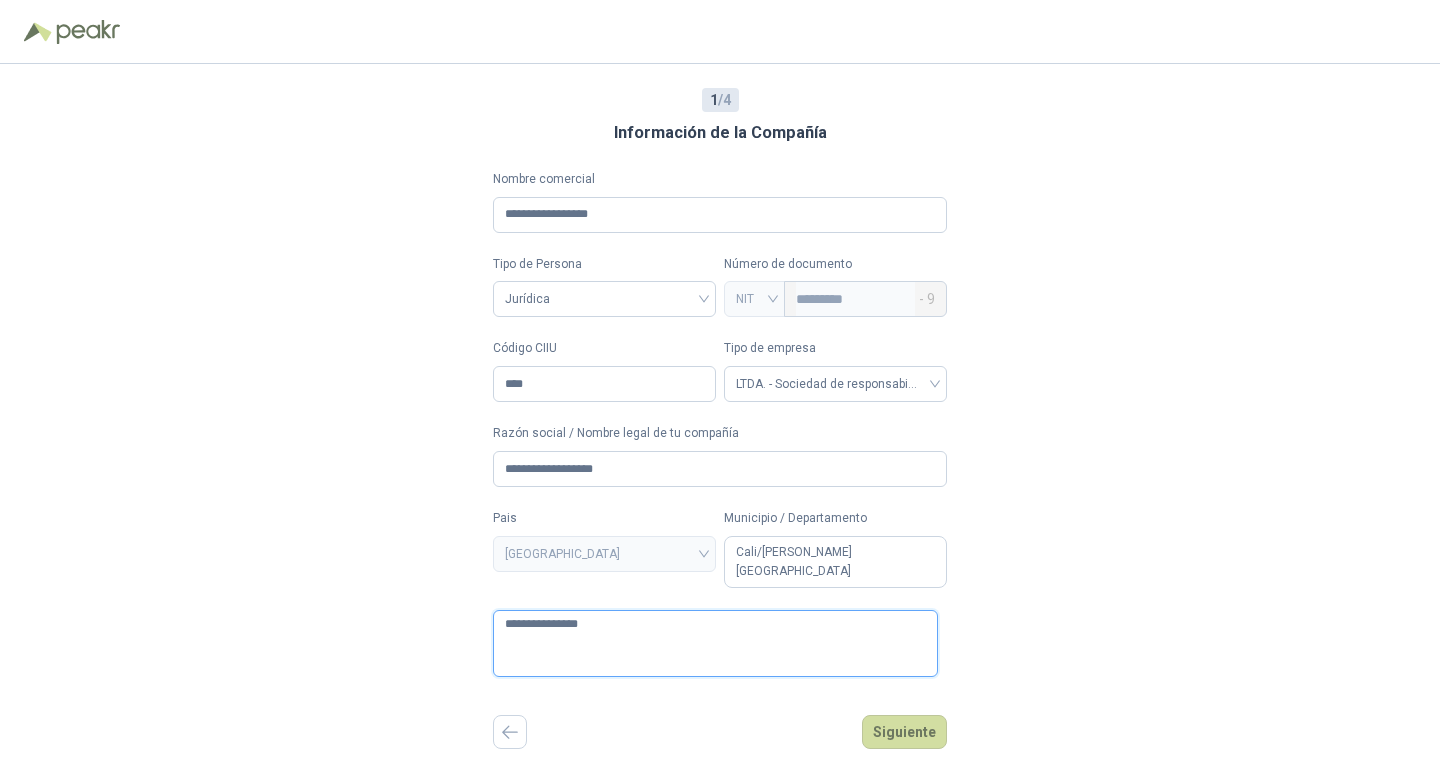 type 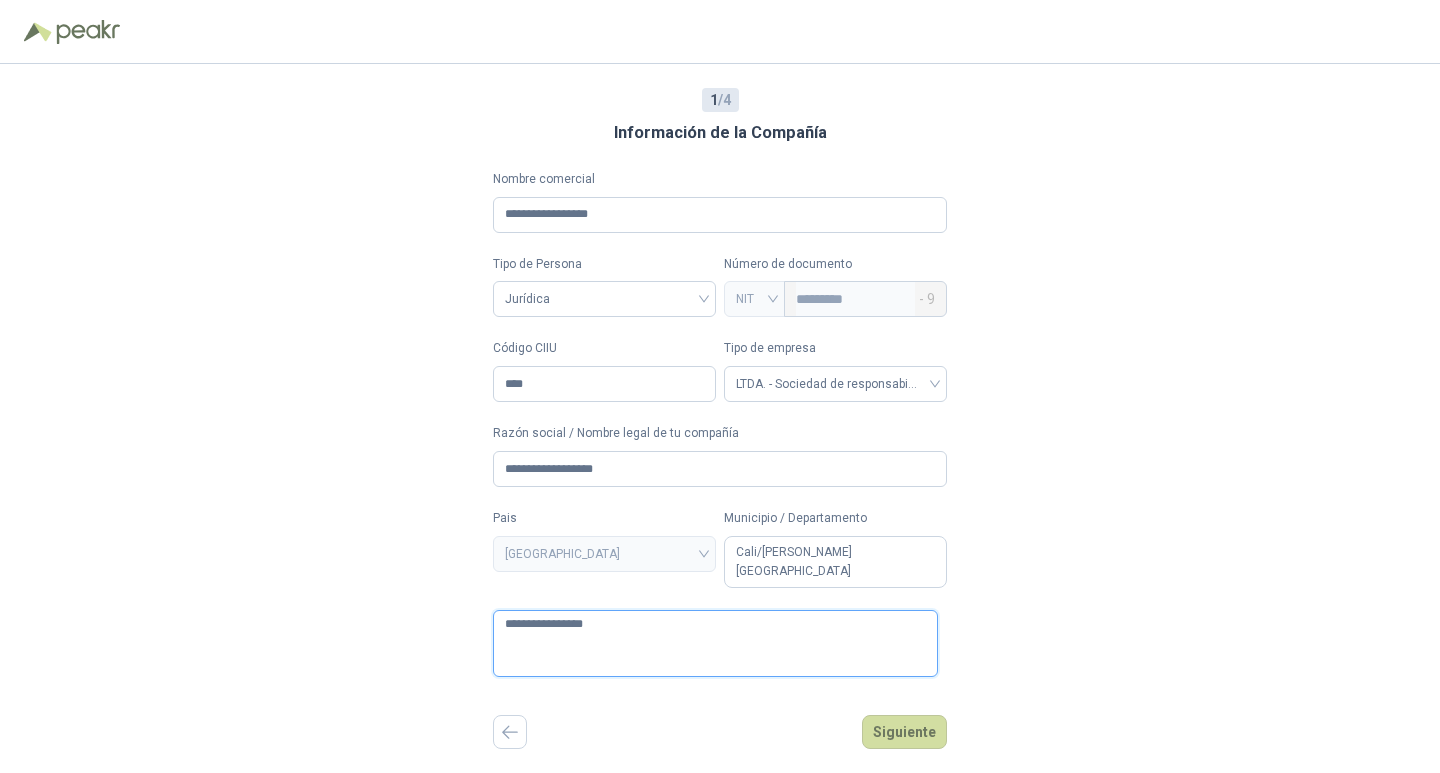type 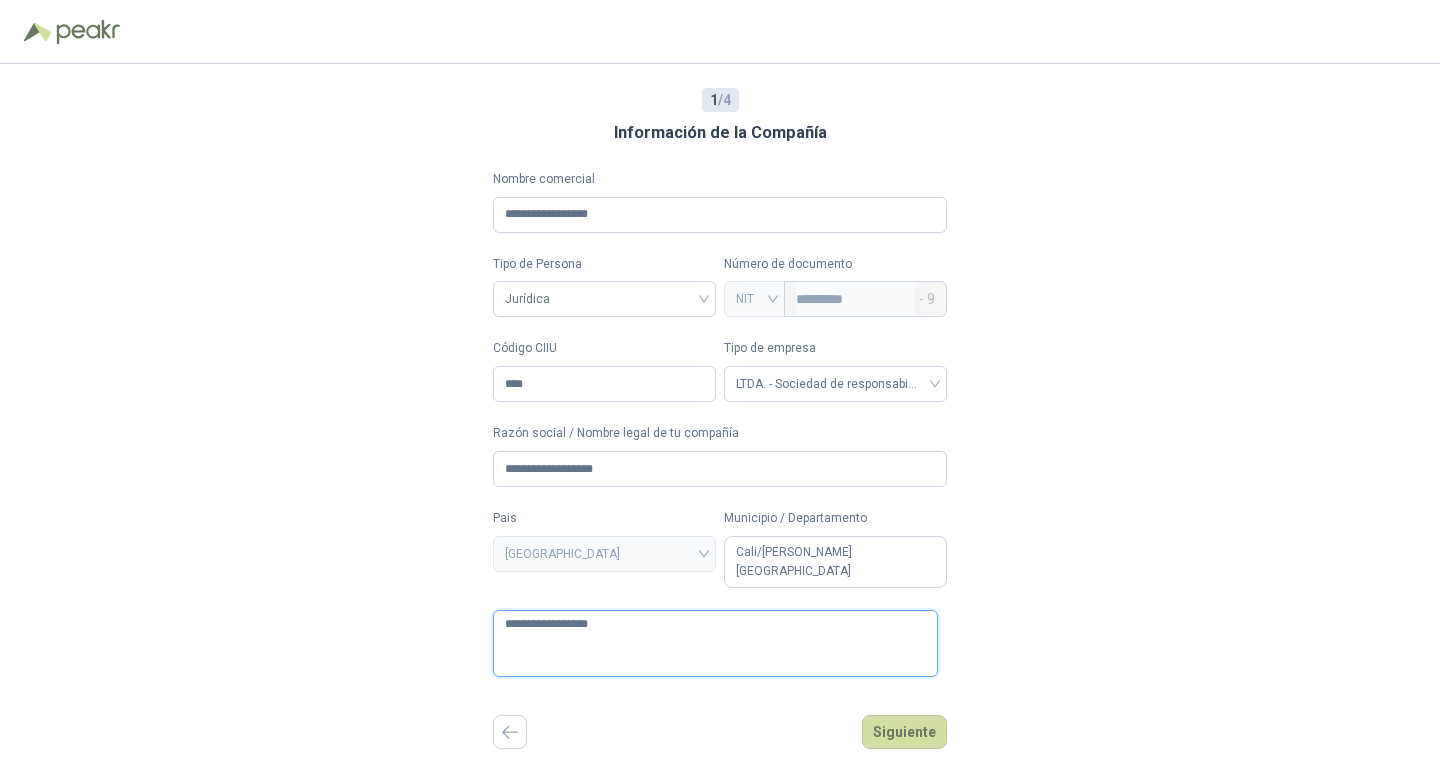 type 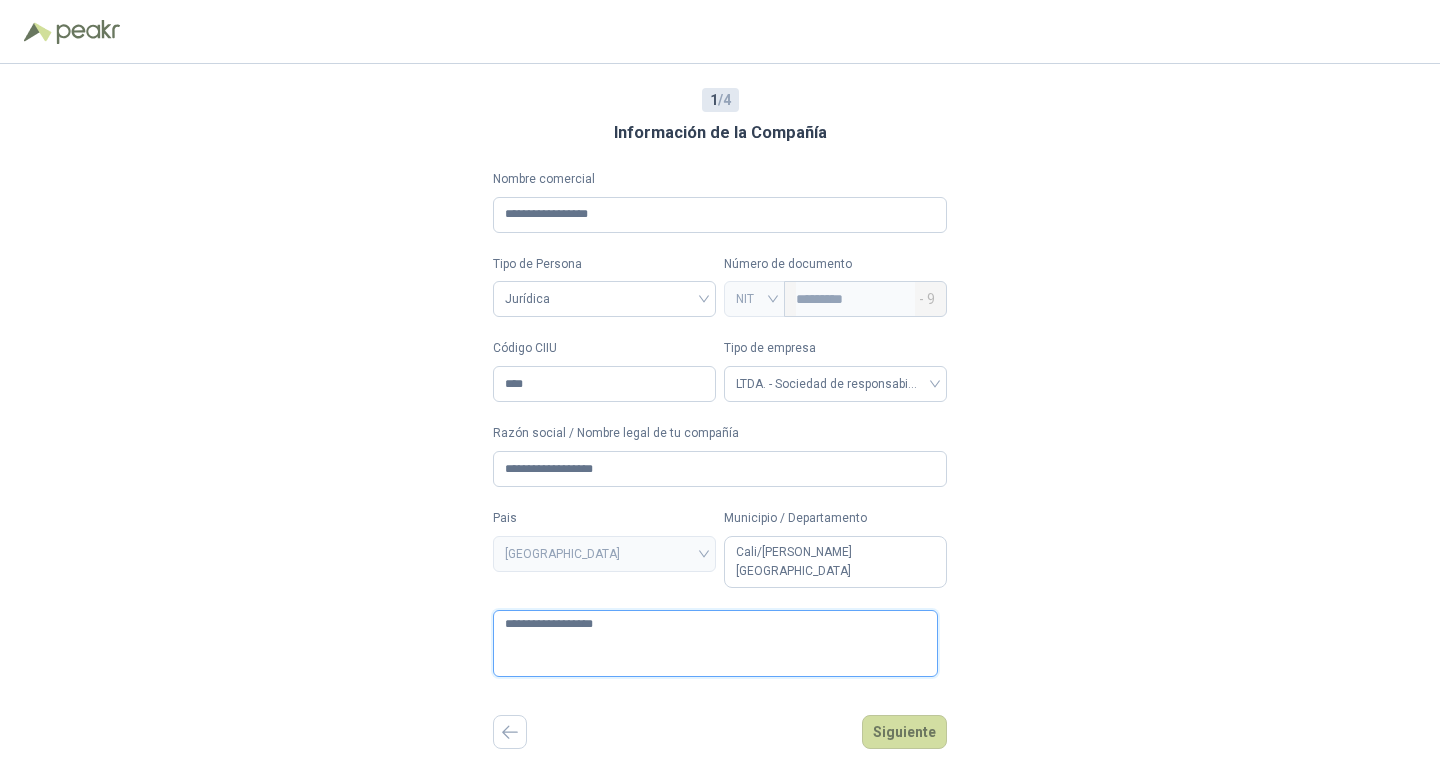 type 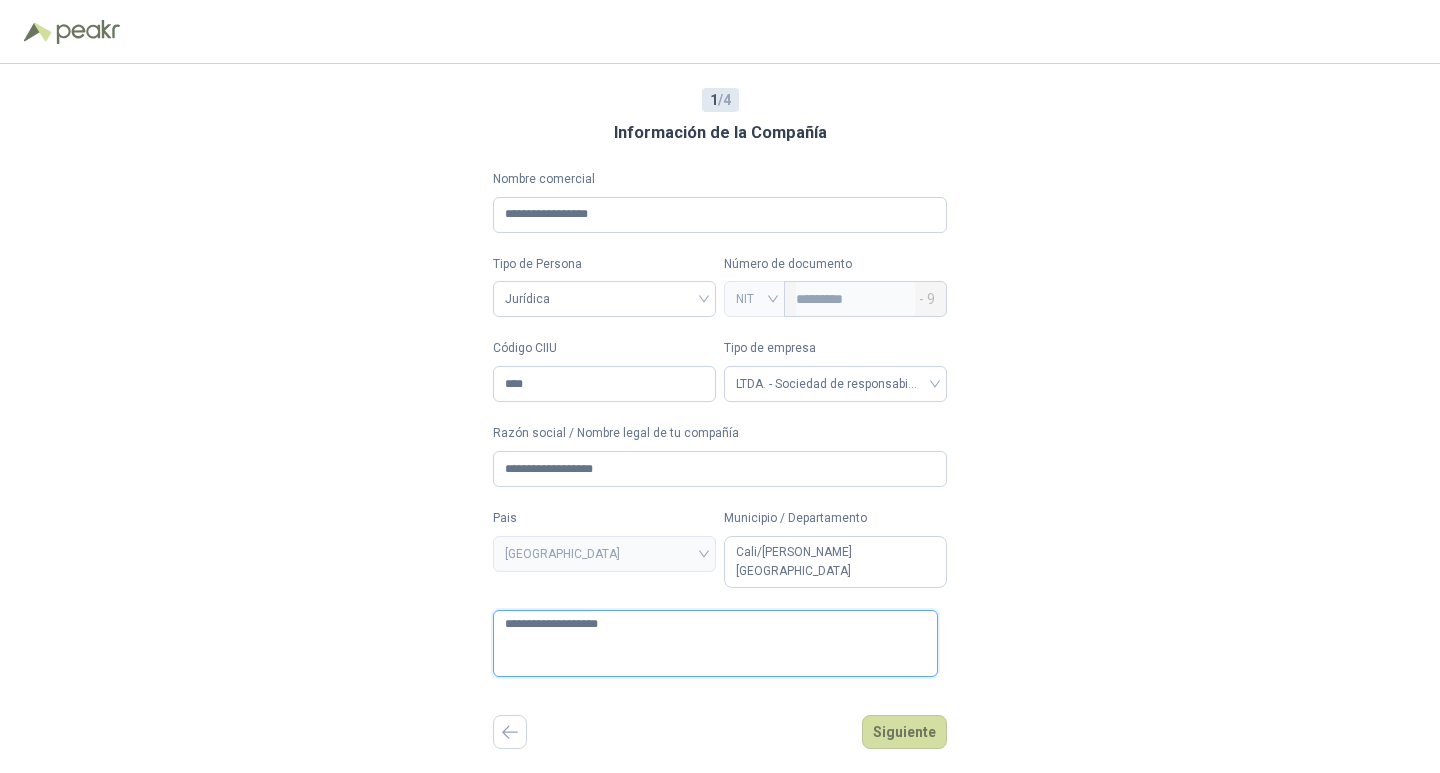 type 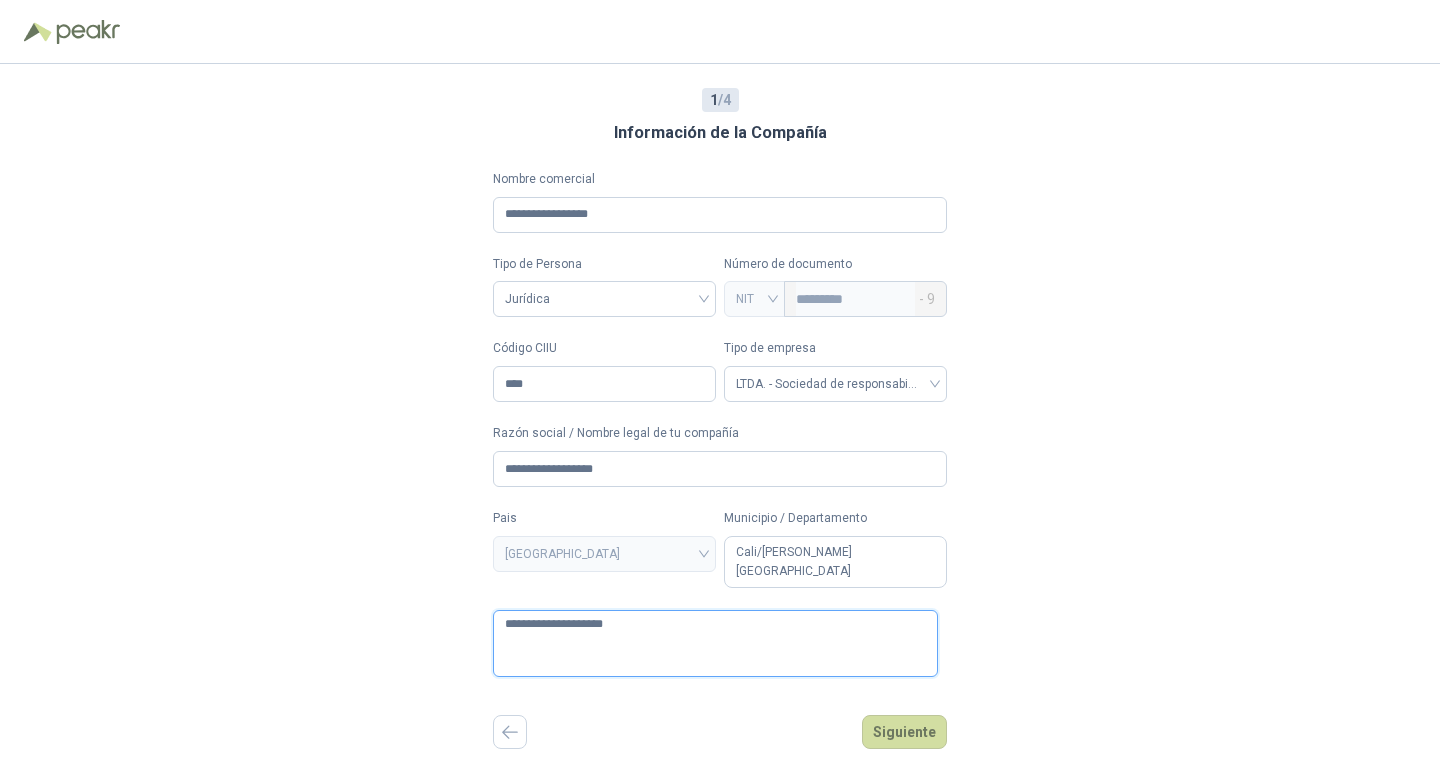 type on "**********" 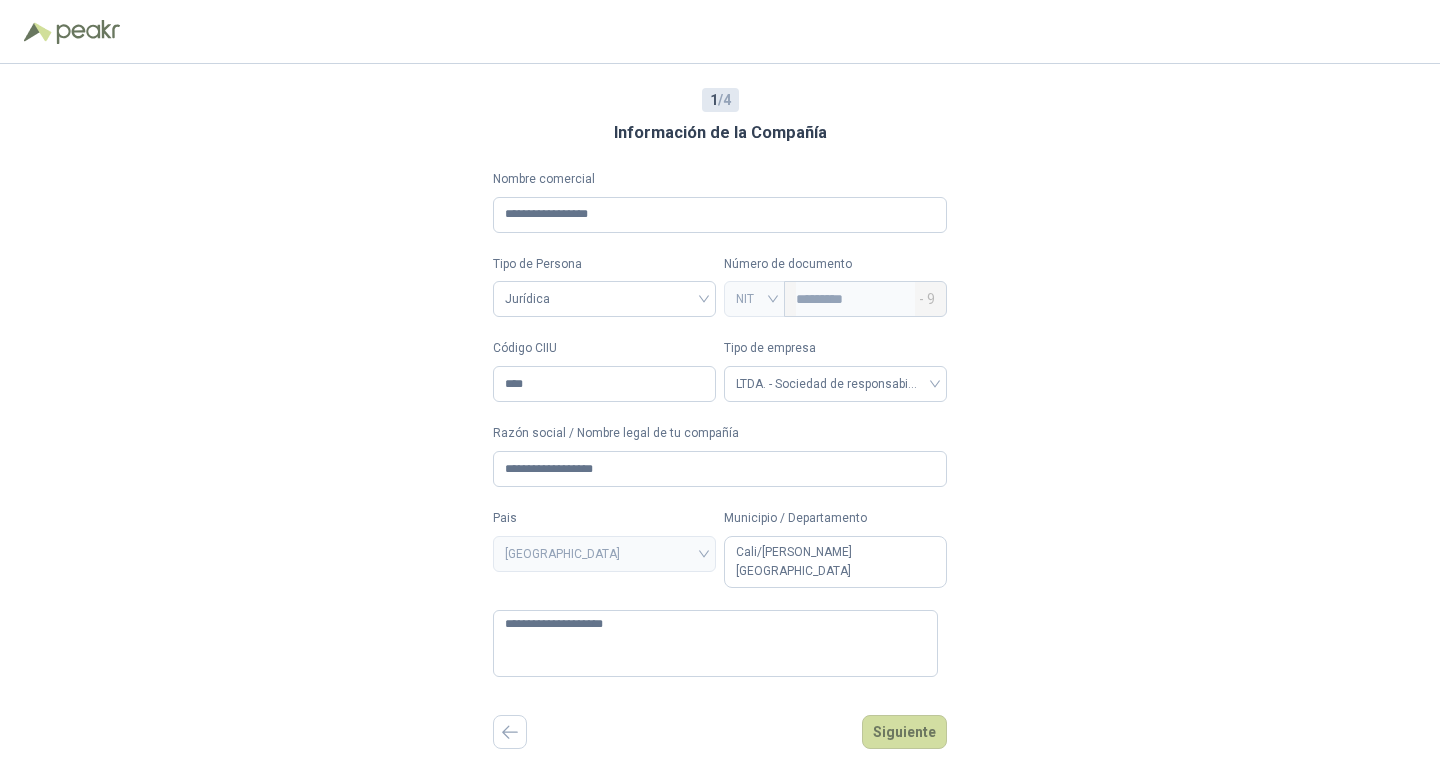 click on "**********" at bounding box center (720, 418) 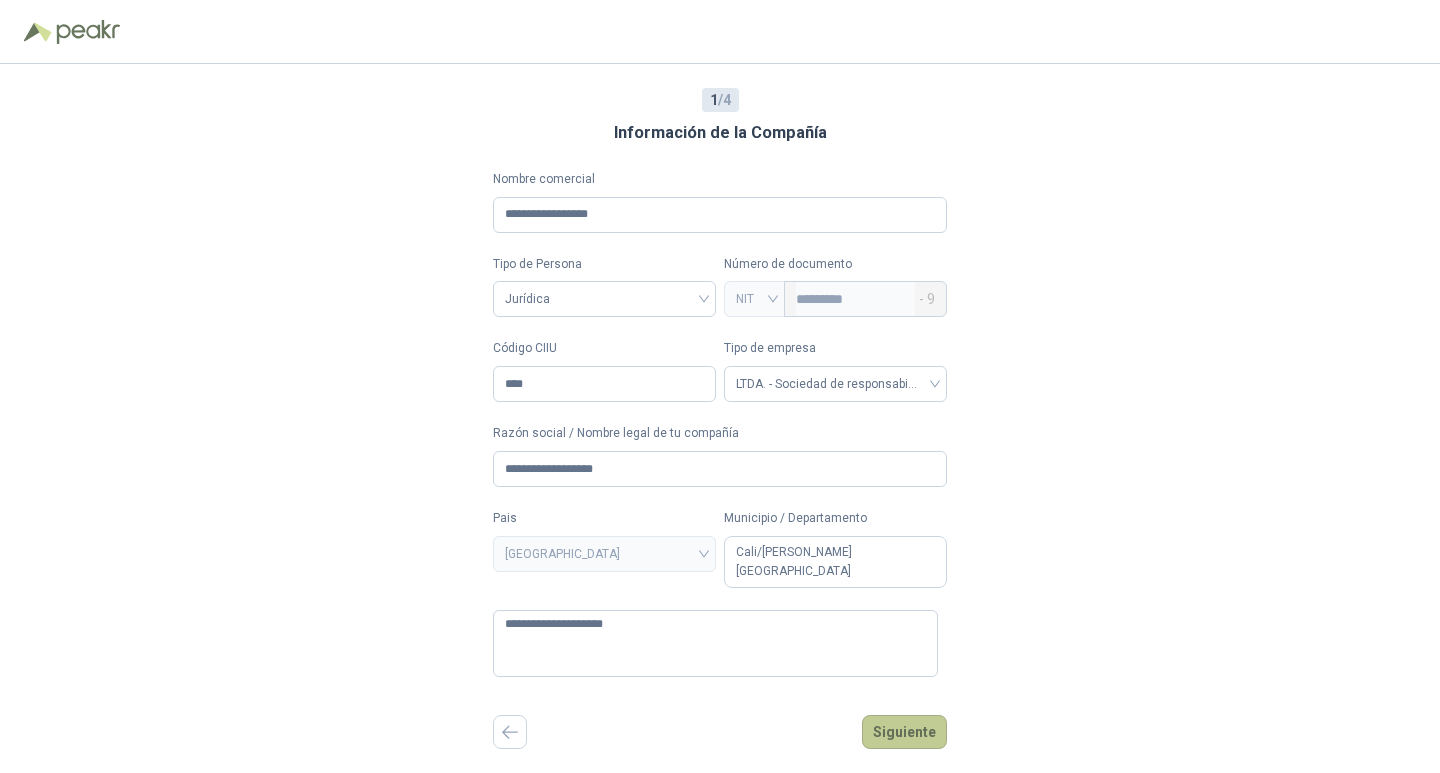 click on "Siguiente" at bounding box center (904, 732) 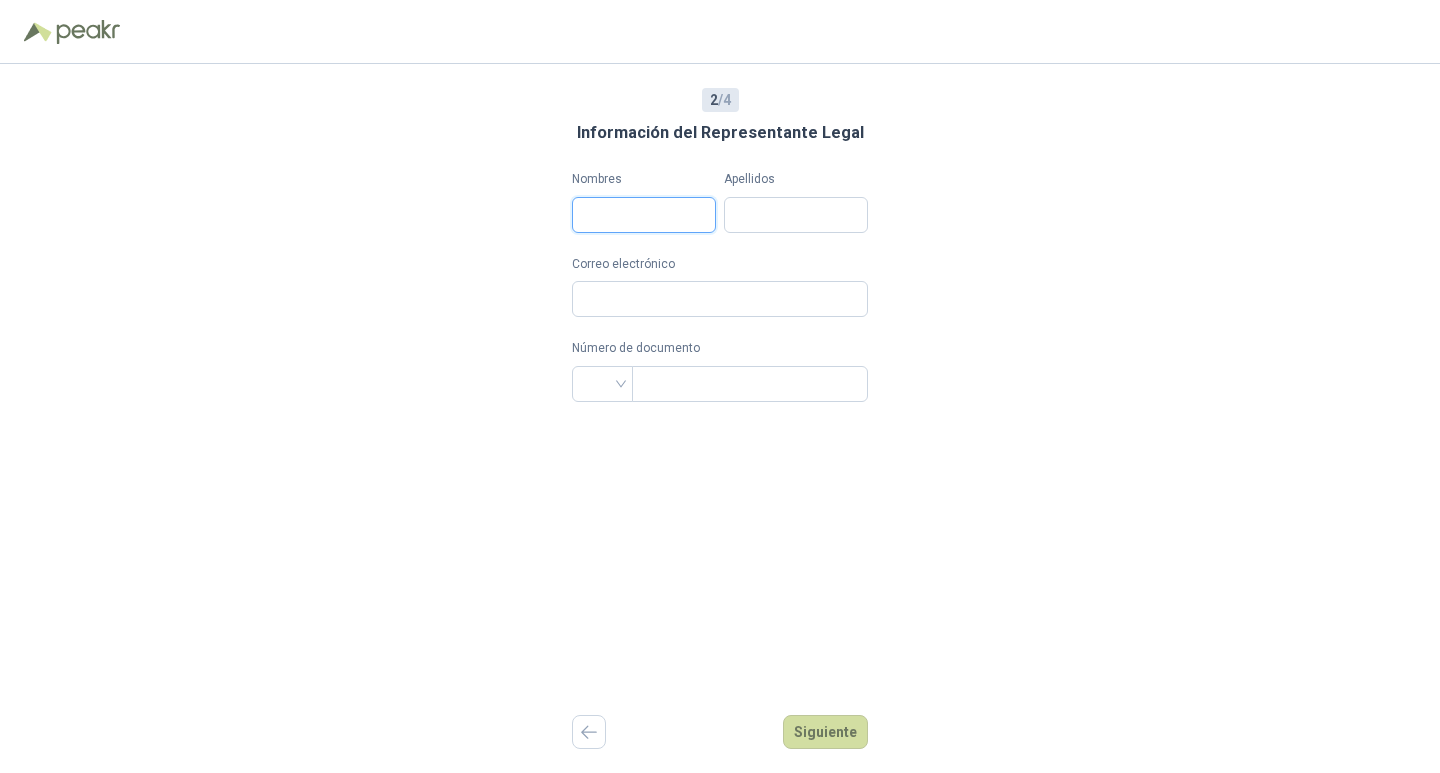 click on "Nombres" at bounding box center [644, 215] 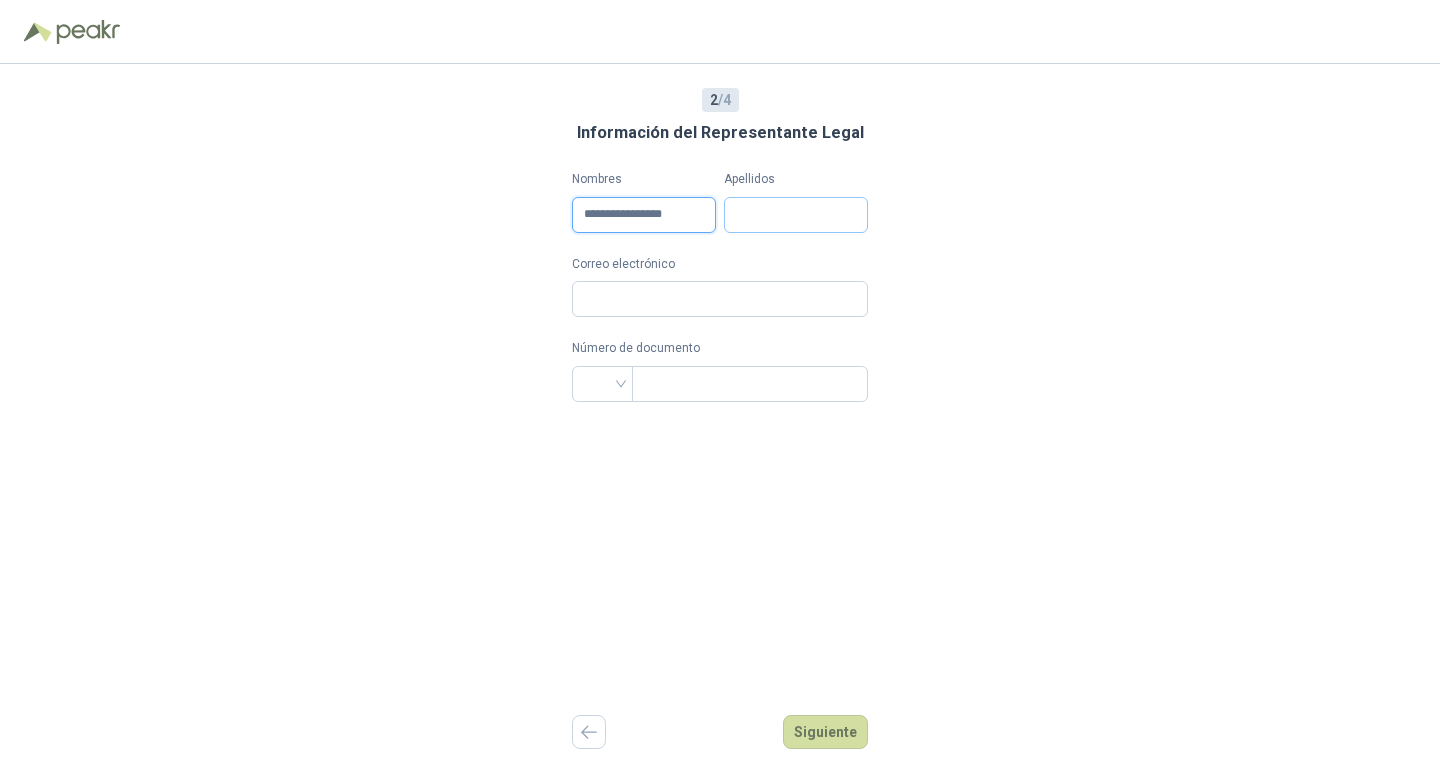 type on "**********" 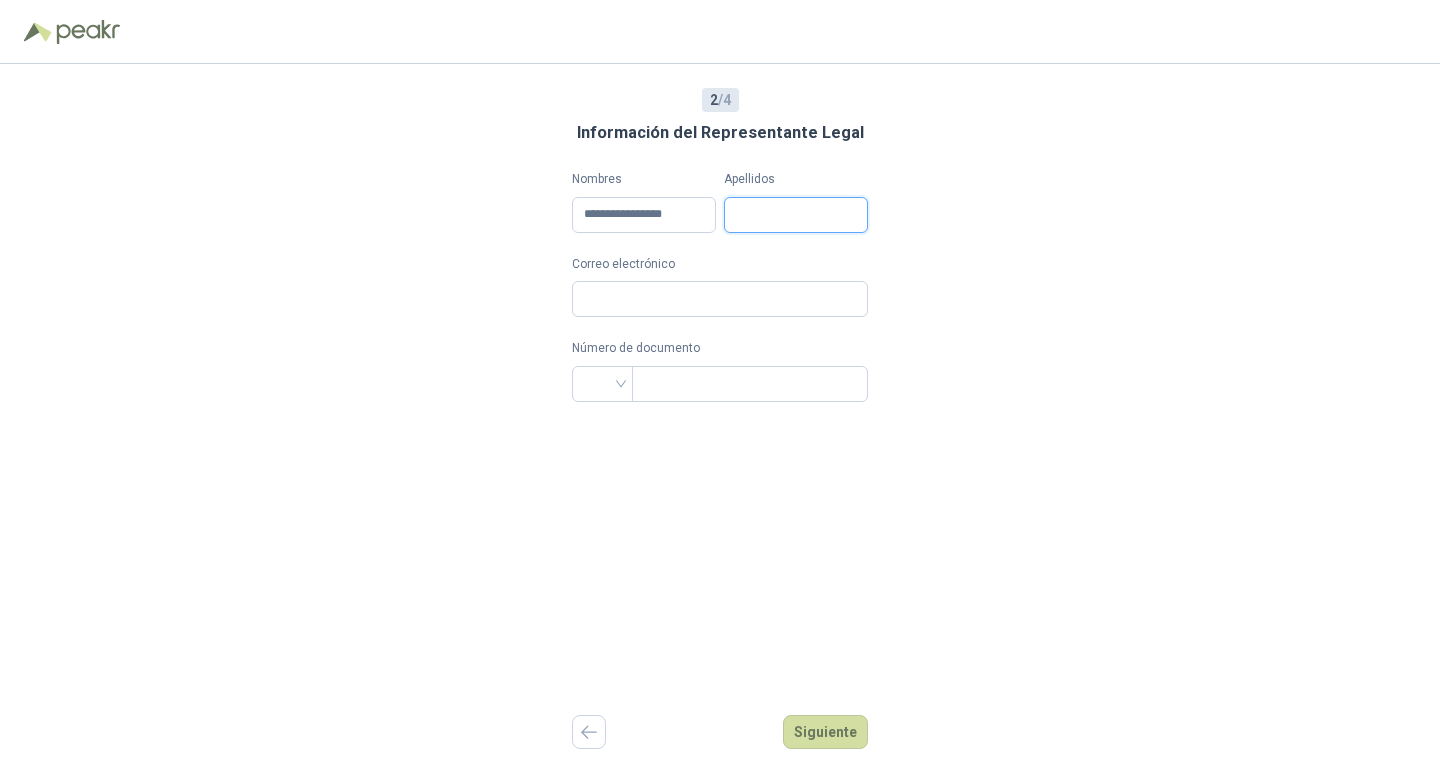 click on "Apellidos" at bounding box center (796, 215) 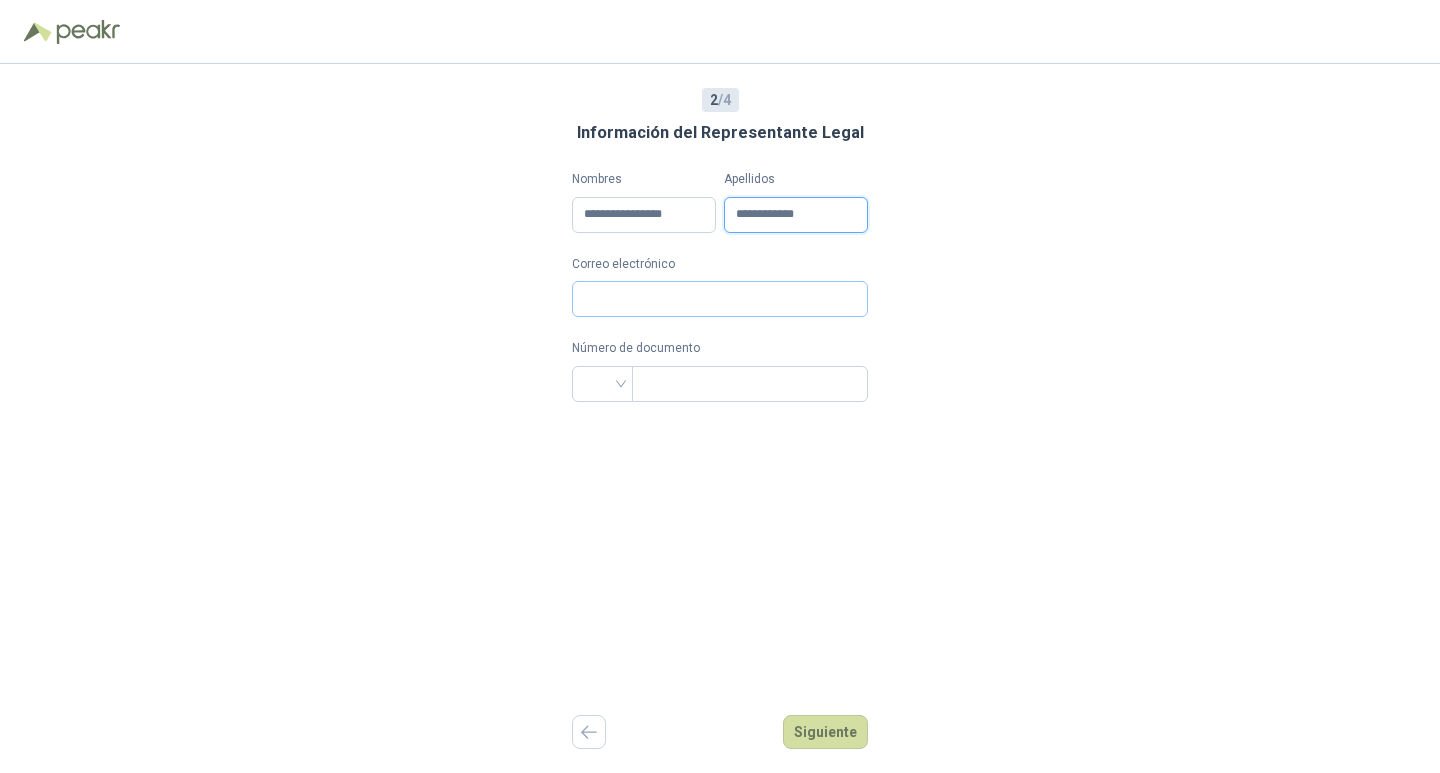type on "**********" 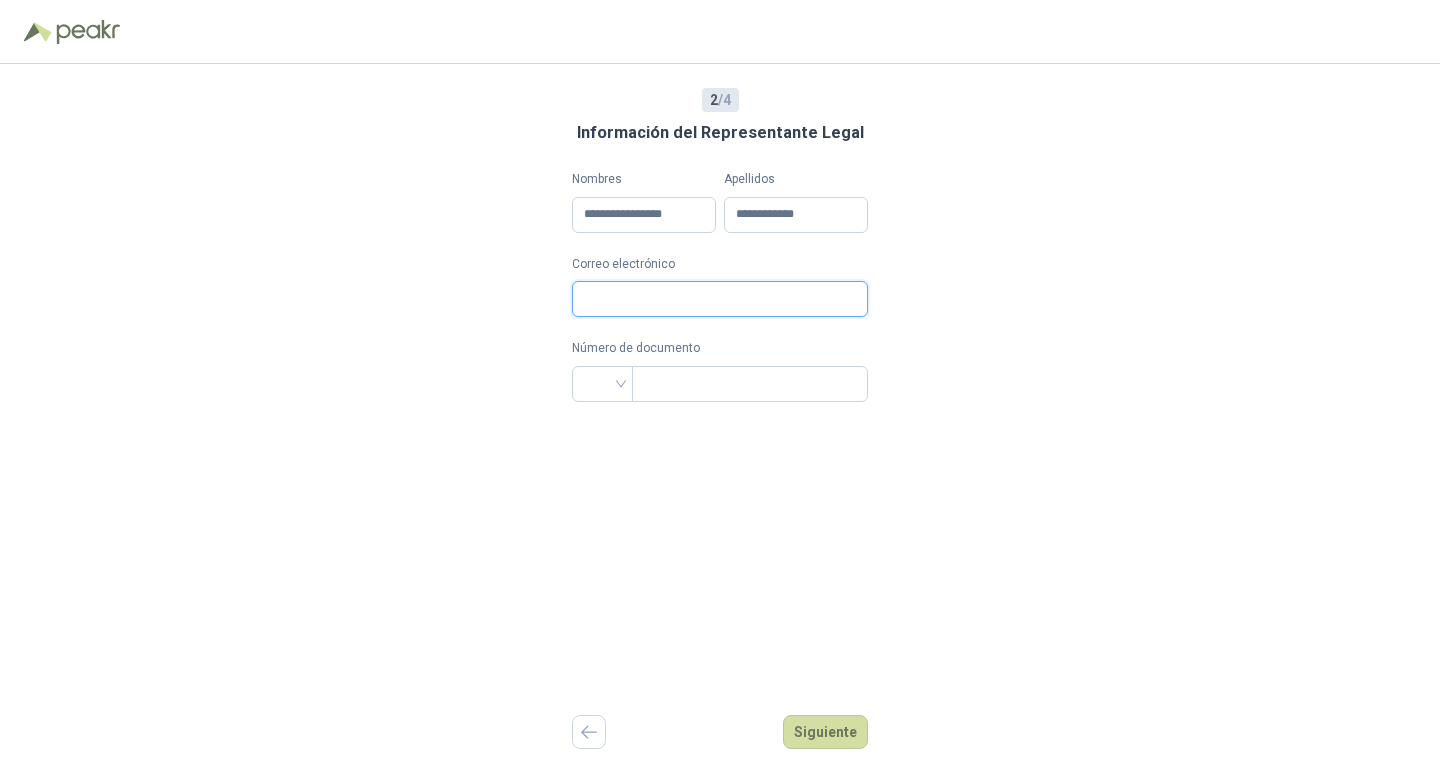 click on "Correo electrónico" at bounding box center [720, 299] 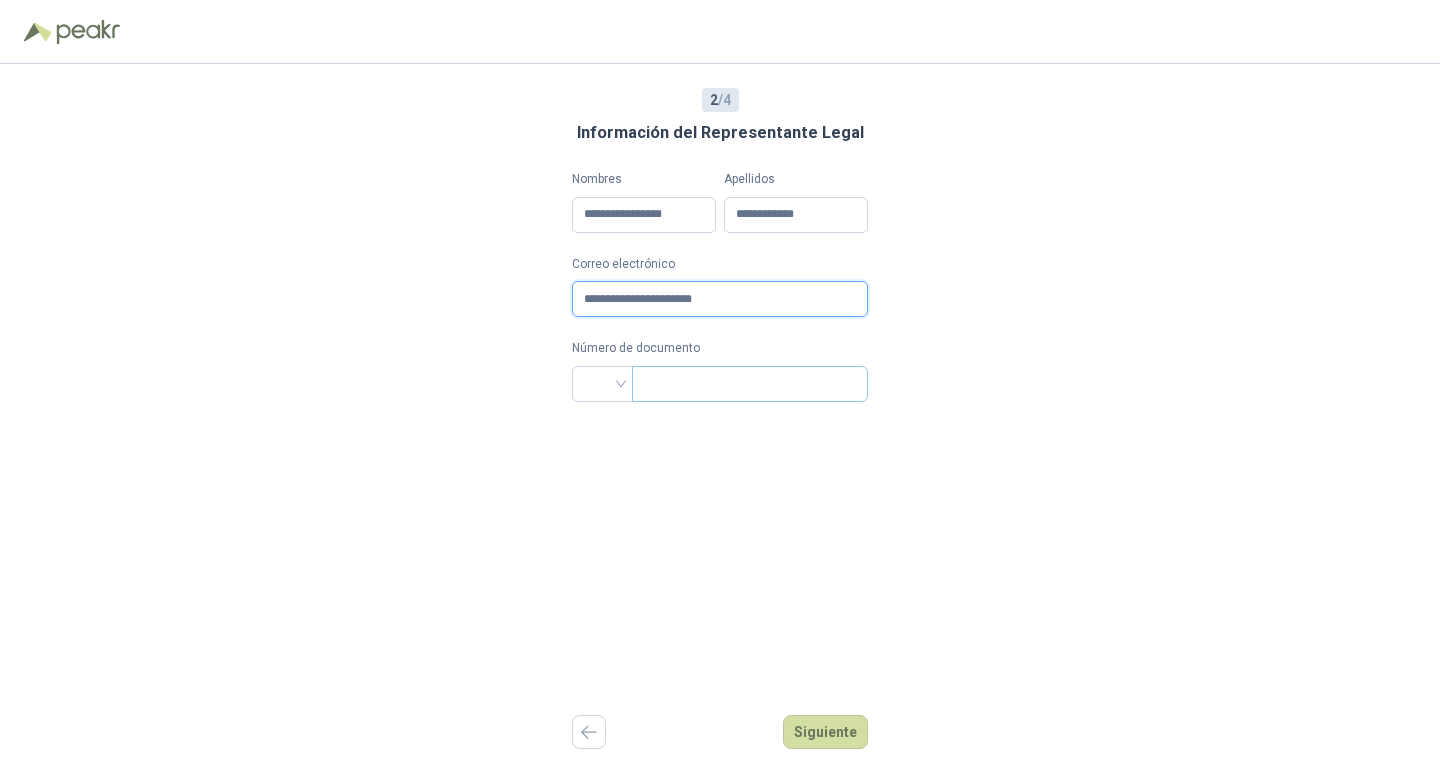 type on "**********" 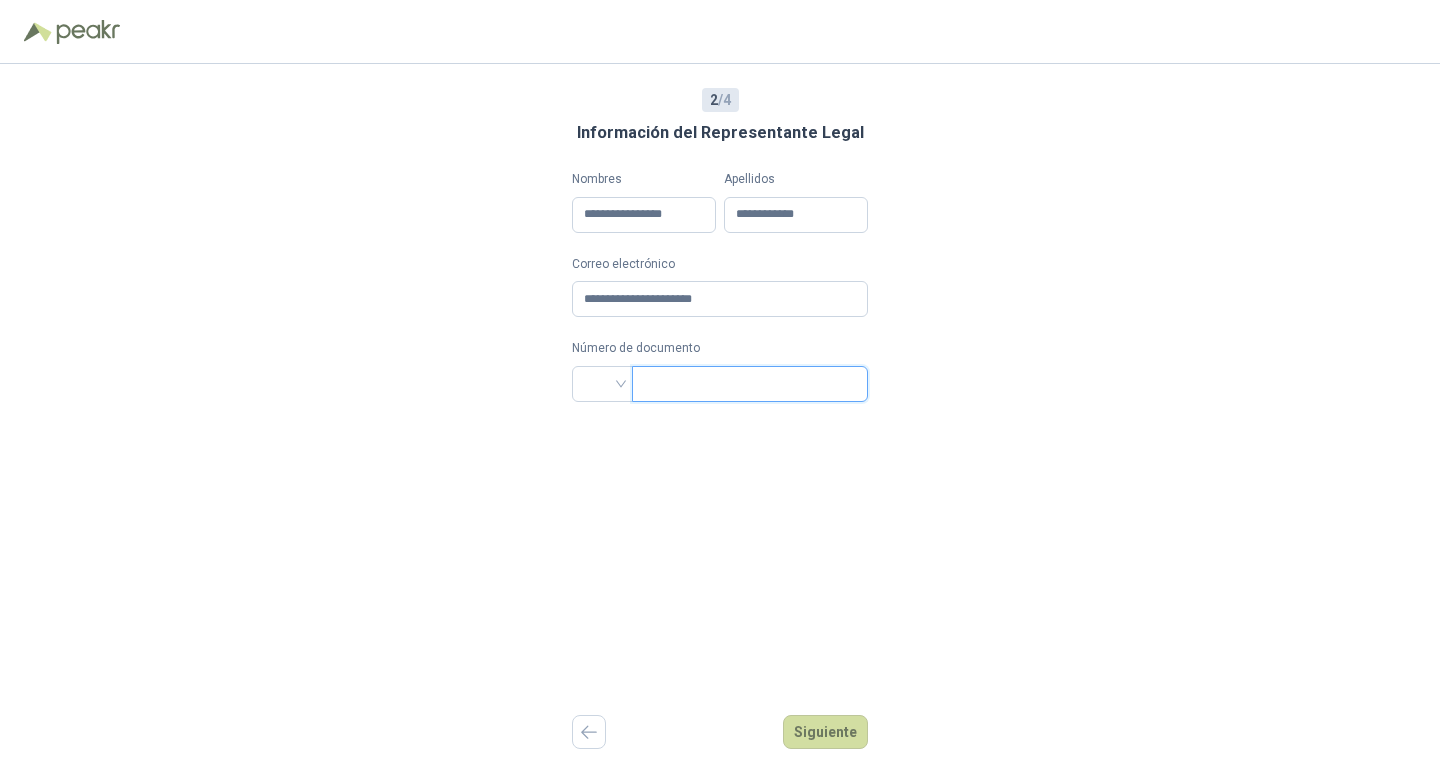 click at bounding box center (748, 384) 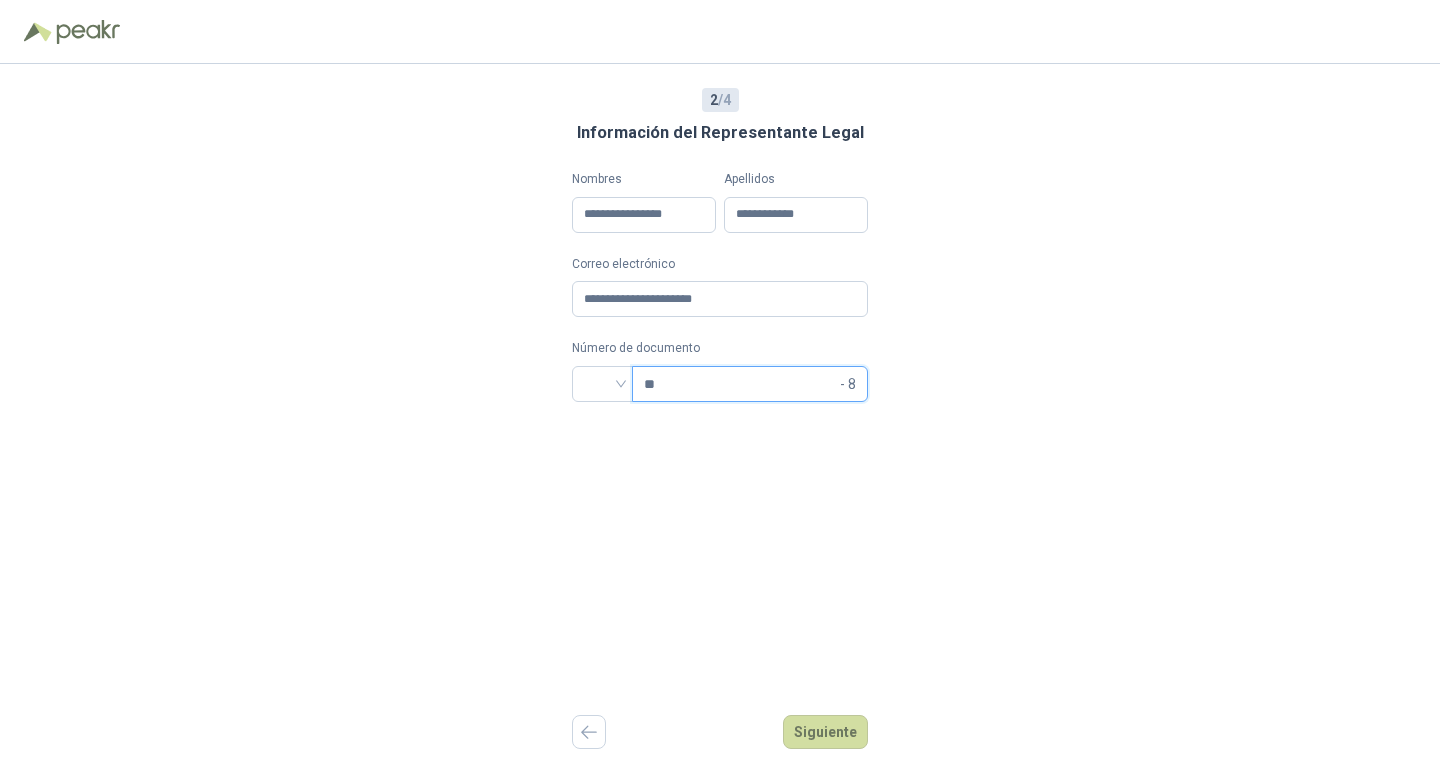 type on "*" 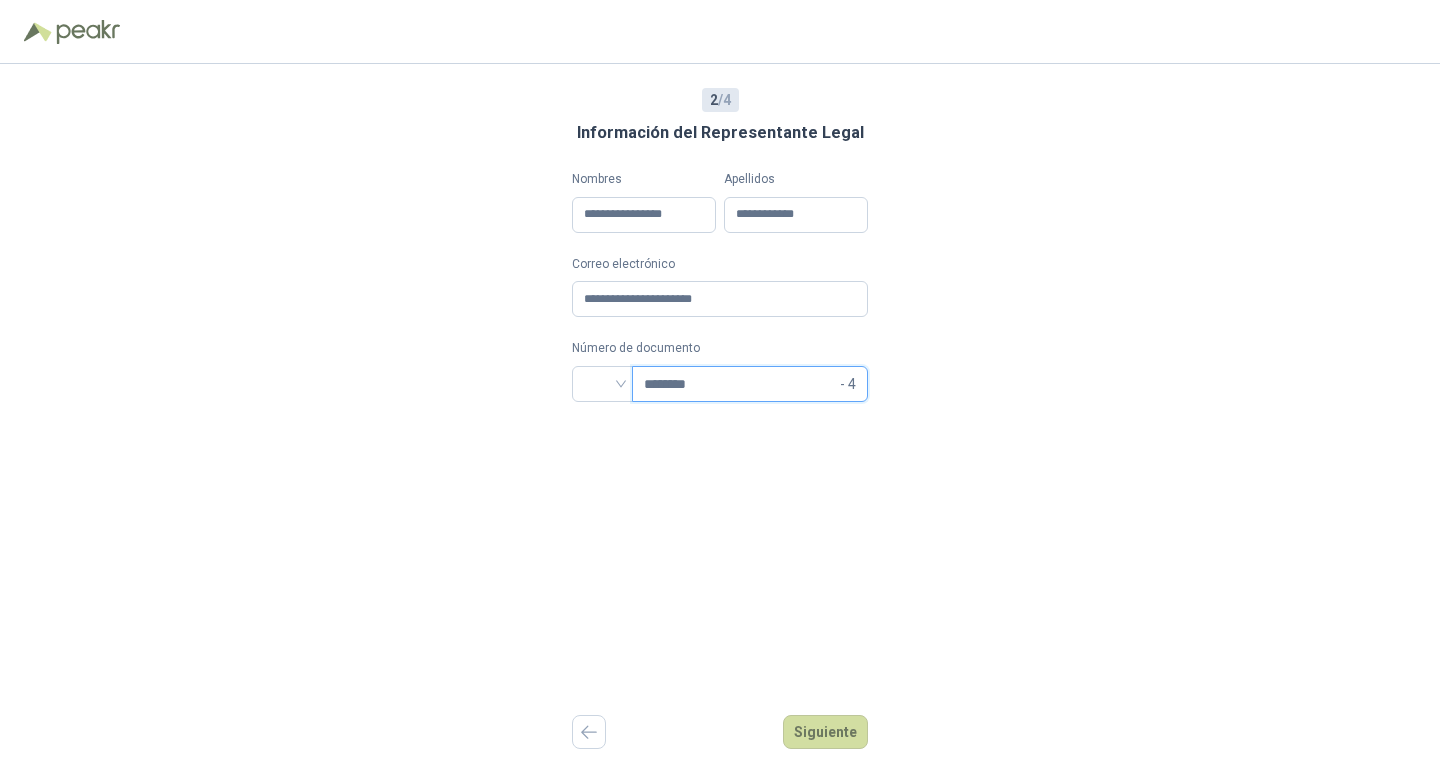 type on "********" 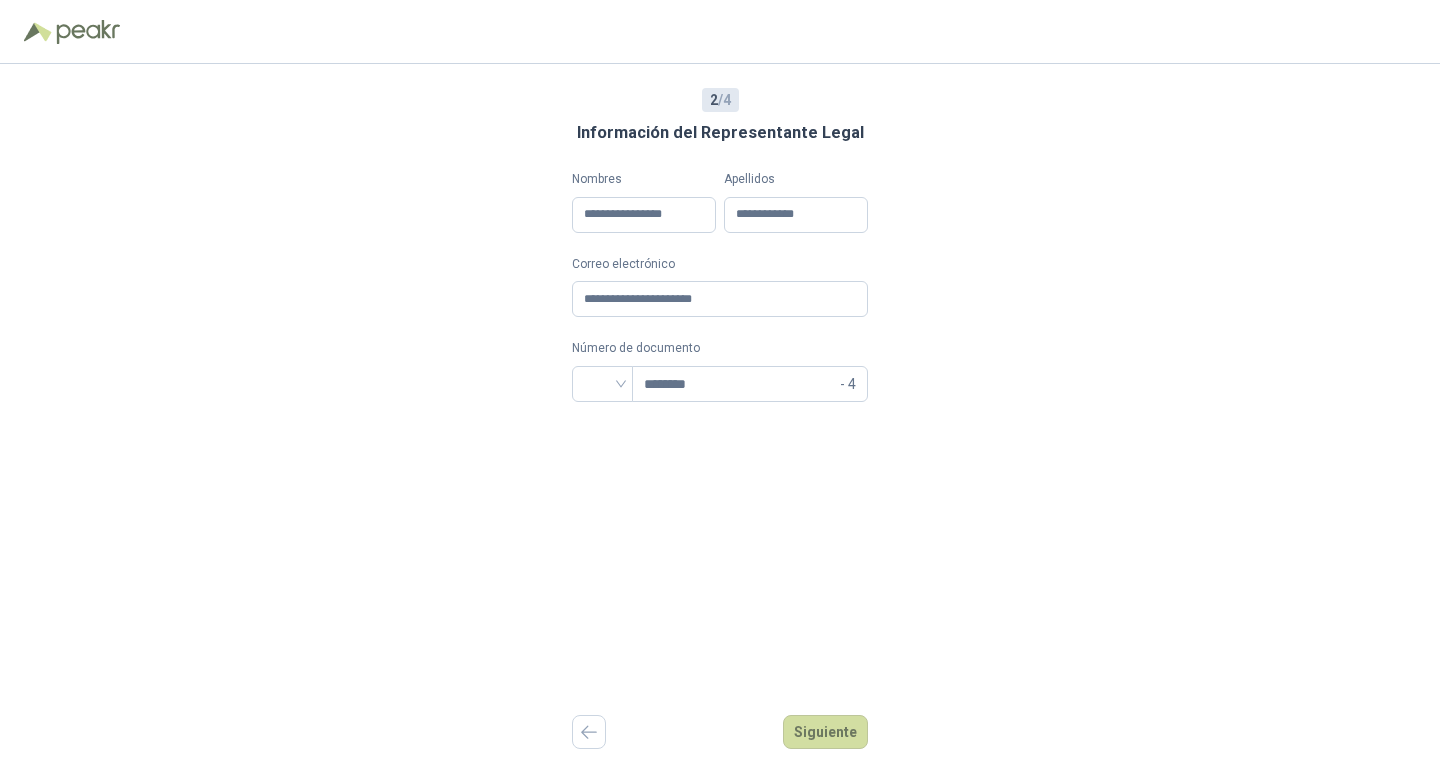 click on "**********" at bounding box center (720, 418) 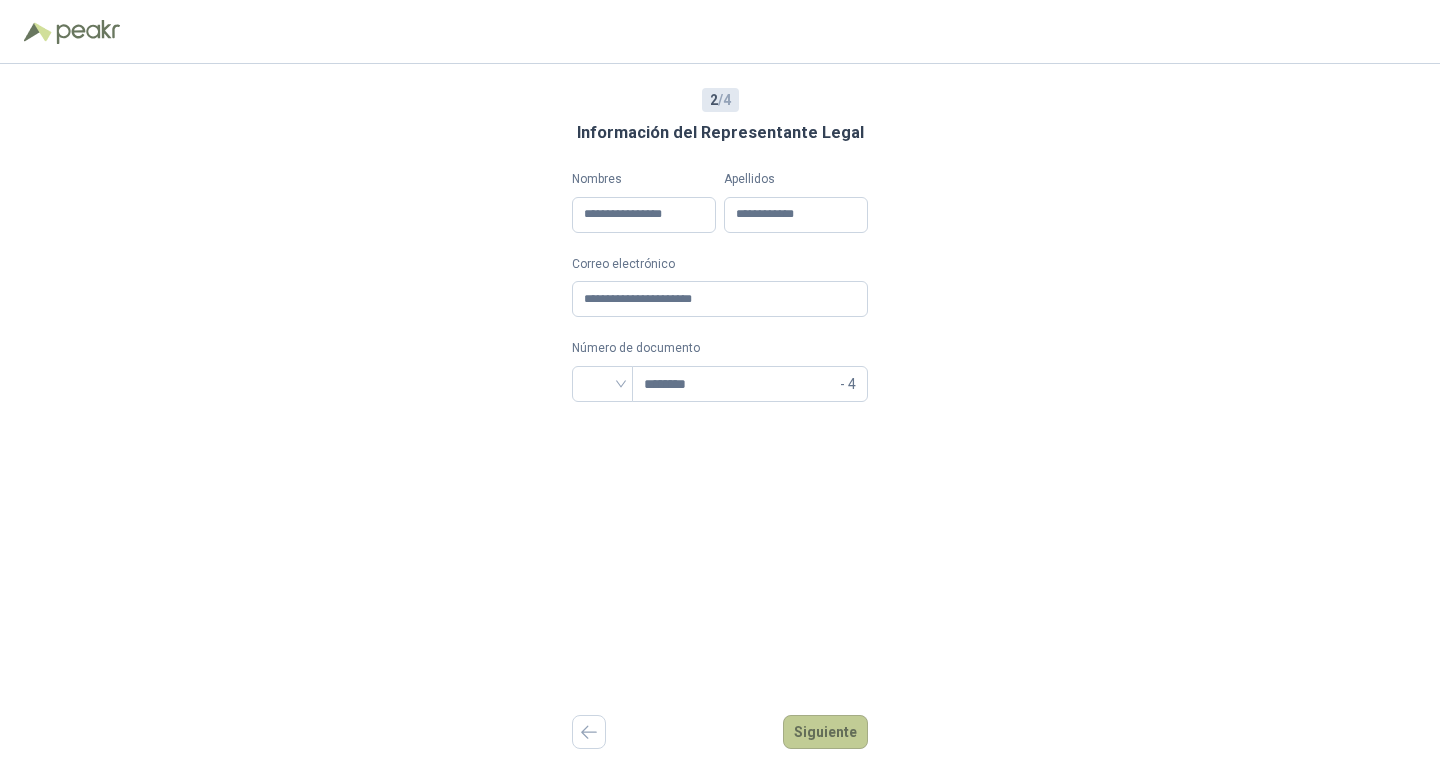 click on "Siguiente" at bounding box center [825, 732] 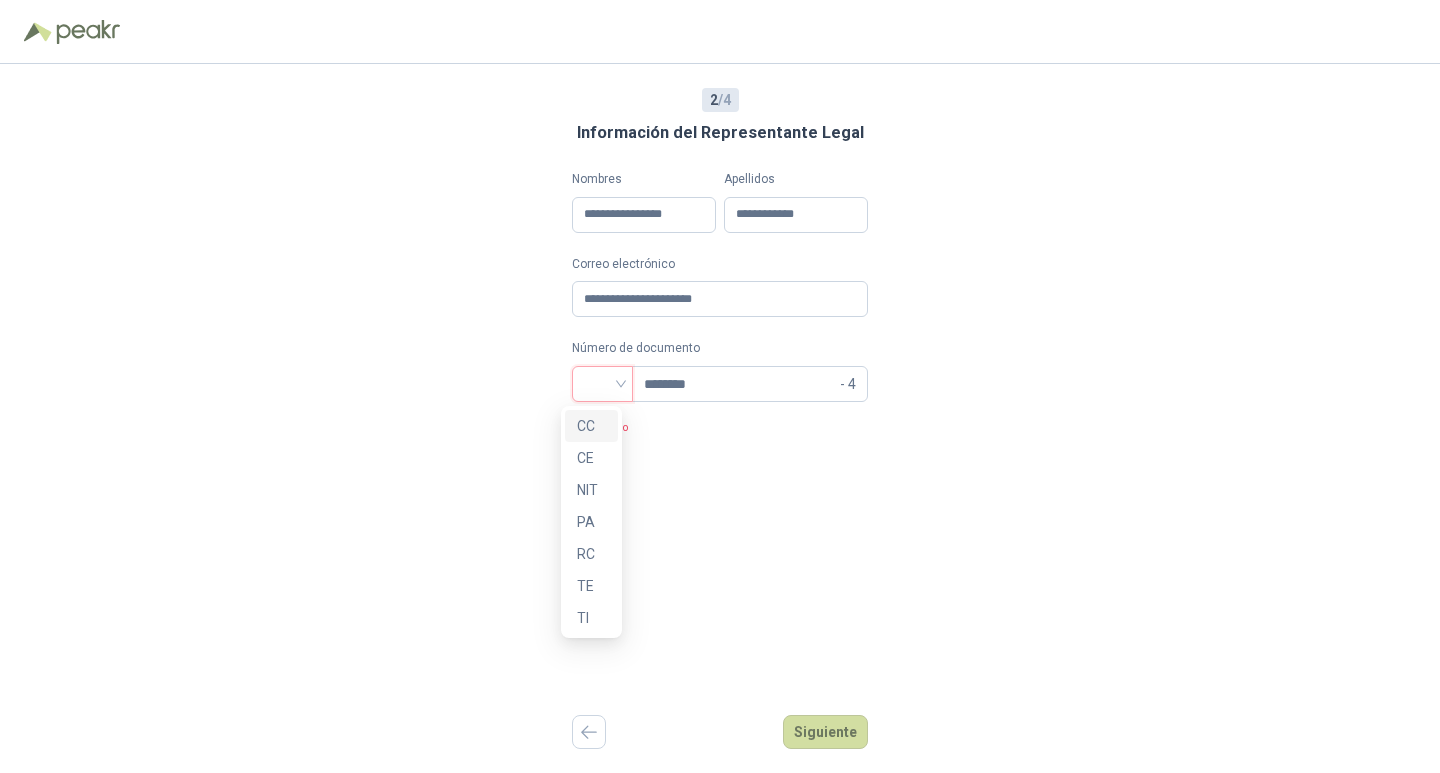 click at bounding box center (602, 384) 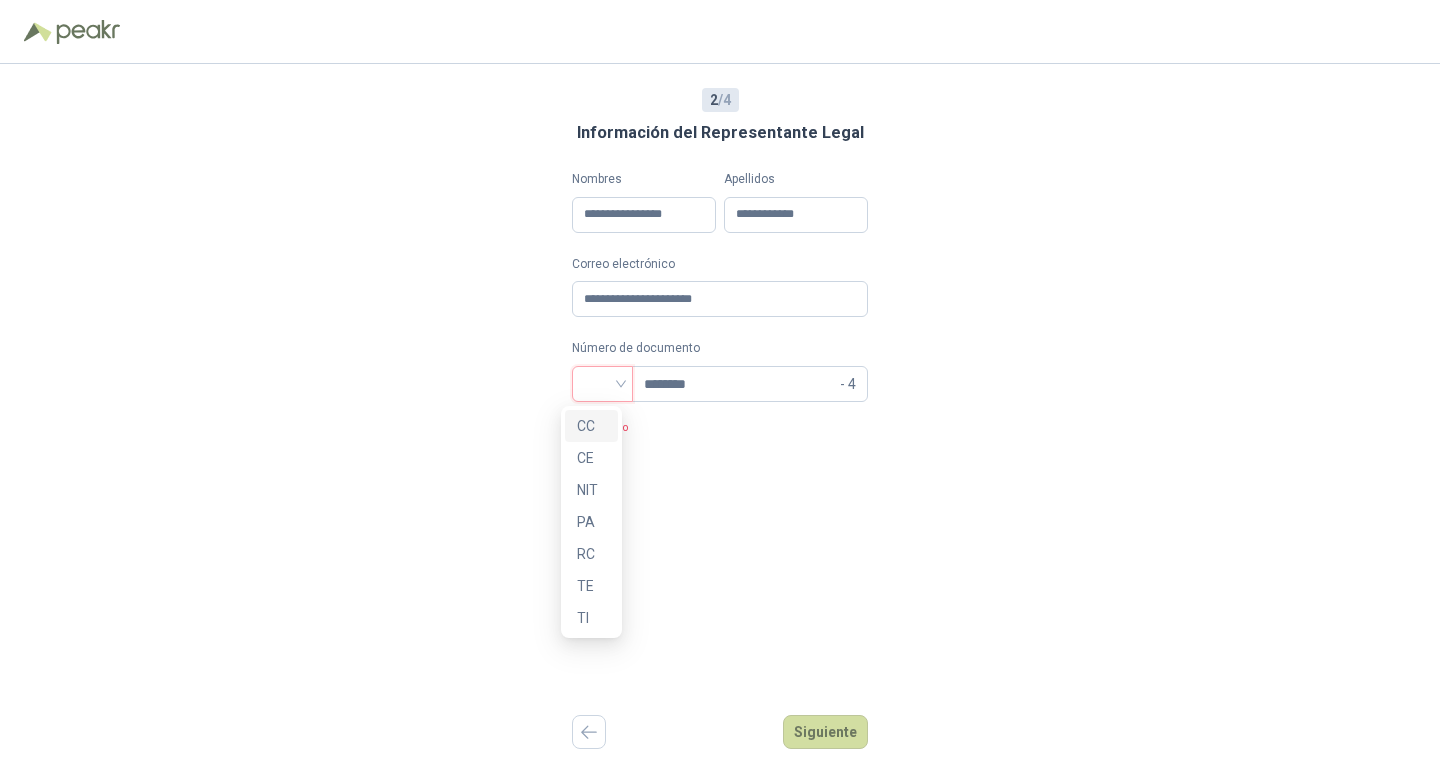 click on "CC" at bounding box center [591, 426] 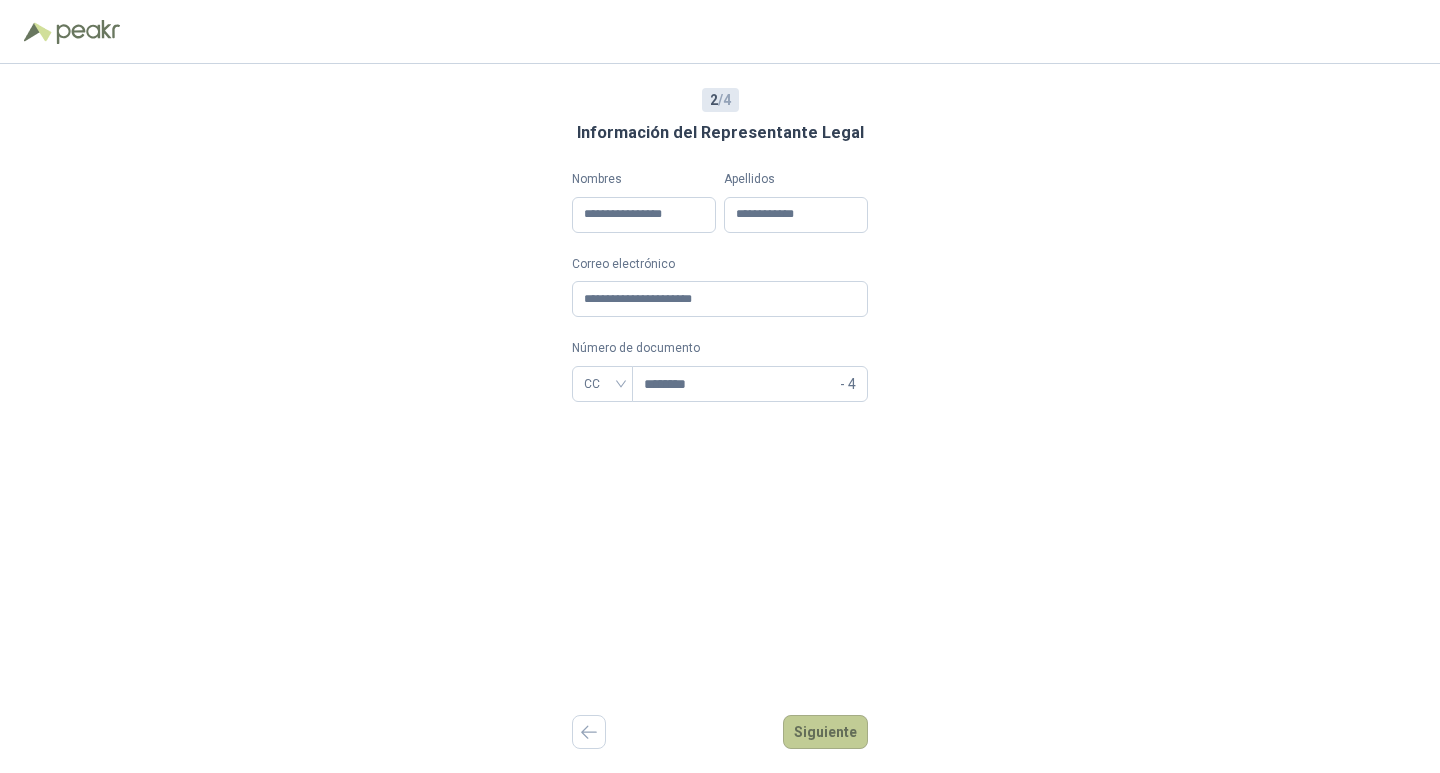 click on "Siguiente" at bounding box center (825, 732) 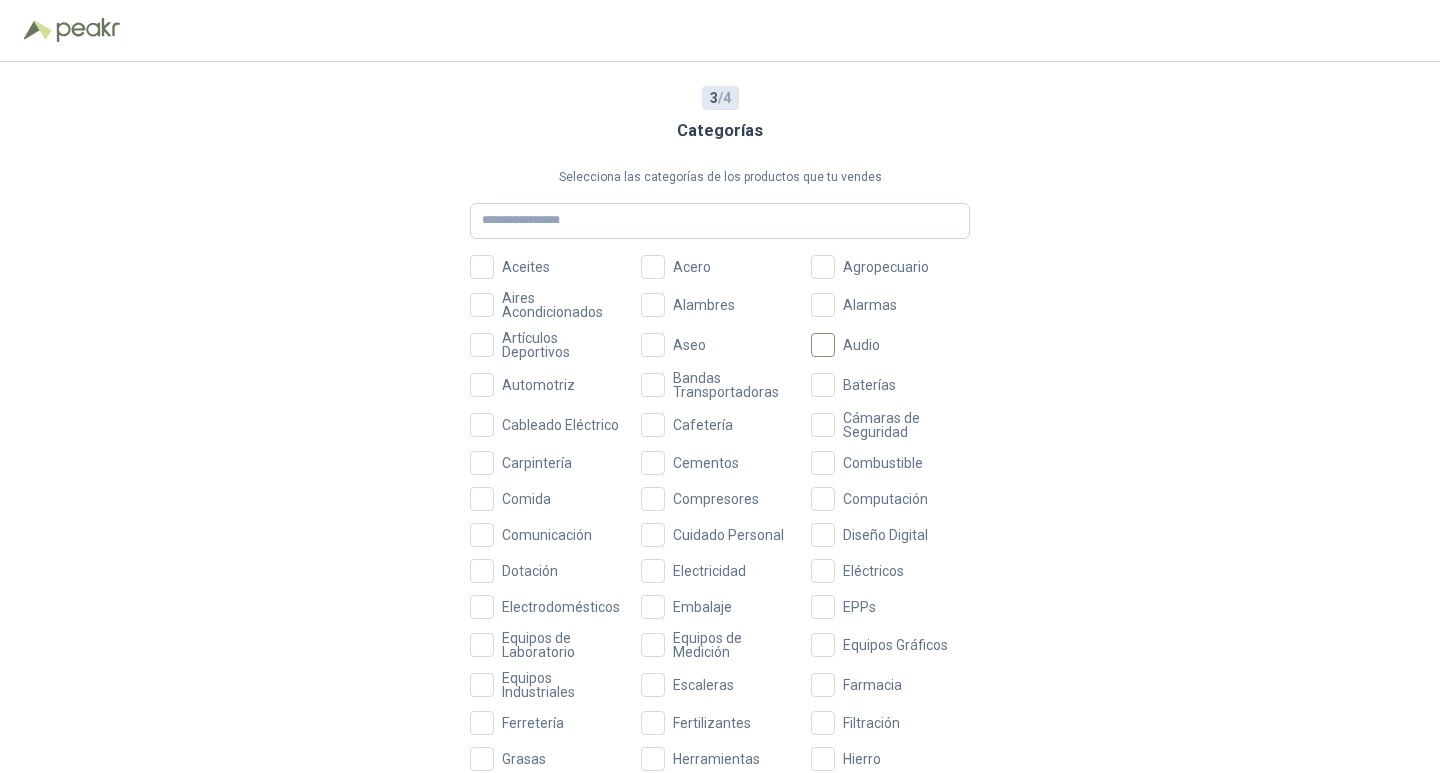 scroll, scrollTop: 0, scrollLeft: 0, axis: both 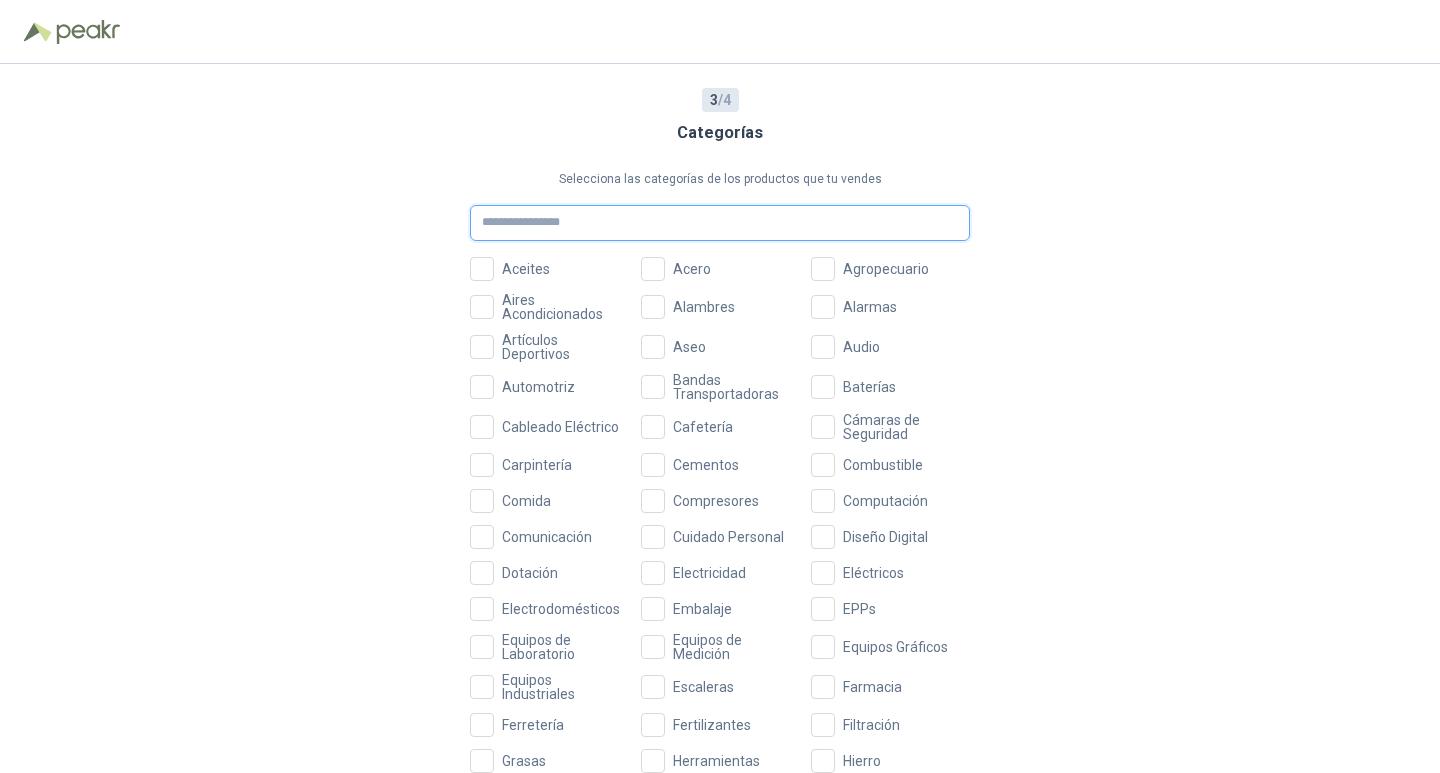 click at bounding box center (720, 223) 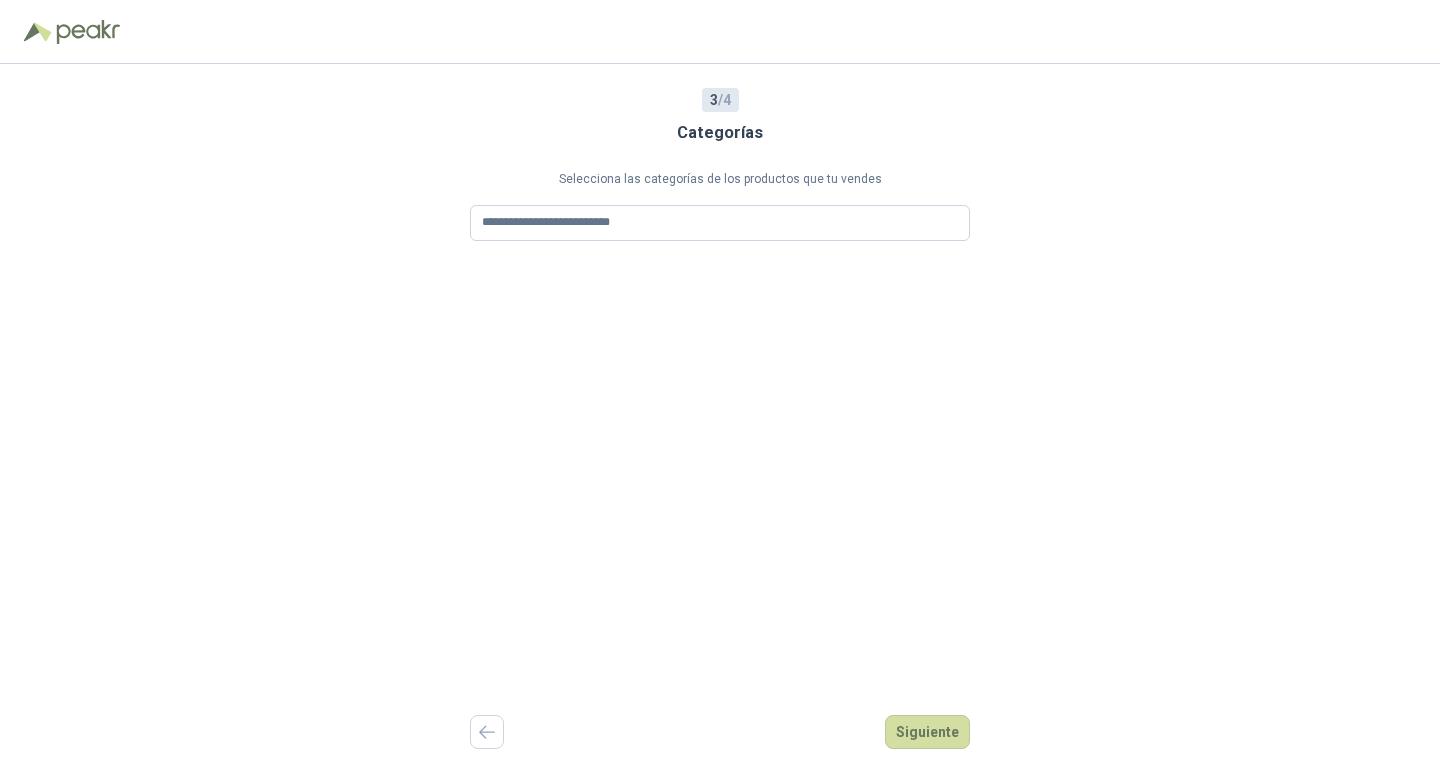 click on "**********" at bounding box center (720, 418) 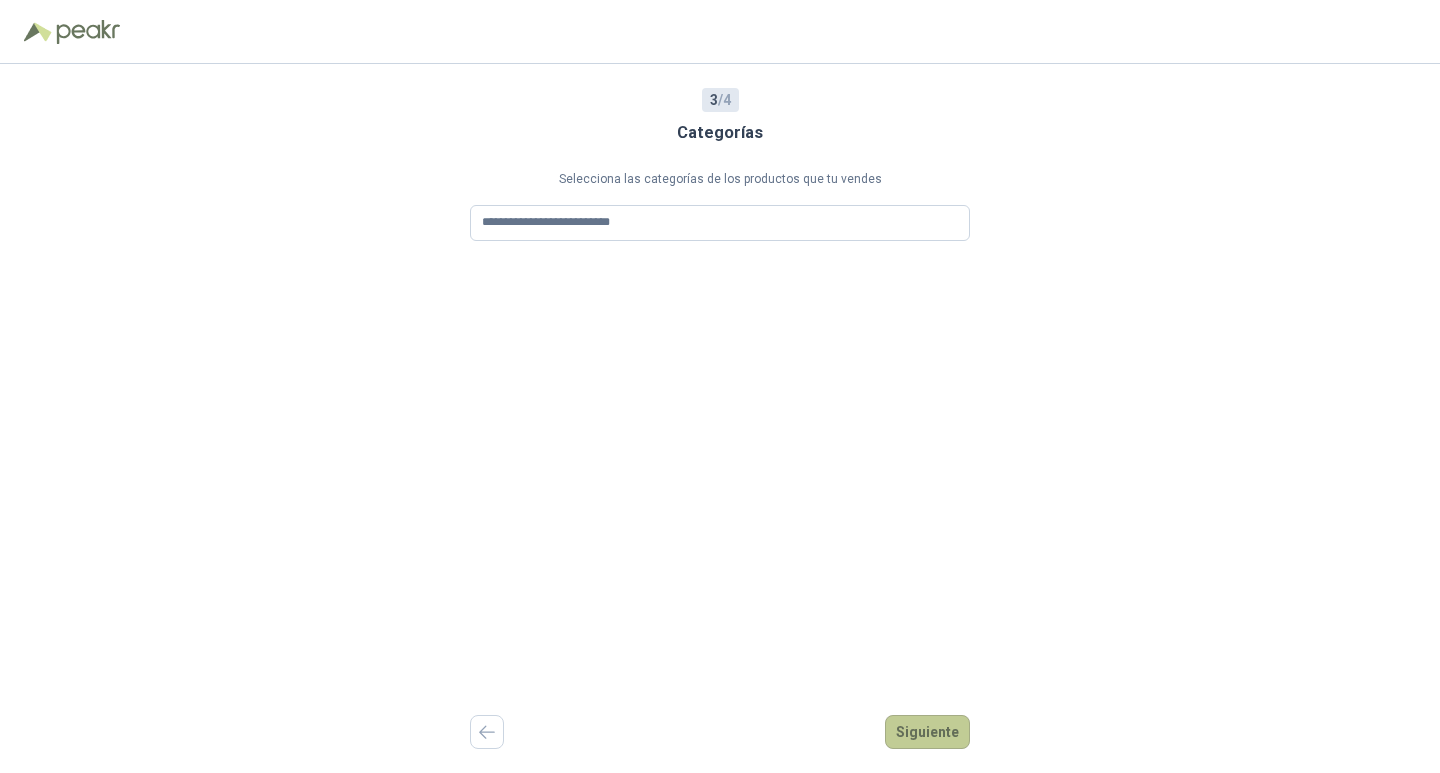 click on "Siguiente" at bounding box center [927, 732] 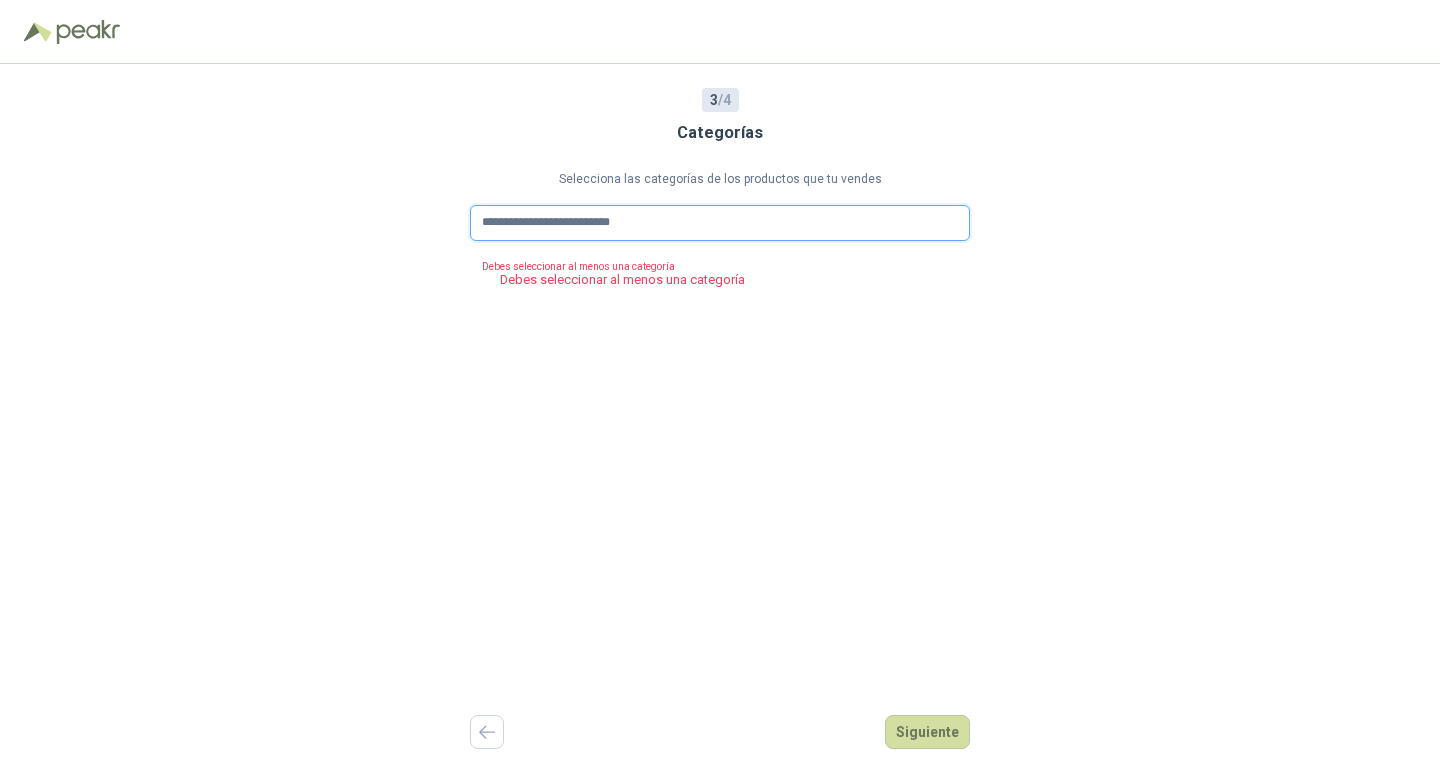 click on "**********" at bounding box center (720, 223) 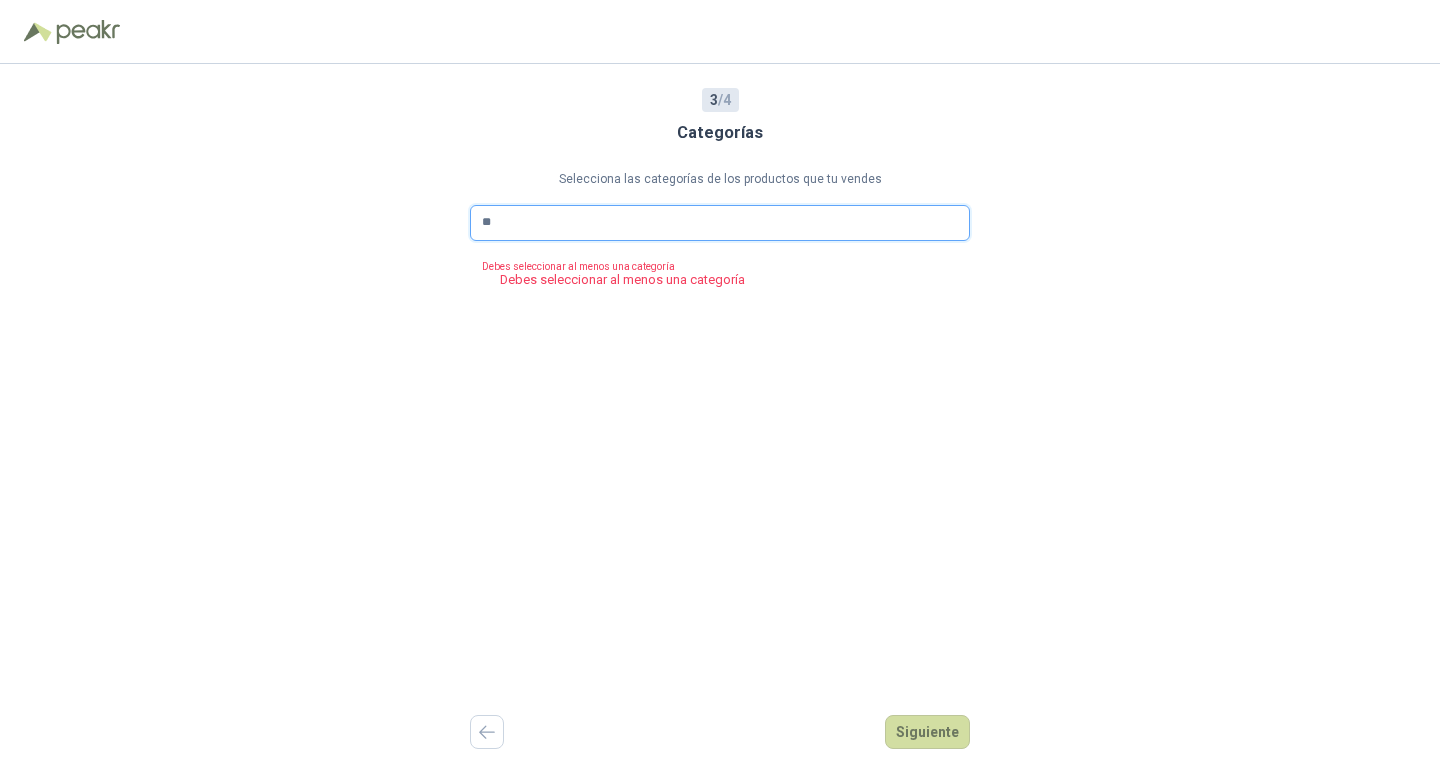 type on "*" 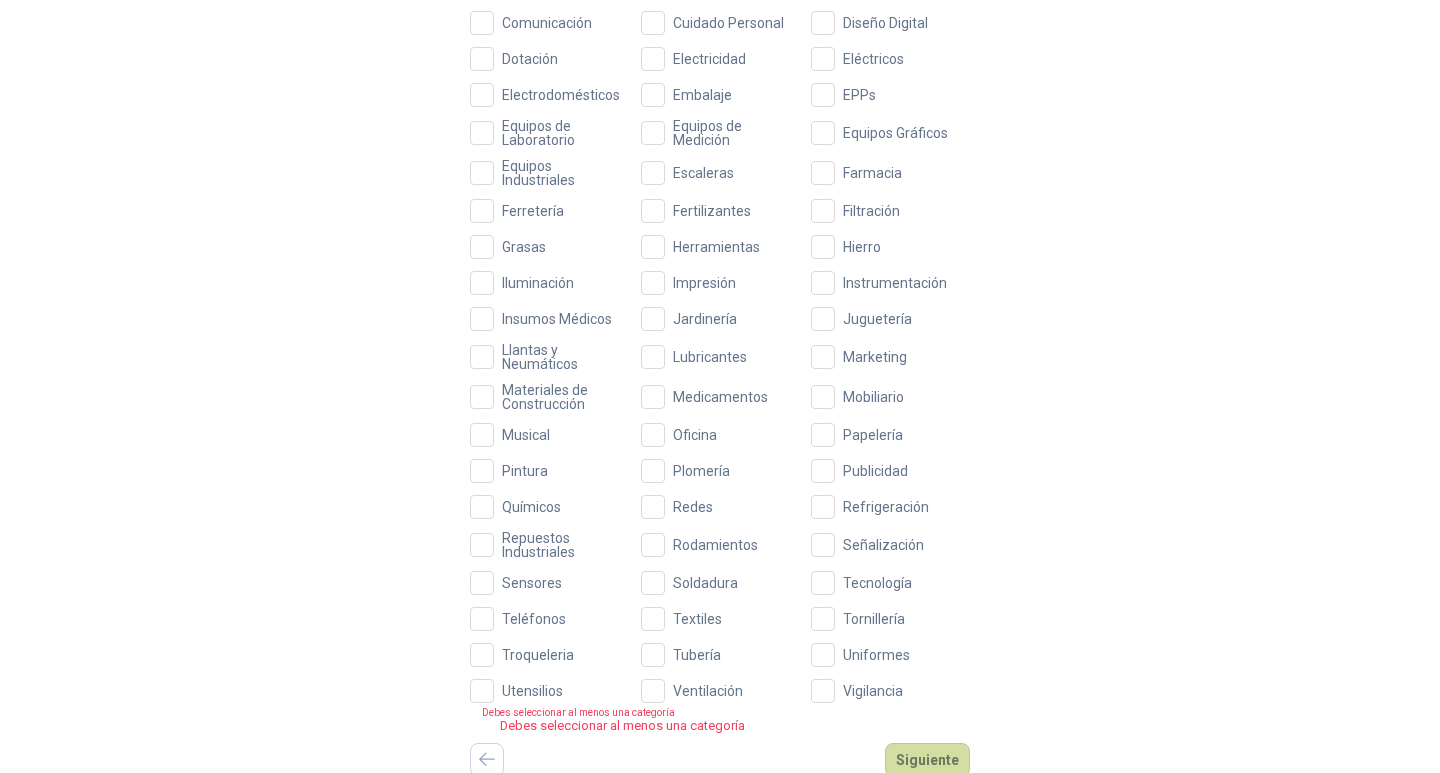scroll, scrollTop: 518, scrollLeft: 0, axis: vertical 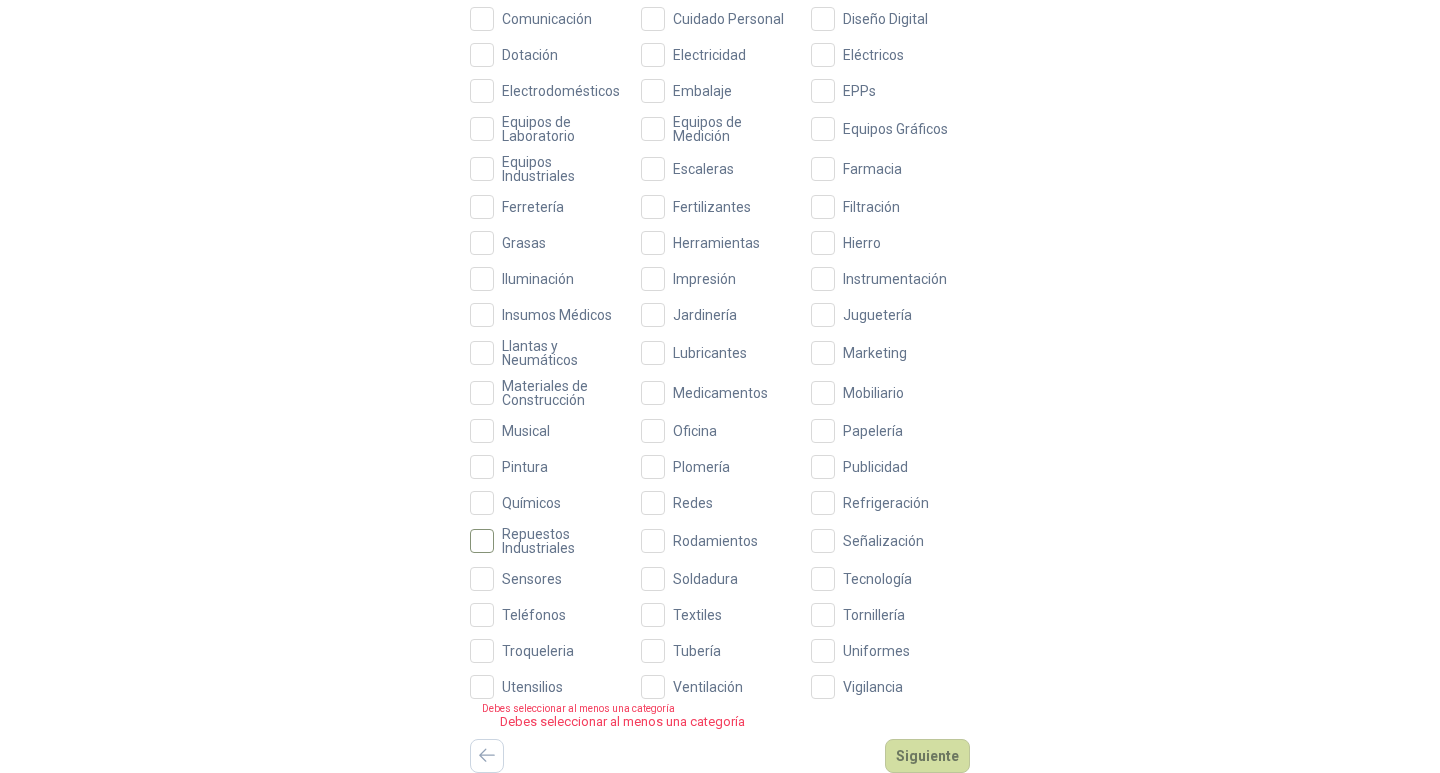 type 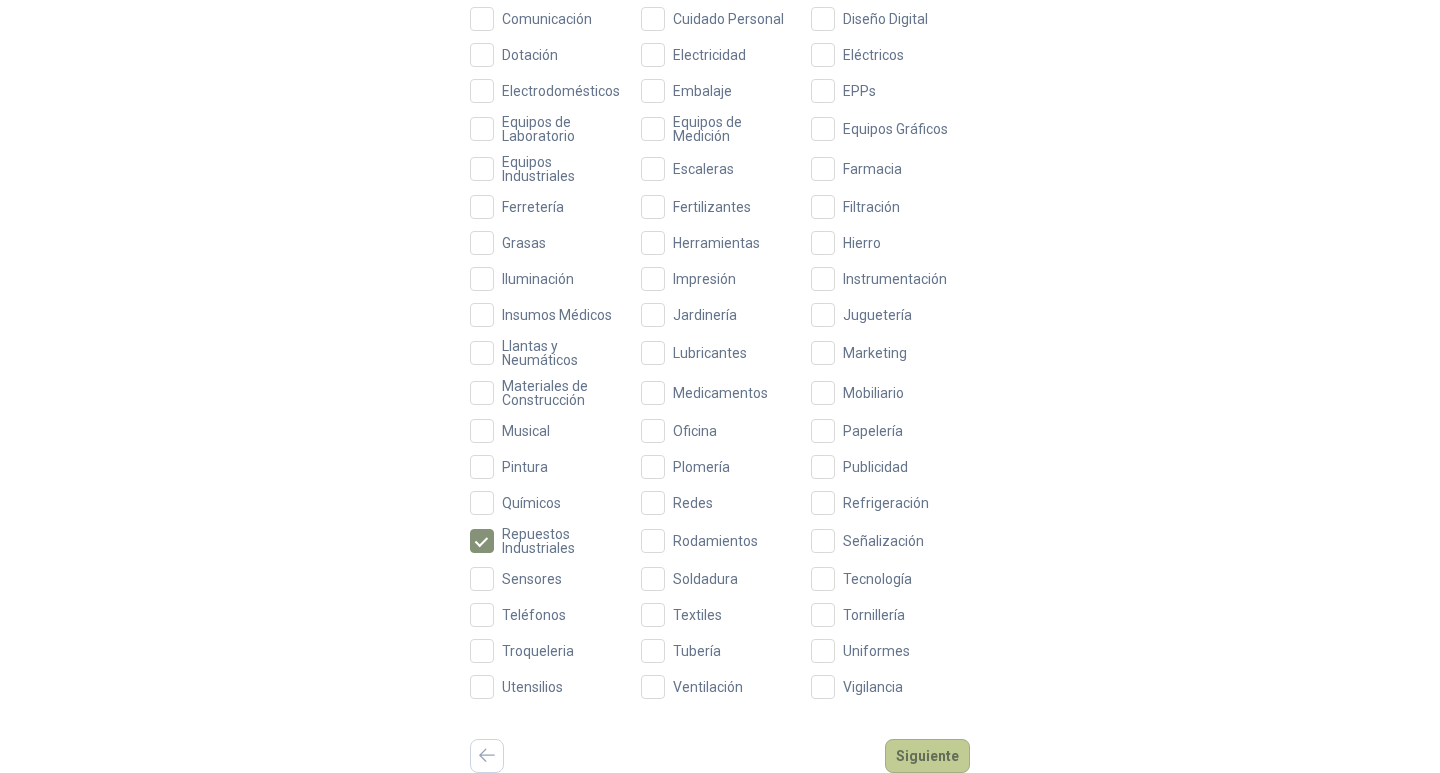 click on "Siguiente" at bounding box center [927, 756] 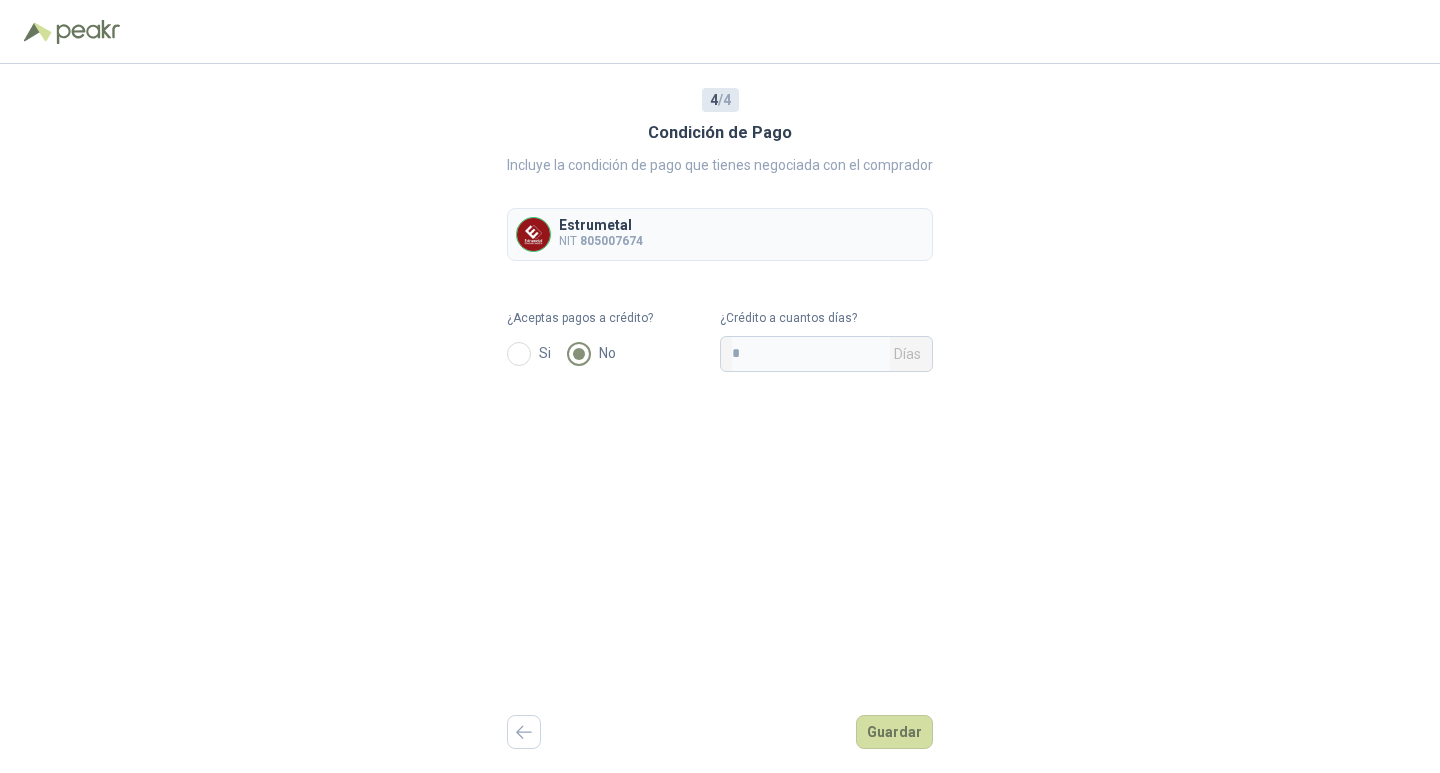 scroll, scrollTop: 0, scrollLeft: 0, axis: both 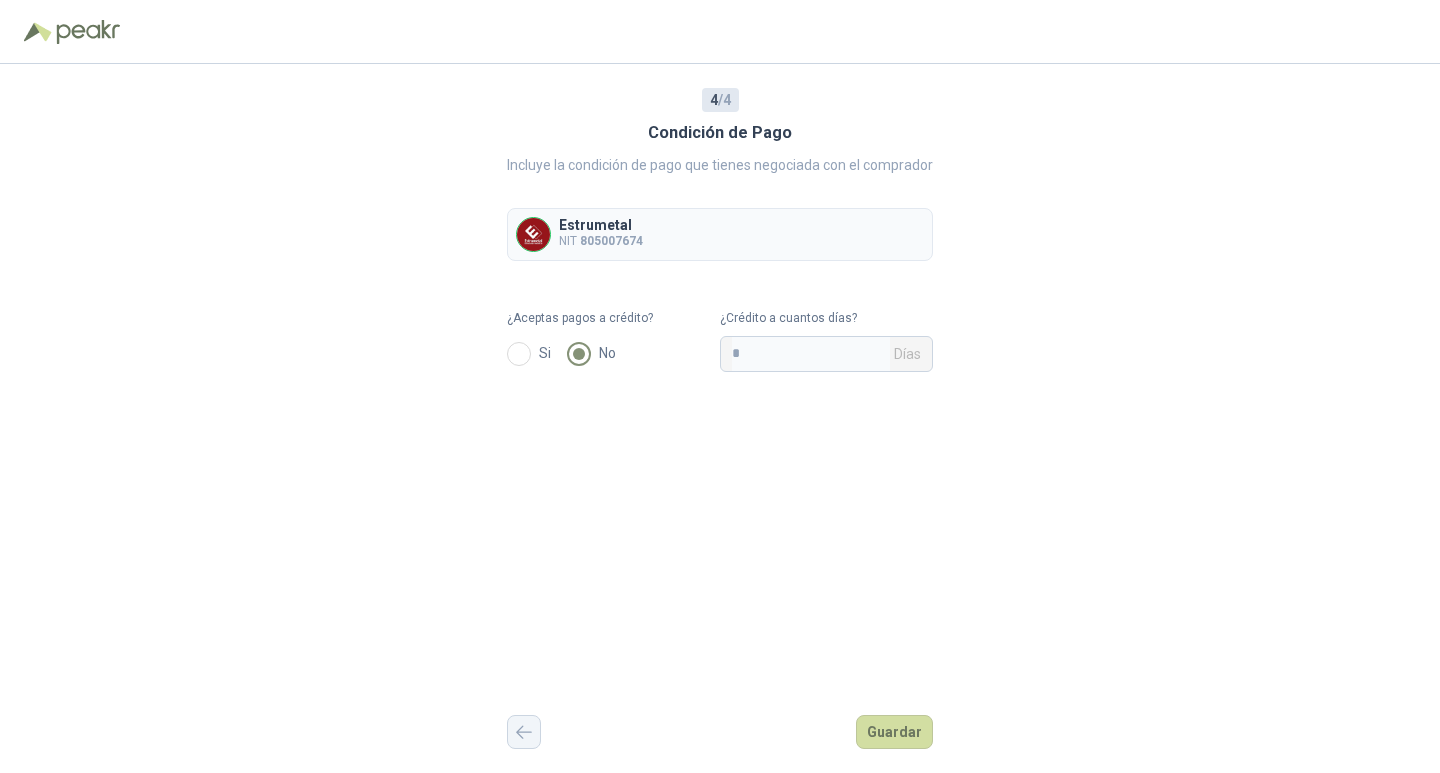 click 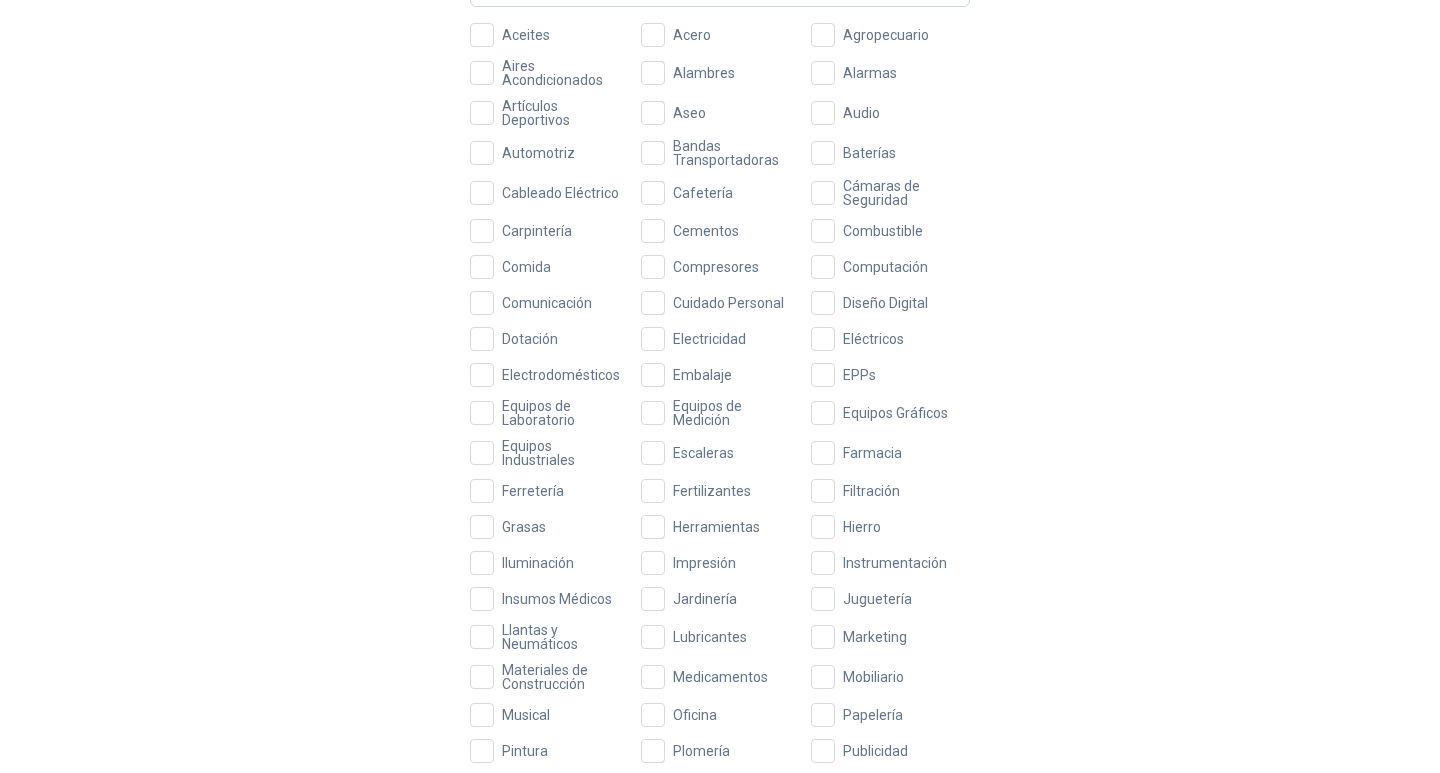 scroll, scrollTop: 300, scrollLeft: 0, axis: vertical 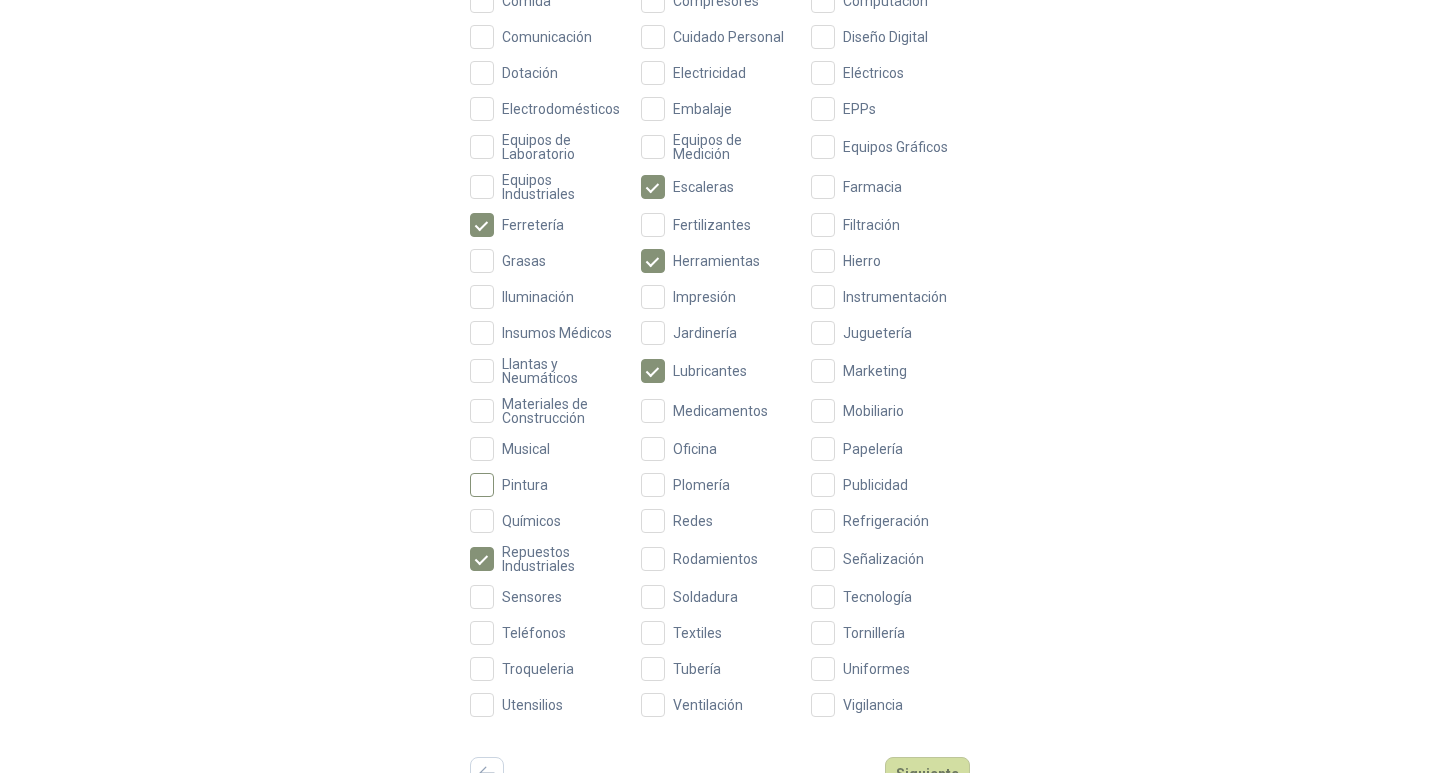 click on "Pintura" at bounding box center (549, 485) 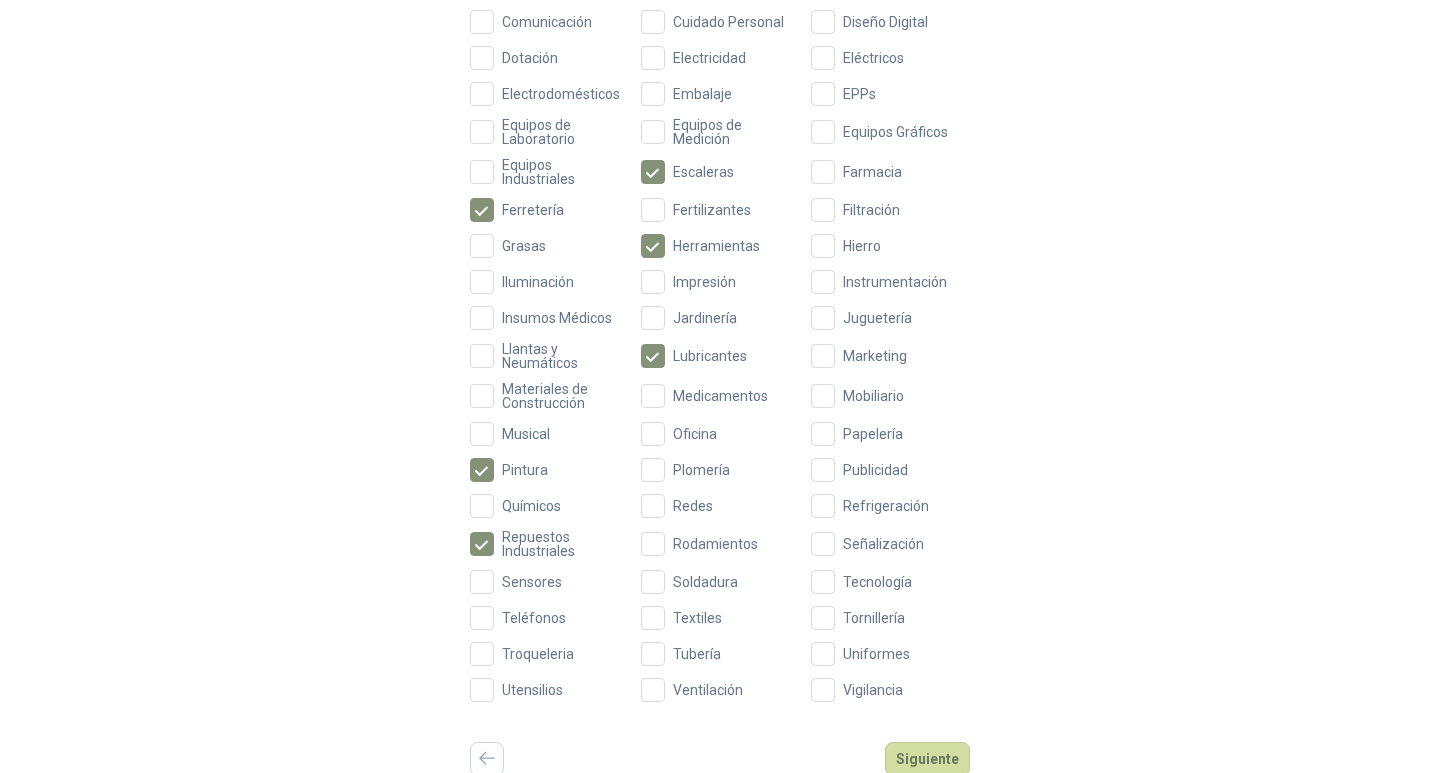 scroll, scrollTop: 518, scrollLeft: 0, axis: vertical 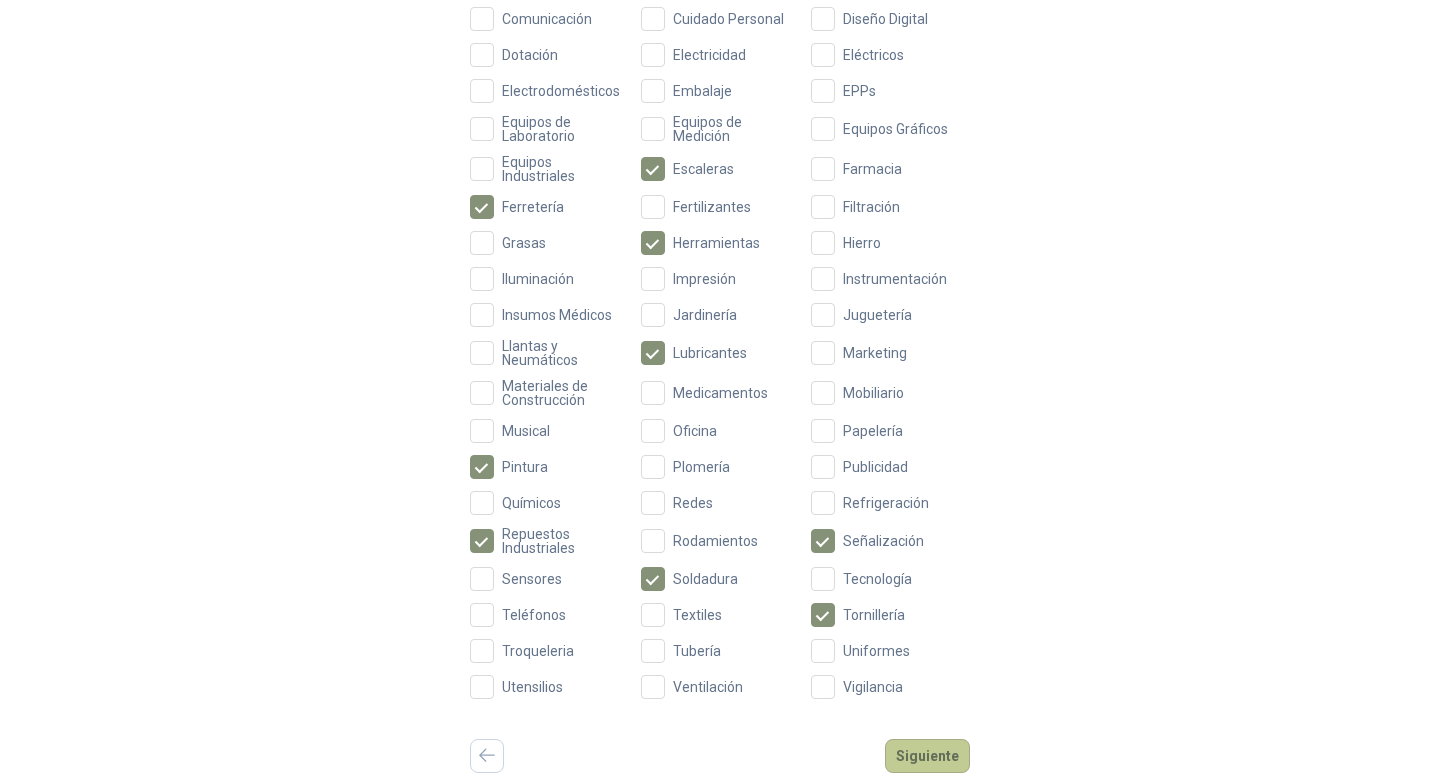 click on "Siguiente" at bounding box center [927, 756] 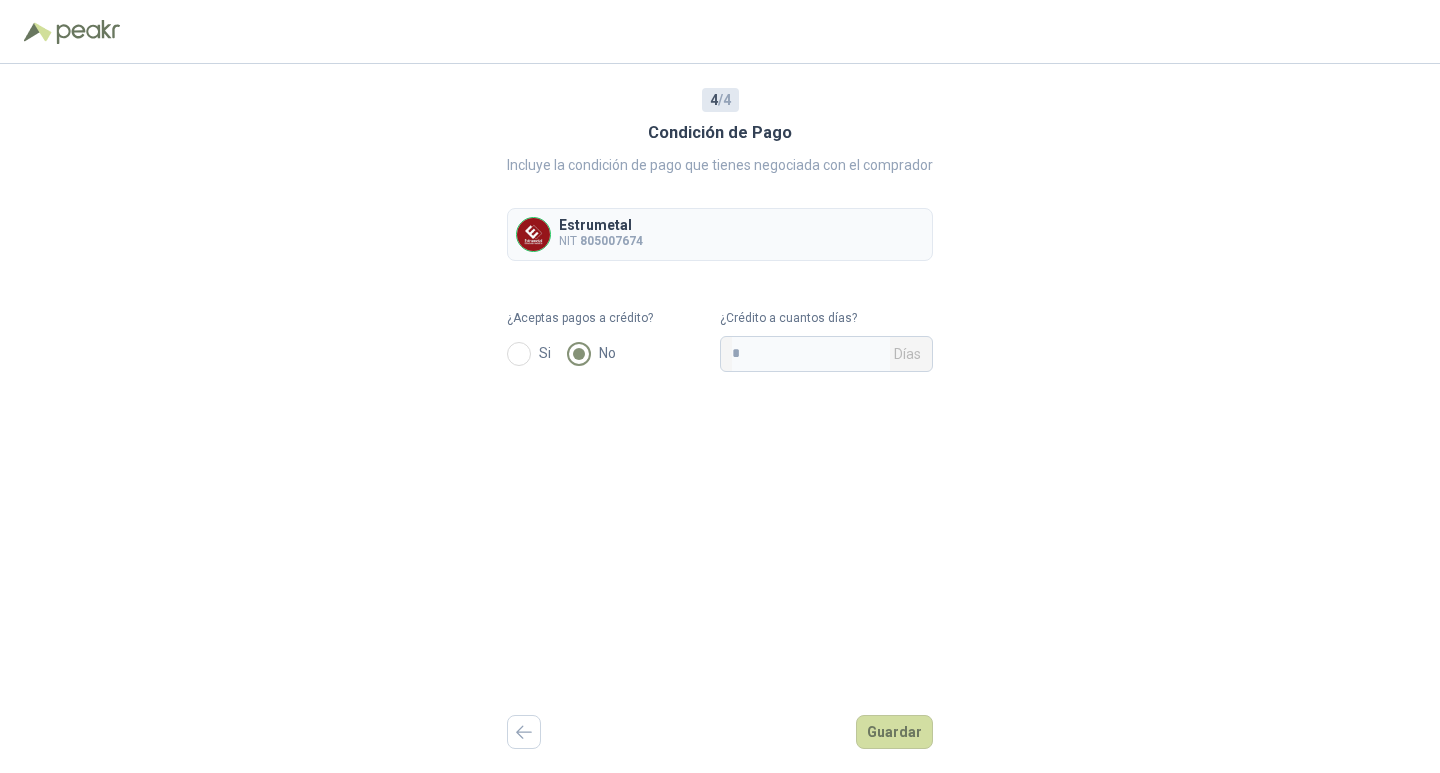 scroll, scrollTop: 0, scrollLeft: 0, axis: both 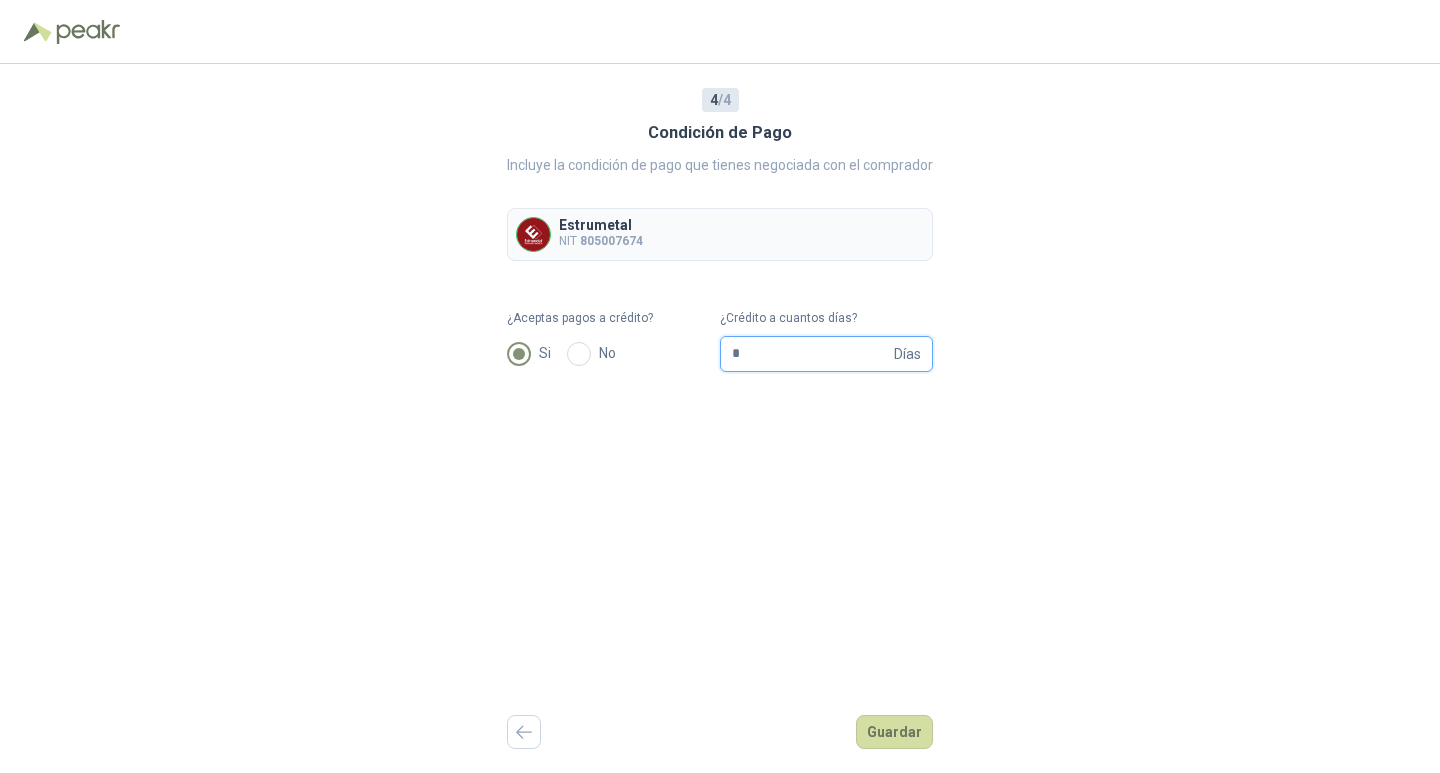 click on "*" at bounding box center (811, 354) 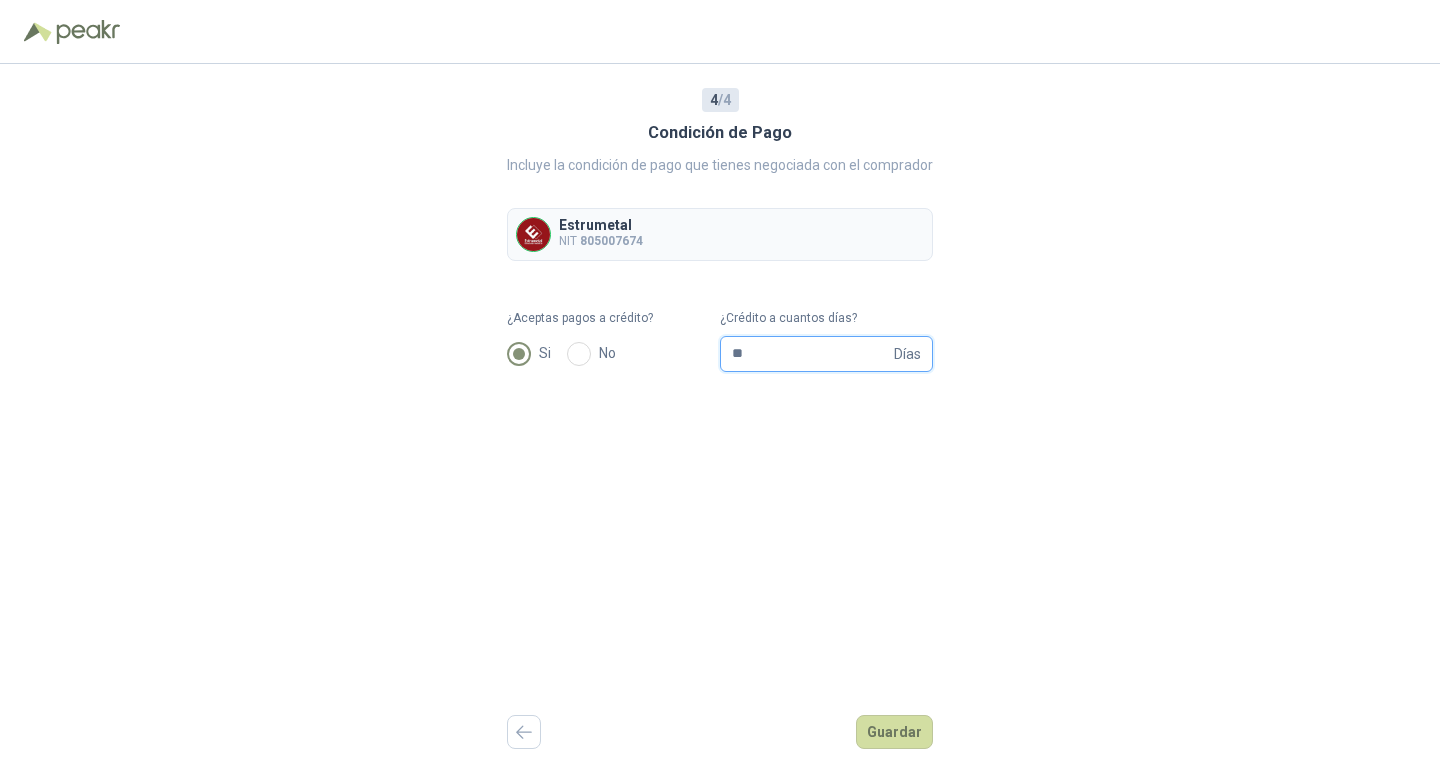 type on "**" 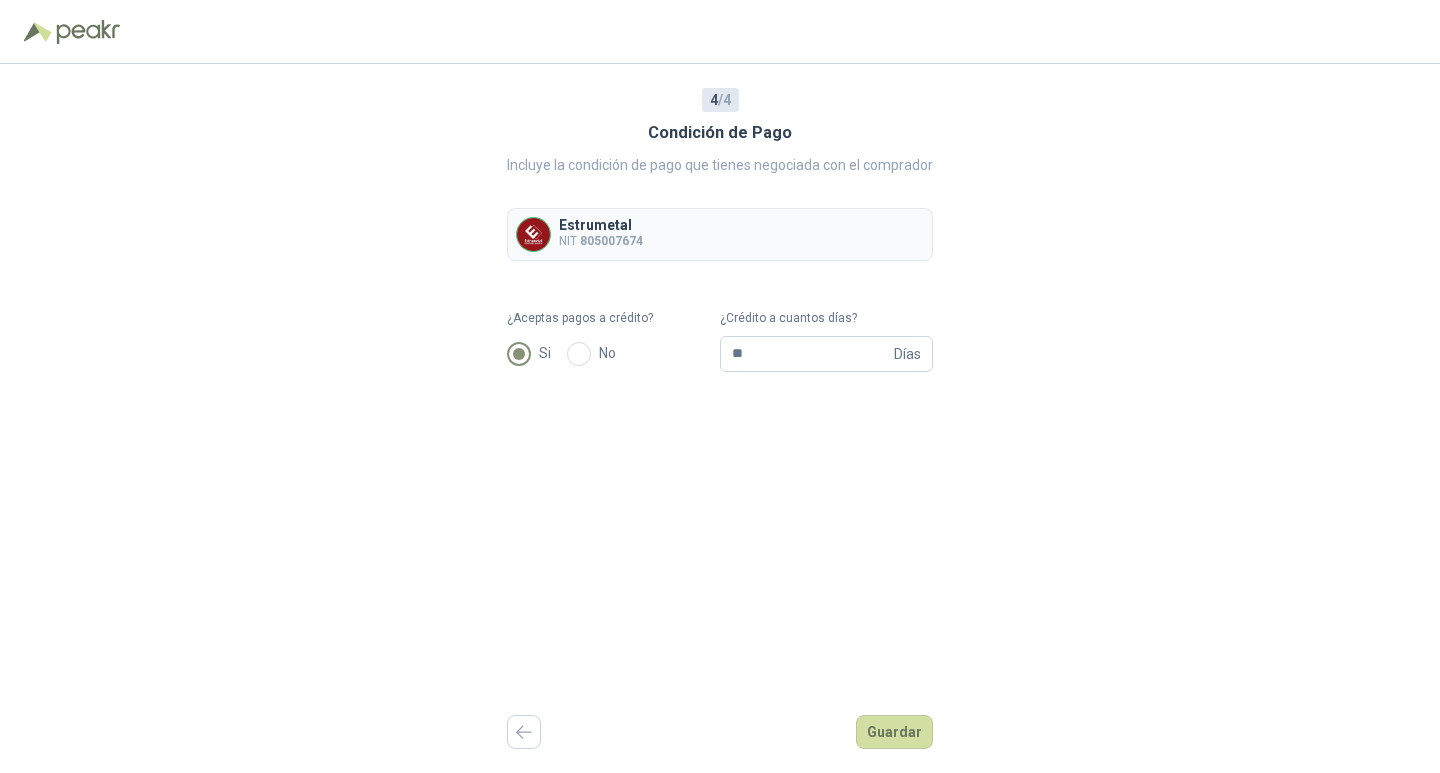 click on "4 / 4 Condición de Pago Incluye la condición de pago que tienes negociada con el comprador Estrumetal NIT   805007674 ¿Aceptas pagos a crédito? Si No ¿Crédito a cuantos días? ** Días Guardar" at bounding box center (720, 418) 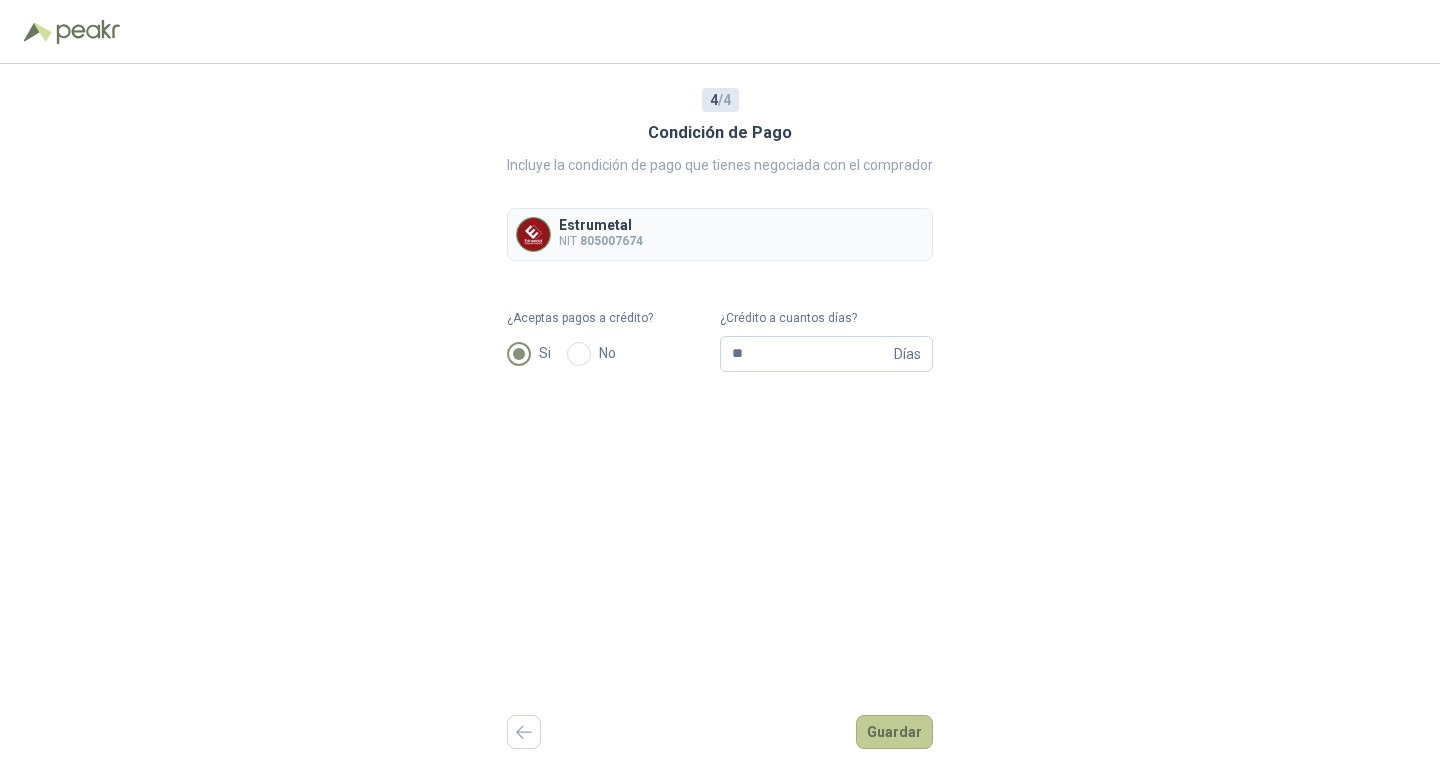 click on "Guardar" at bounding box center (894, 732) 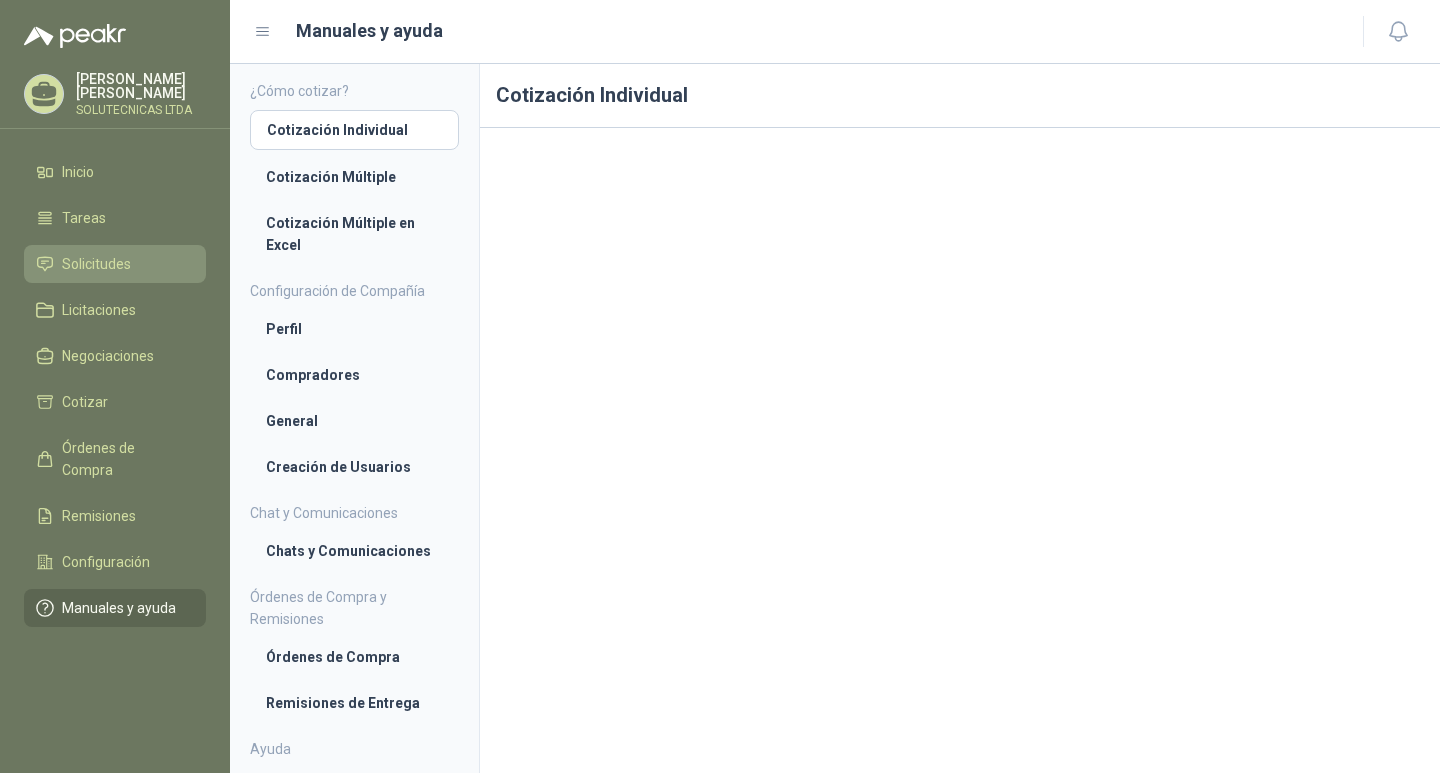 click on "Solicitudes" at bounding box center [96, 264] 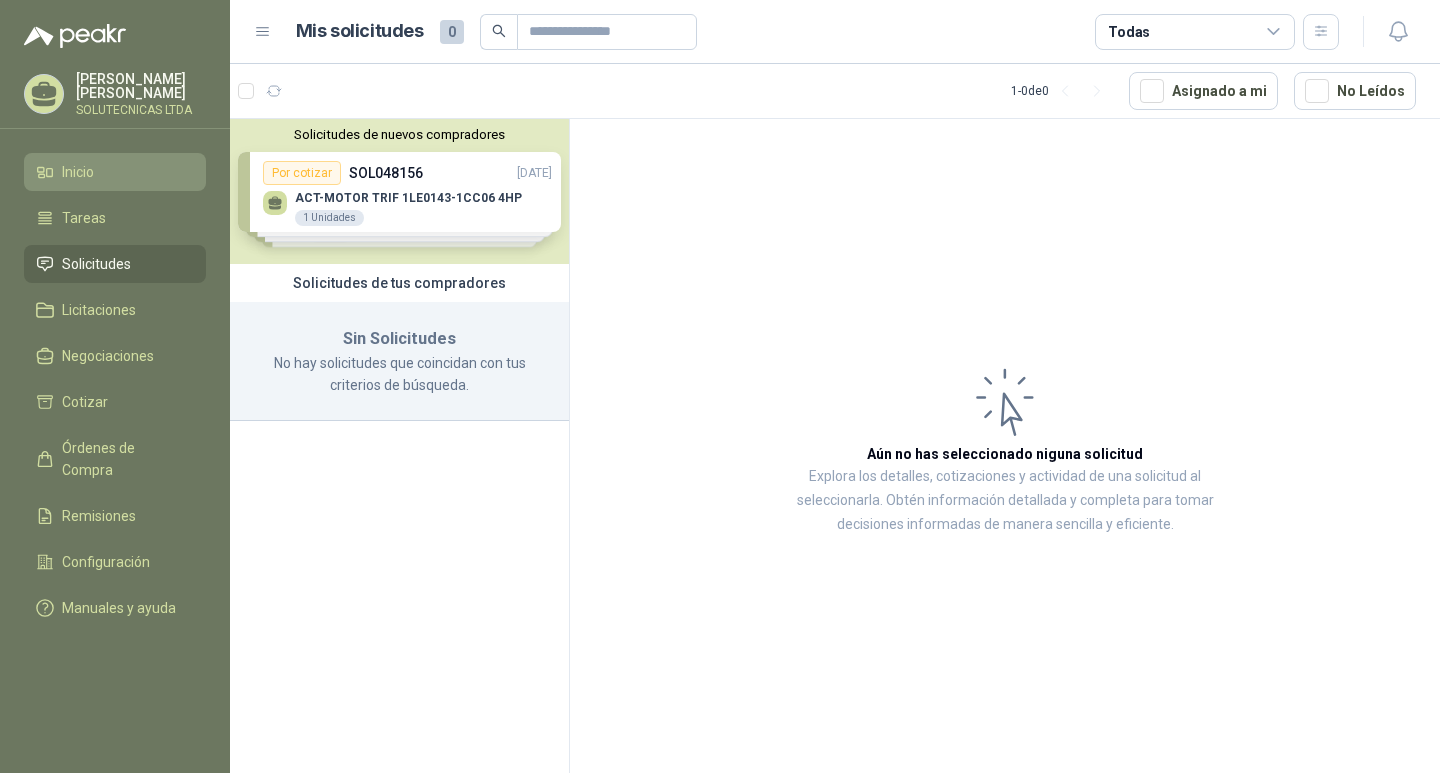 click on "Inicio" at bounding box center [78, 172] 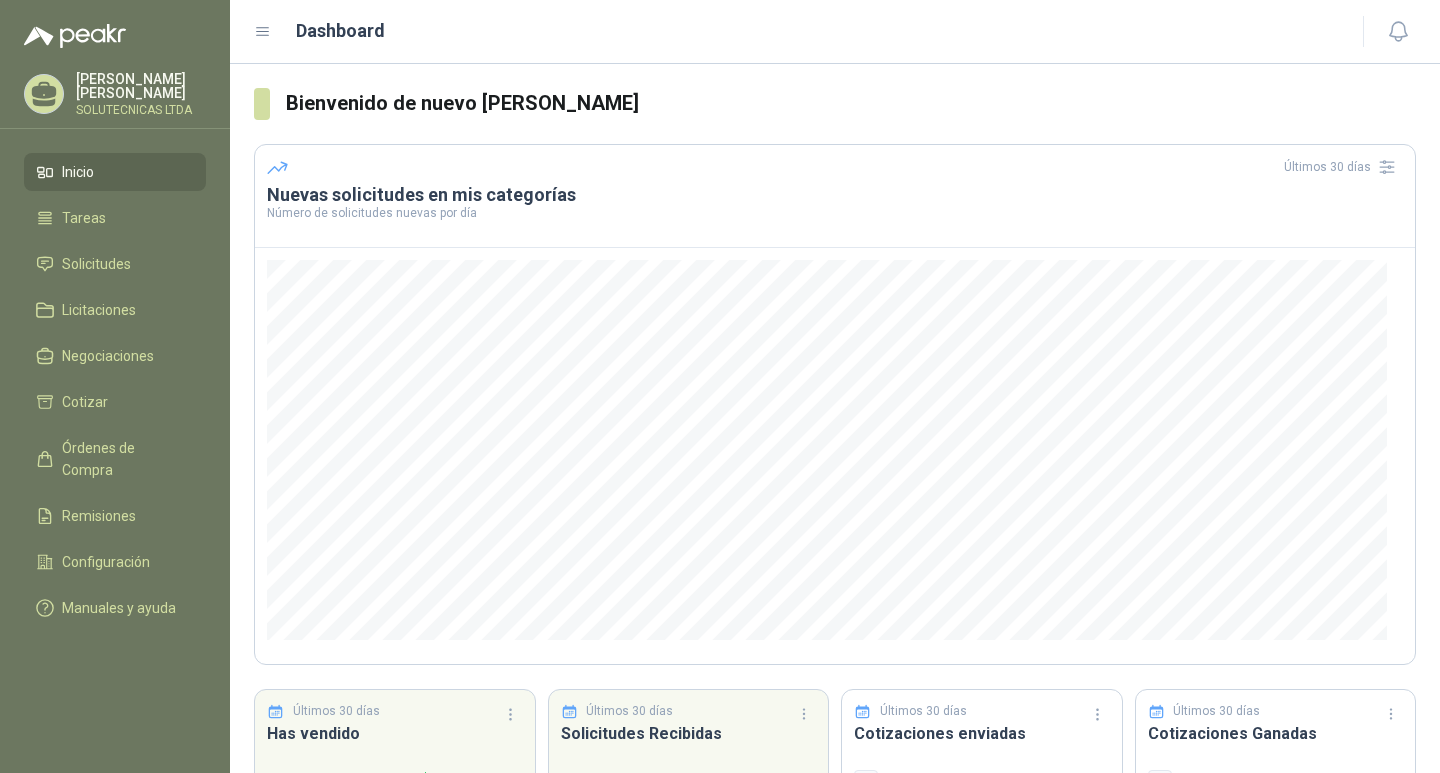 click on "Inicio" at bounding box center (115, 172) 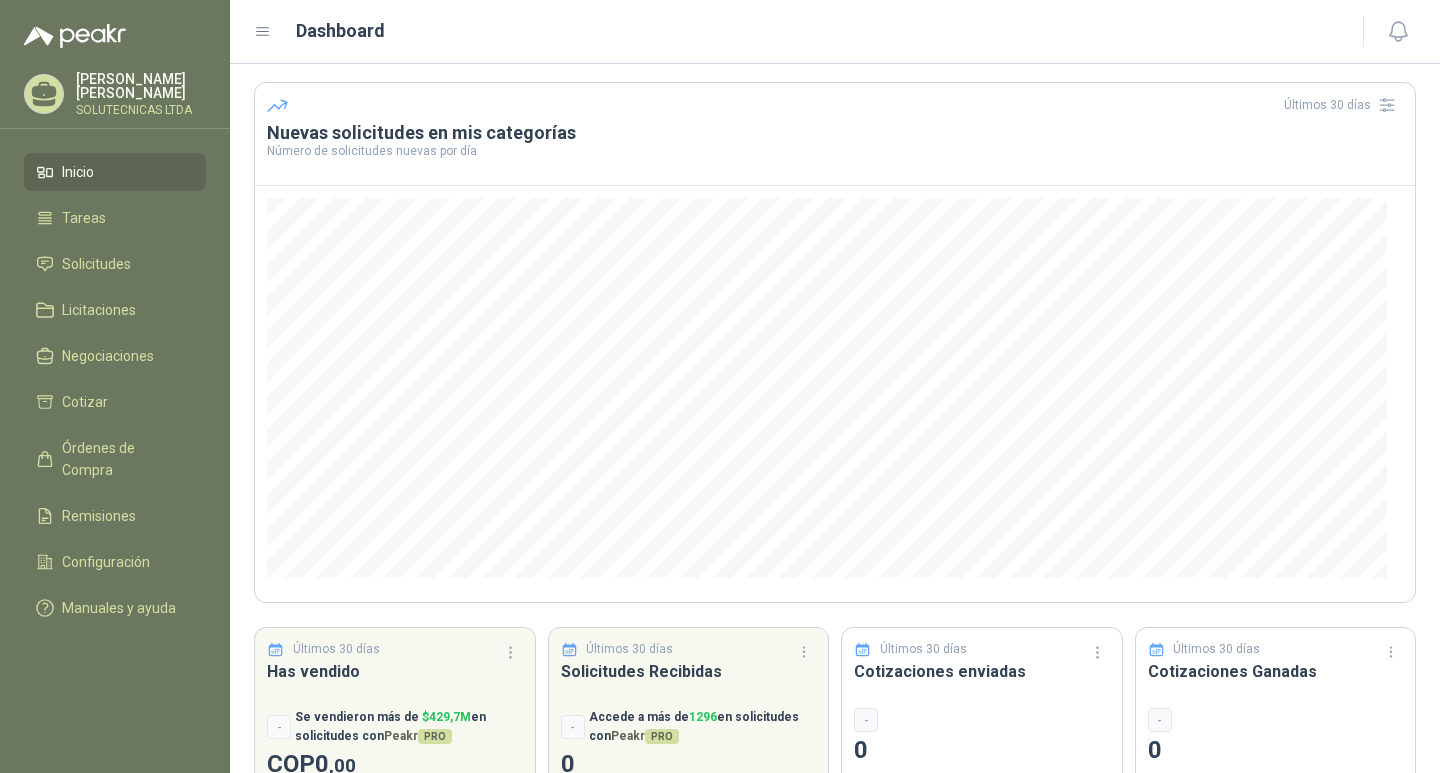 scroll, scrollTop: 0, scrollLeft: 0, axis: both 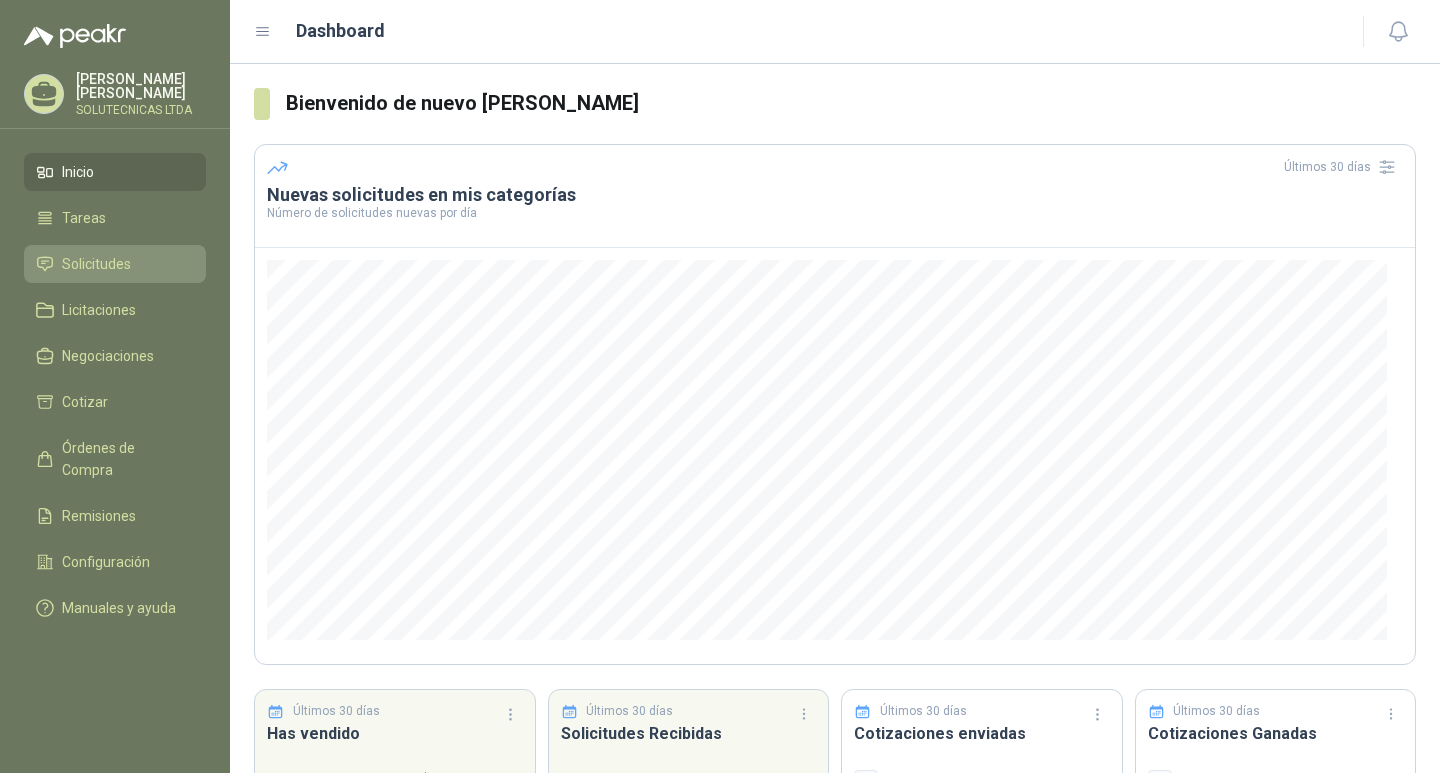 click on "Solicitudes" at bounding box center [96, 264] 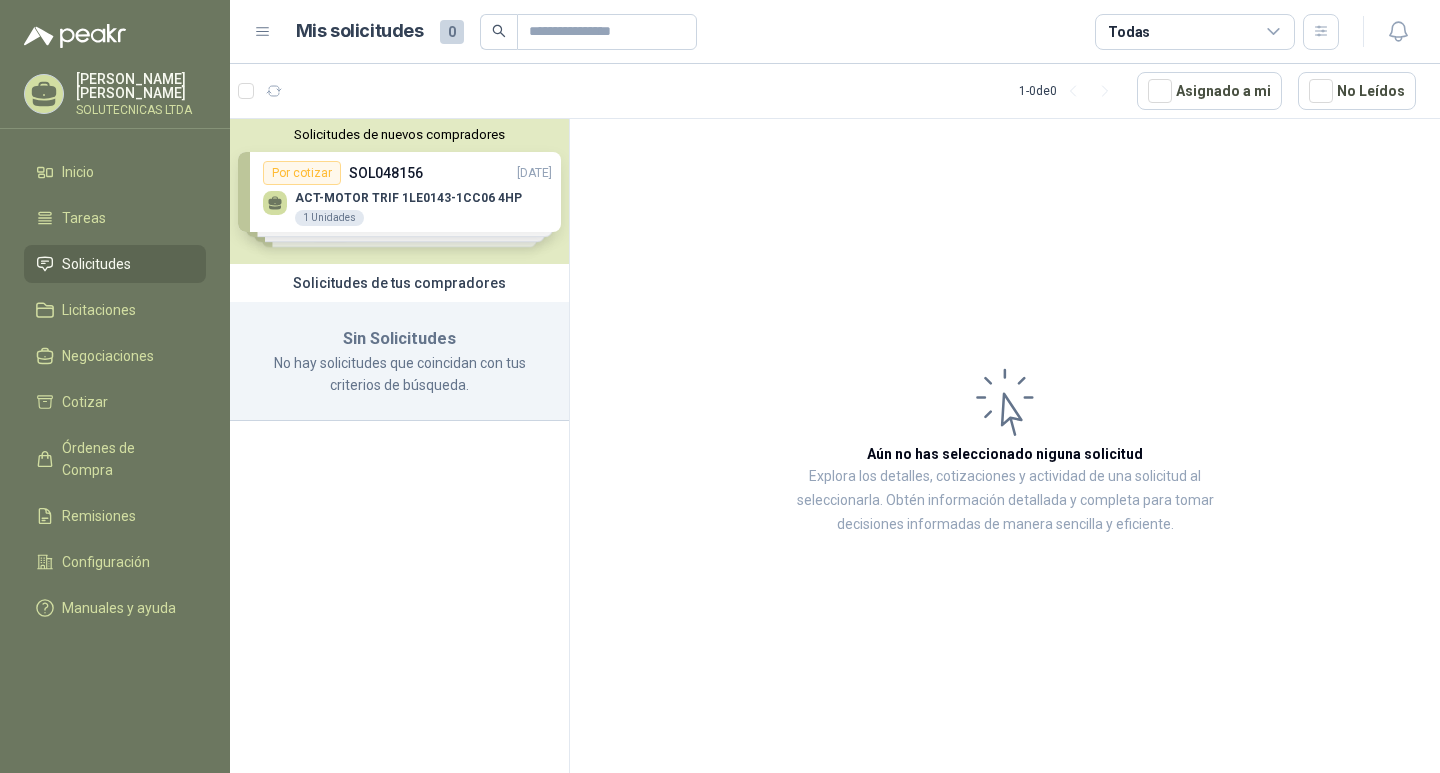 click on "Solicitudes de nuevos compradores Por cotizar SOL048156 [DATE]   ACT-MOTOR TRIF 1LE0143-1CC06 4HP 1   Unidades Por cotizar SOL048157 [DATE]   ACT- MOTOR 3.6HP/1150RPM/220V TRIFASICO 1   Unidades Por cotizar SOL048153 [DATE]   LAMINA HIERRO 3/4" 4 X 8                 1   UND  Por cotizar SOL048151 [DATE]   LAMINA HIERRO 1" 4 X 8                   1   UND  ¿Quieres recibir  cientos de solicitudes de compra  como estas todos los días? Agenda una reunión" at bounding box center [399, 191] 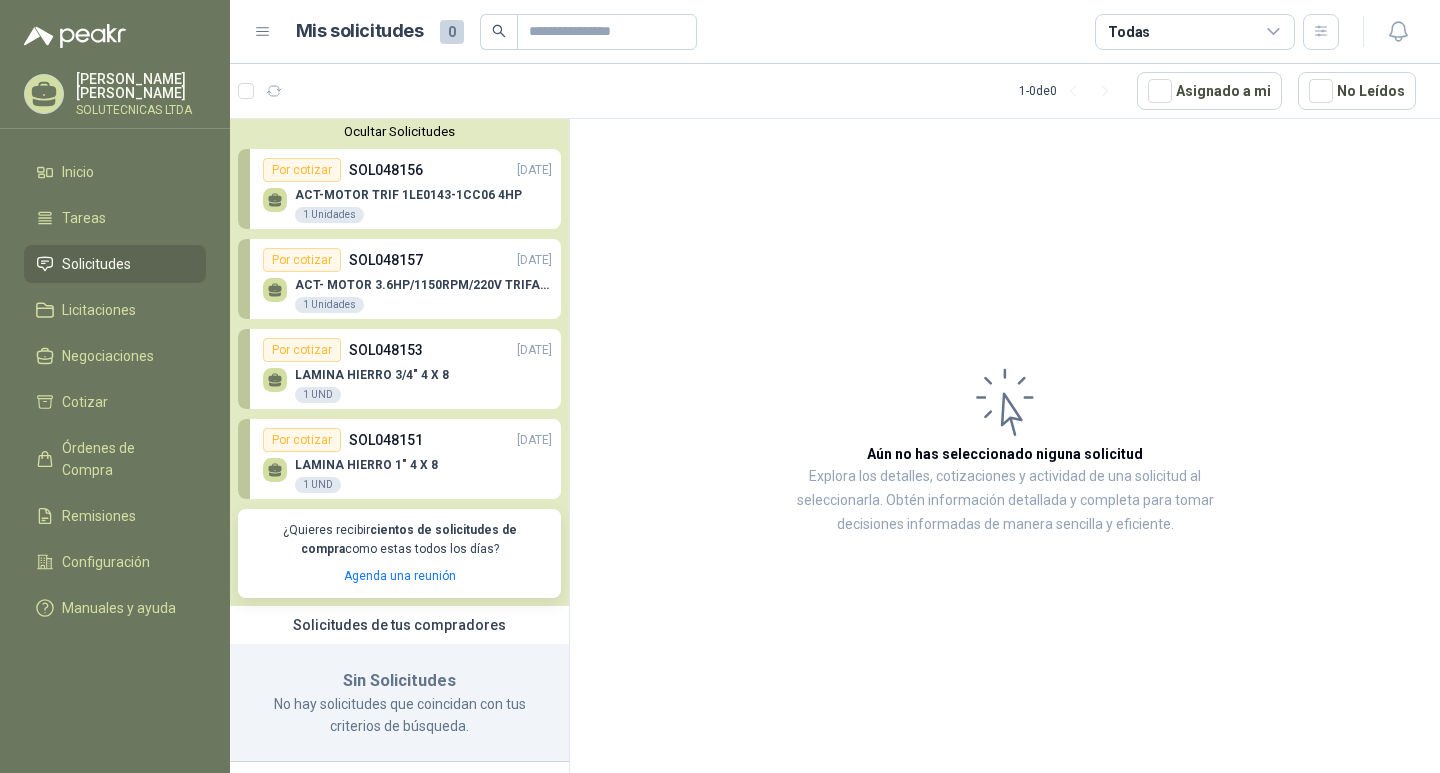 scroll, scrollTop: 0, scrollLeft: 0, axis: both 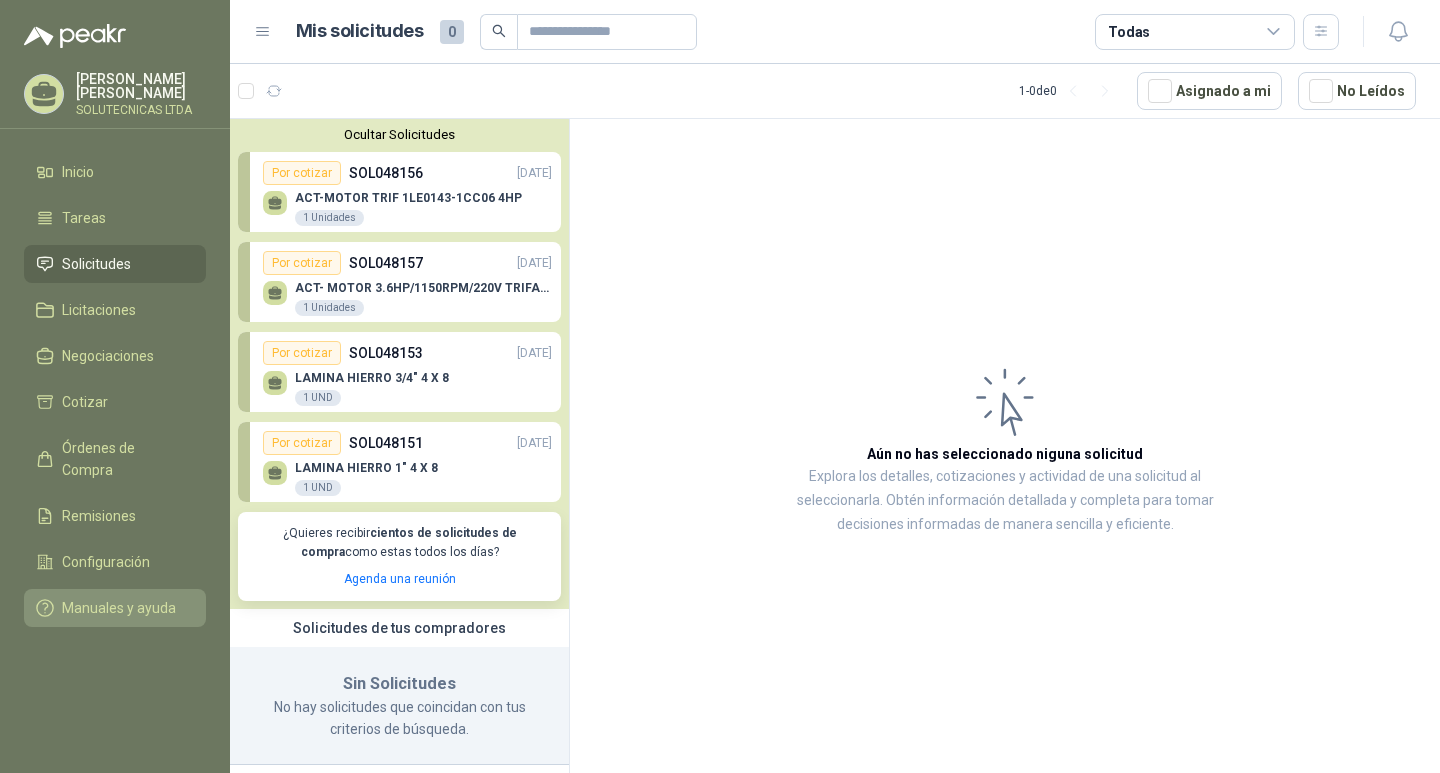 click on "Manuales y ayuda" at bounding box center (119, 608) 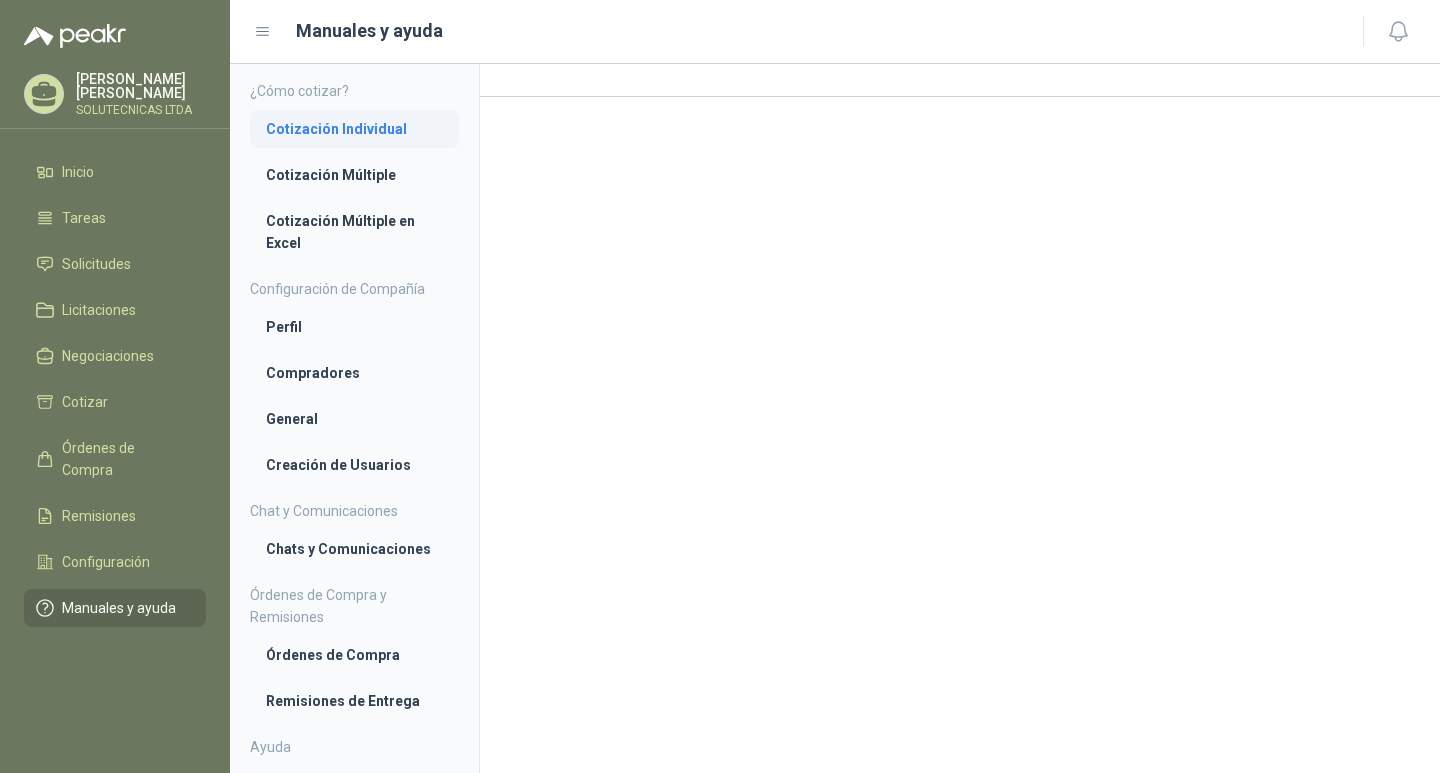 click on "Cotización Individual" at bounding box center [354, 129] 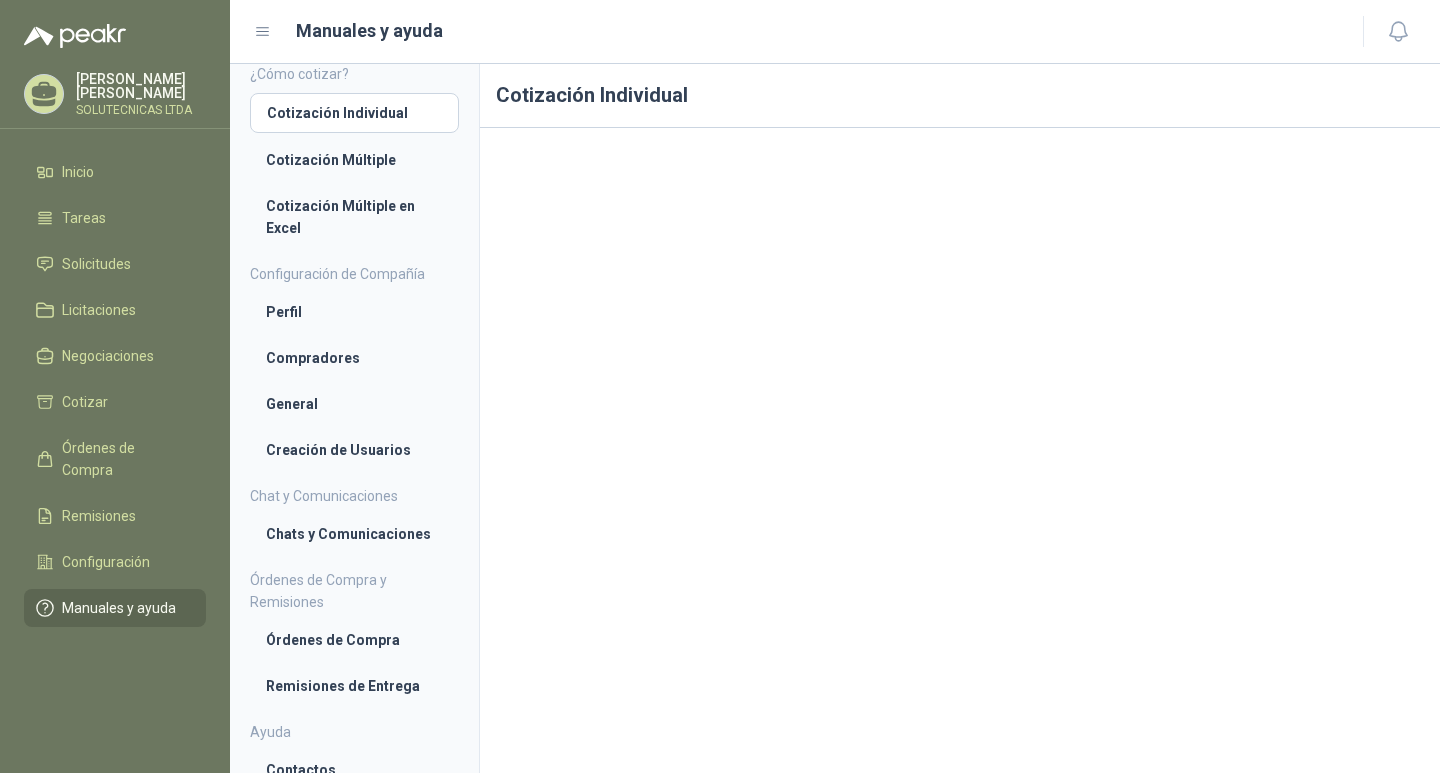 scroll, scrollTop: 33, scrollLeft: 0, axis: vertical 